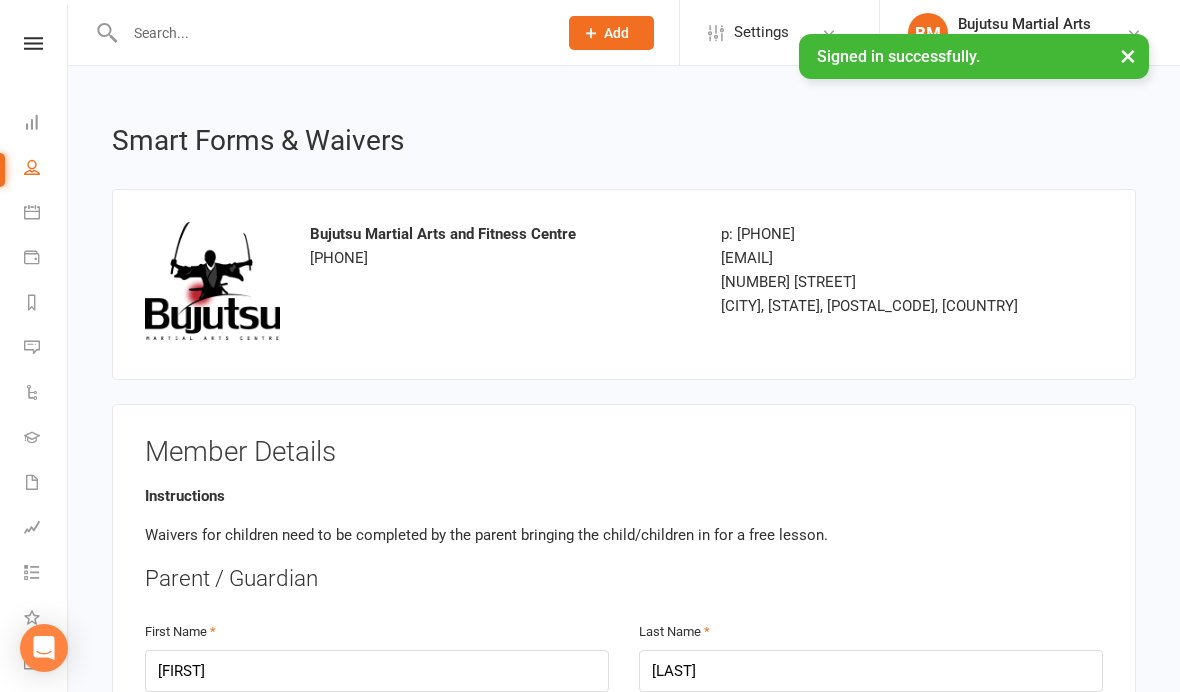 select on "bank_account" 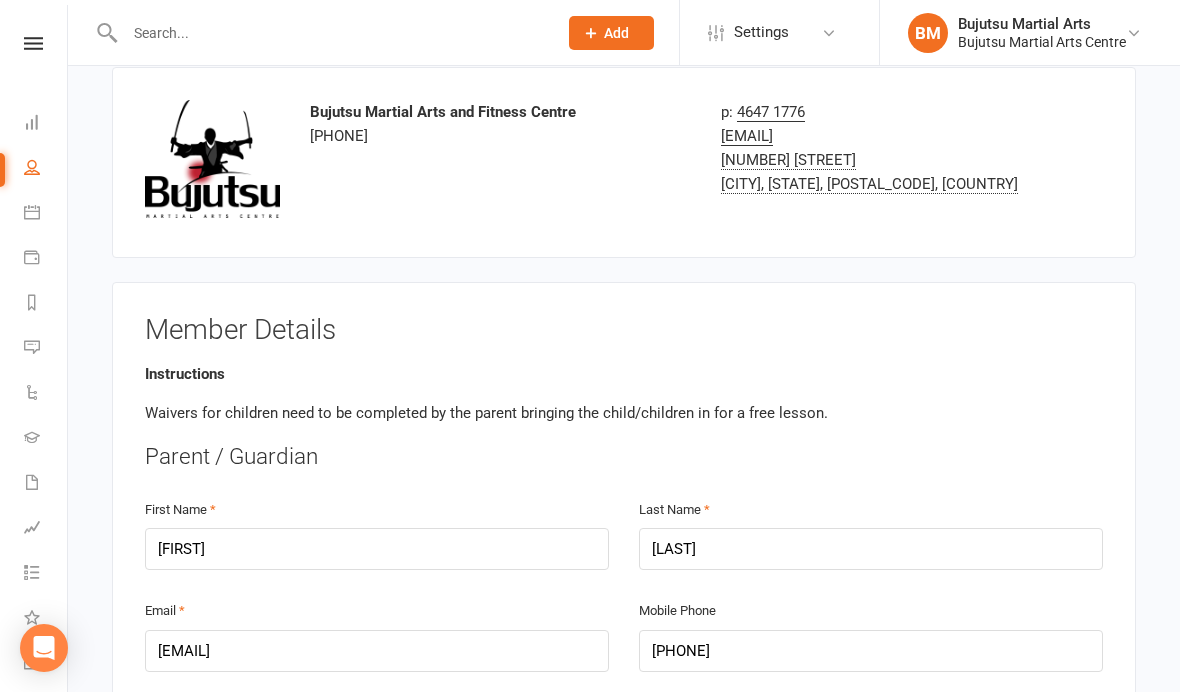 scroll, scrollTop: 120, scrollLeft: 0, axis: vertical 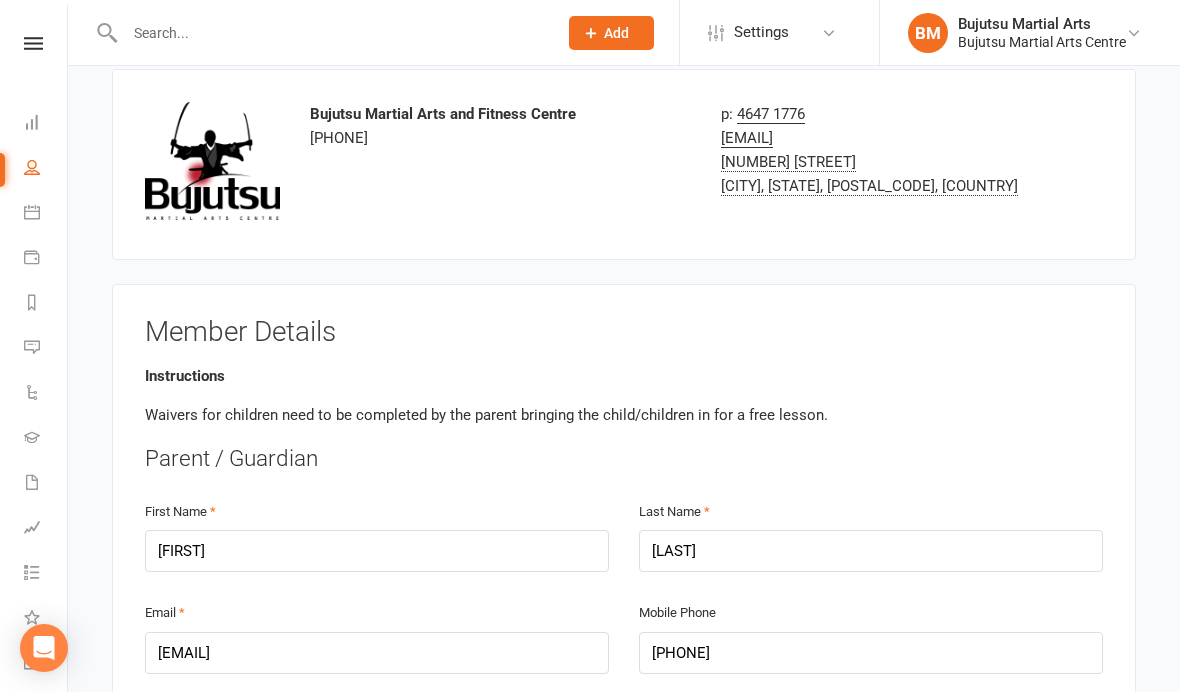 click at bounding box center [33, 43] 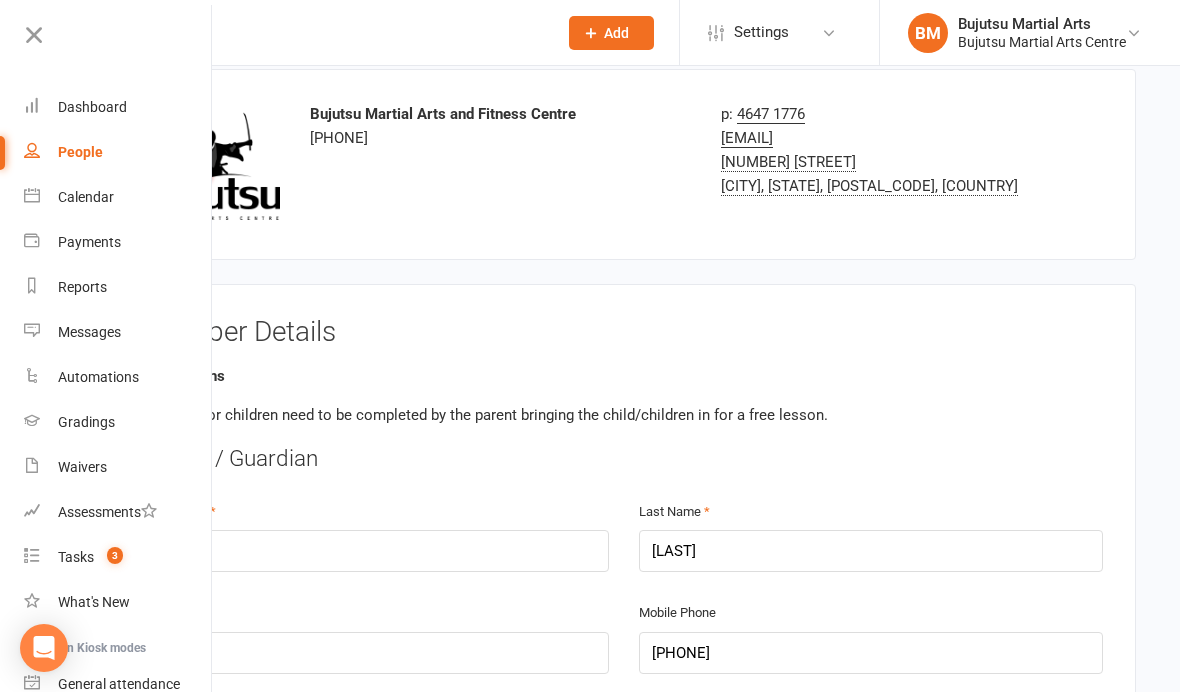 click on "Dashboard" at bounding box center [92, 107] 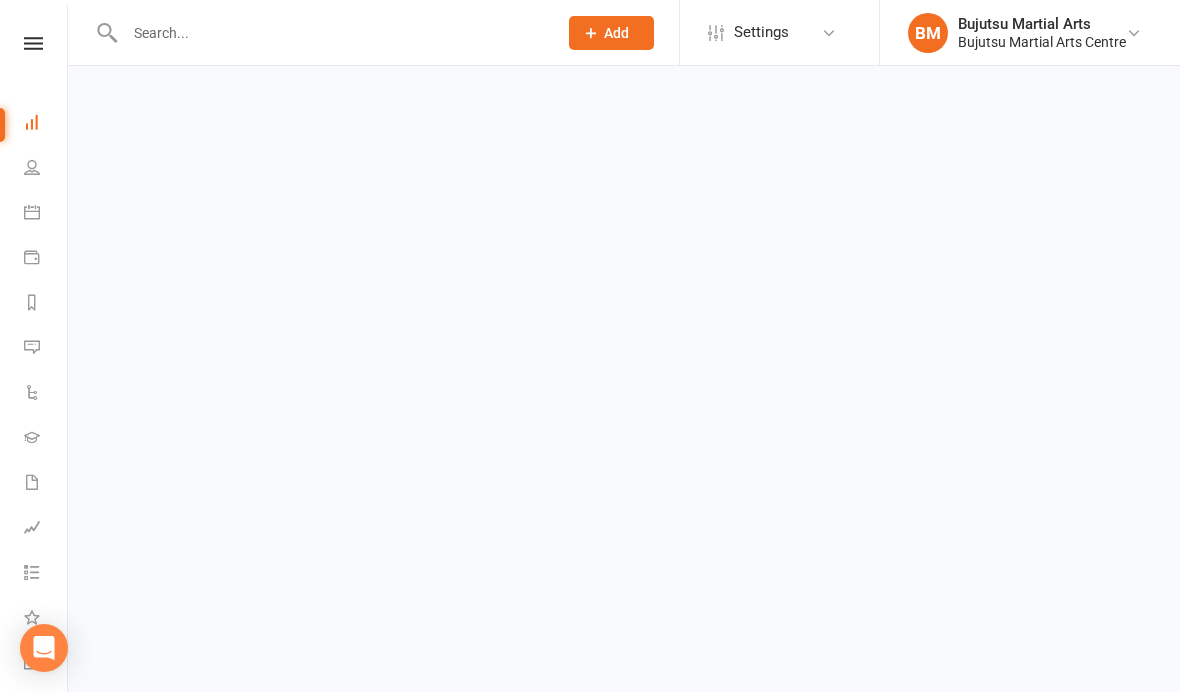 scroll, scrollTop: 0, scrollLeft: 0, axis: both 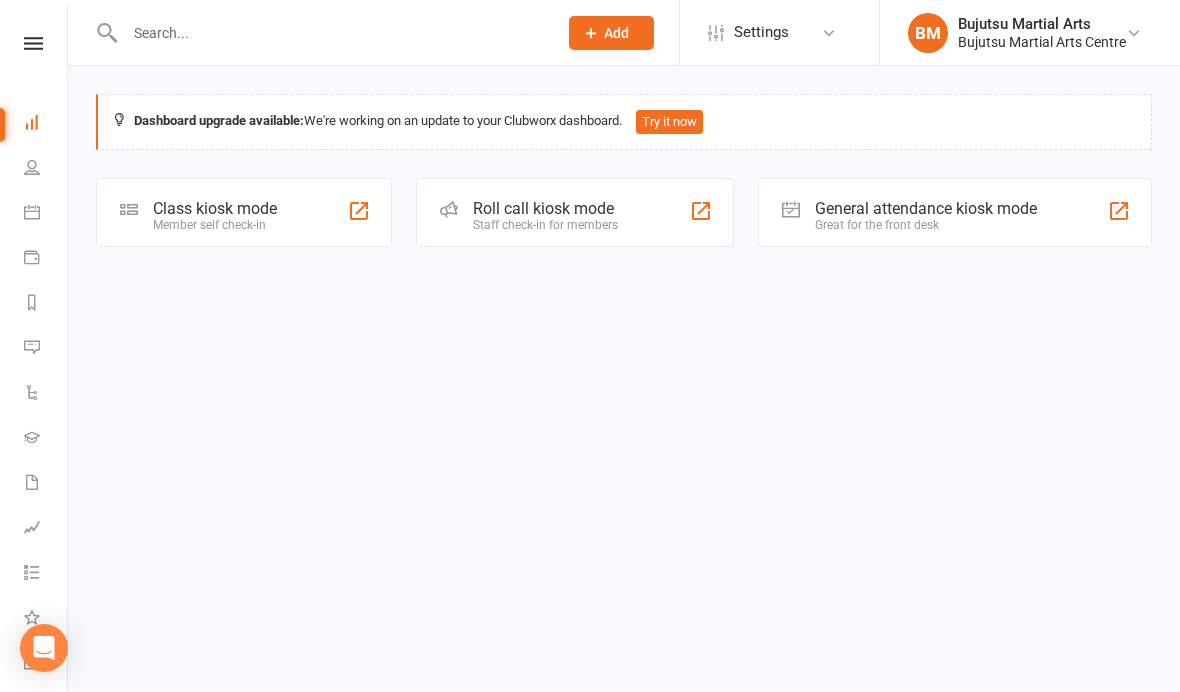 click at bounding box center [331, 33] 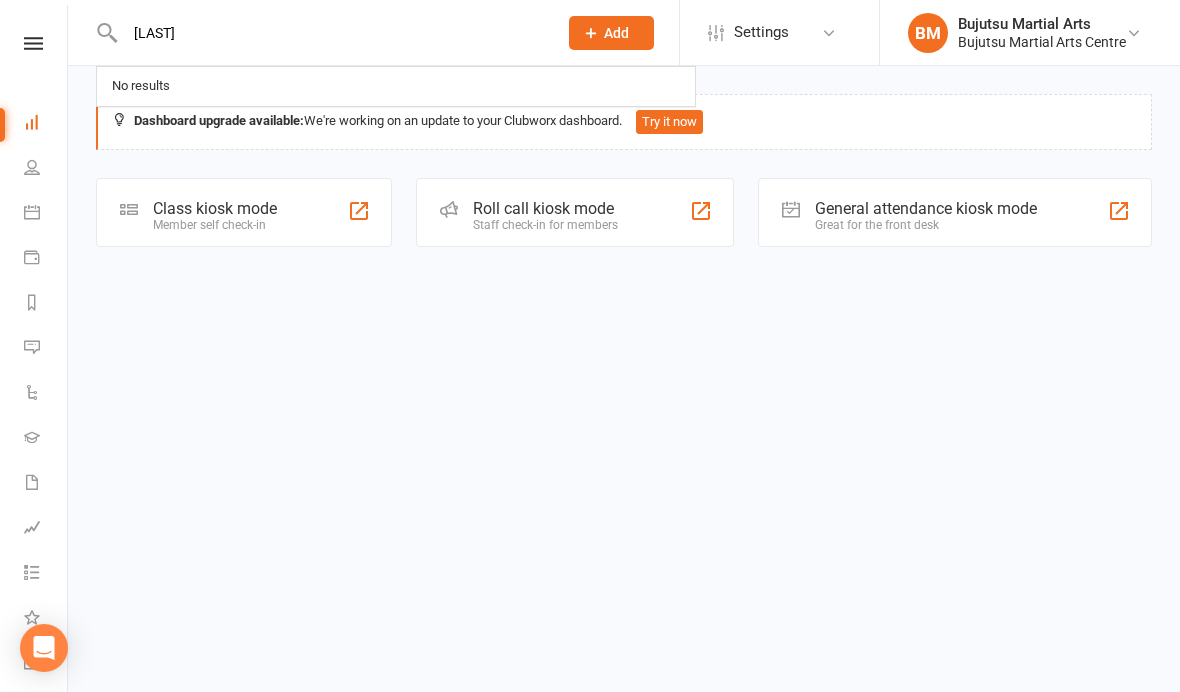 type on "[LAST]" 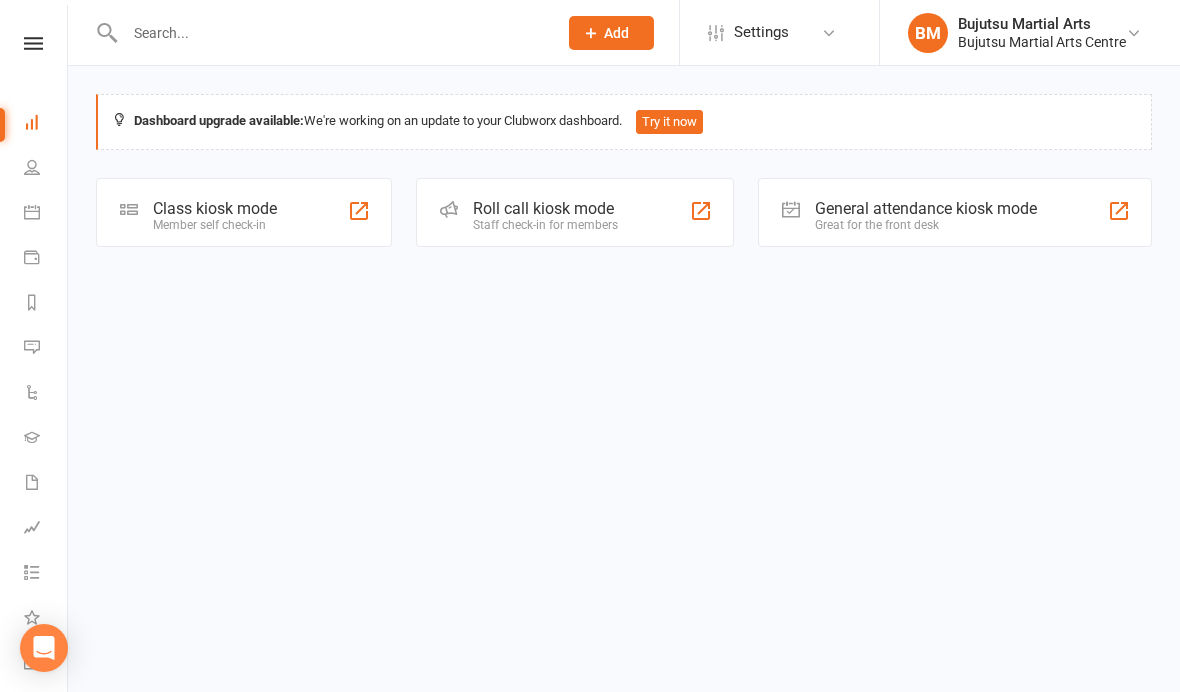 scroll, scrollTop: 0, scrollLeft: 0, axis: both 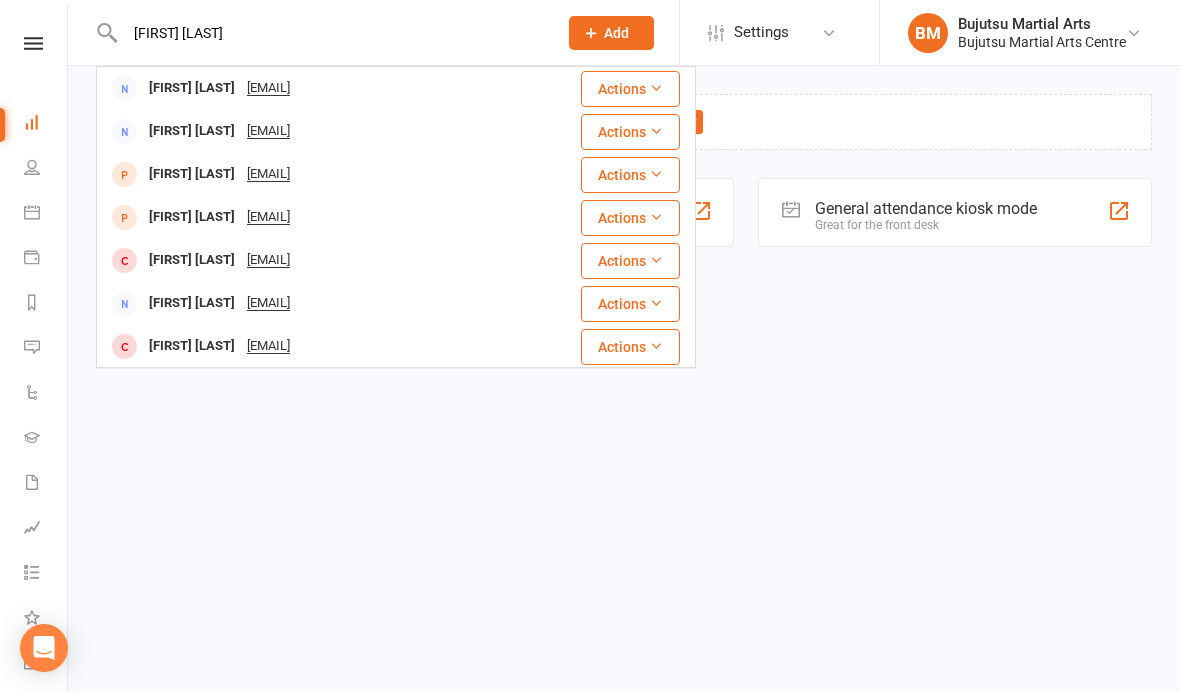 type on "[FIRST] [LAST]" 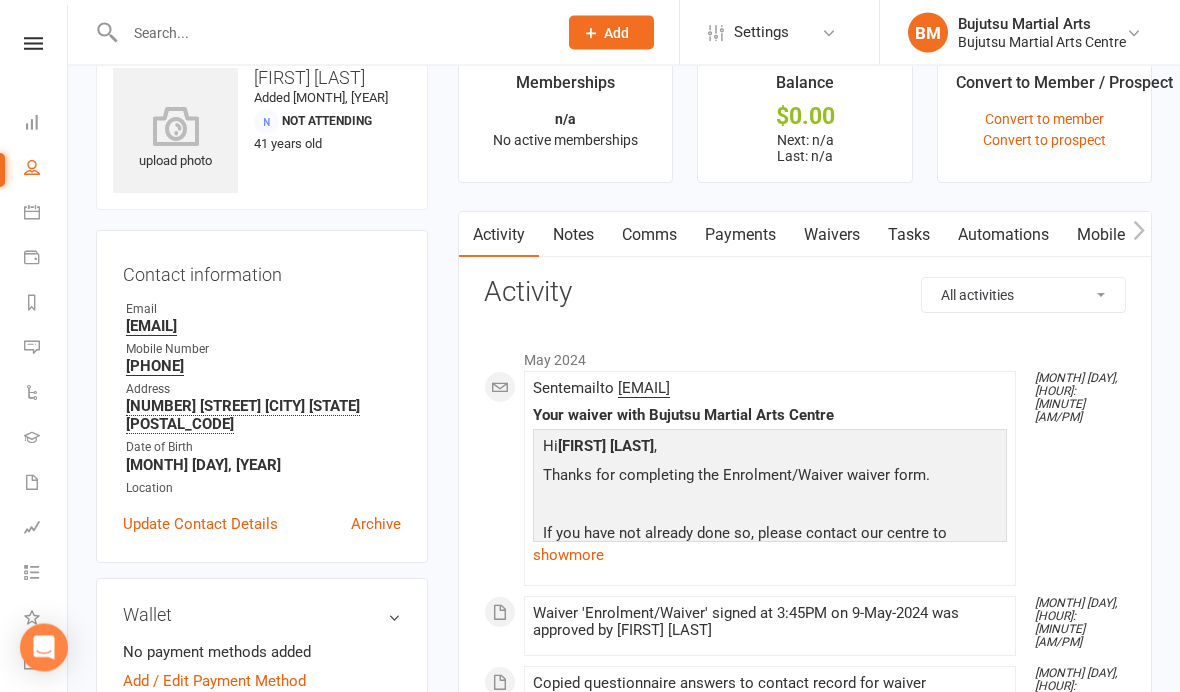 scroll, scrollTop: 0, scrollLeft: 0, axis: both 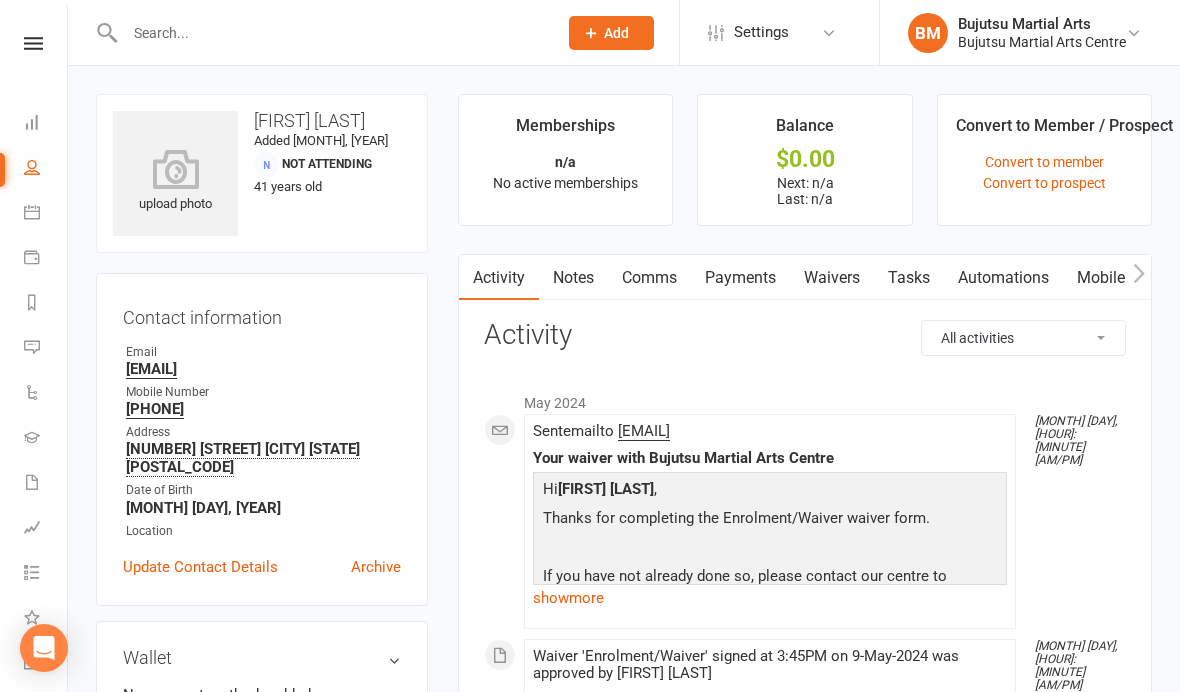 click at bounding box center [331, 33] 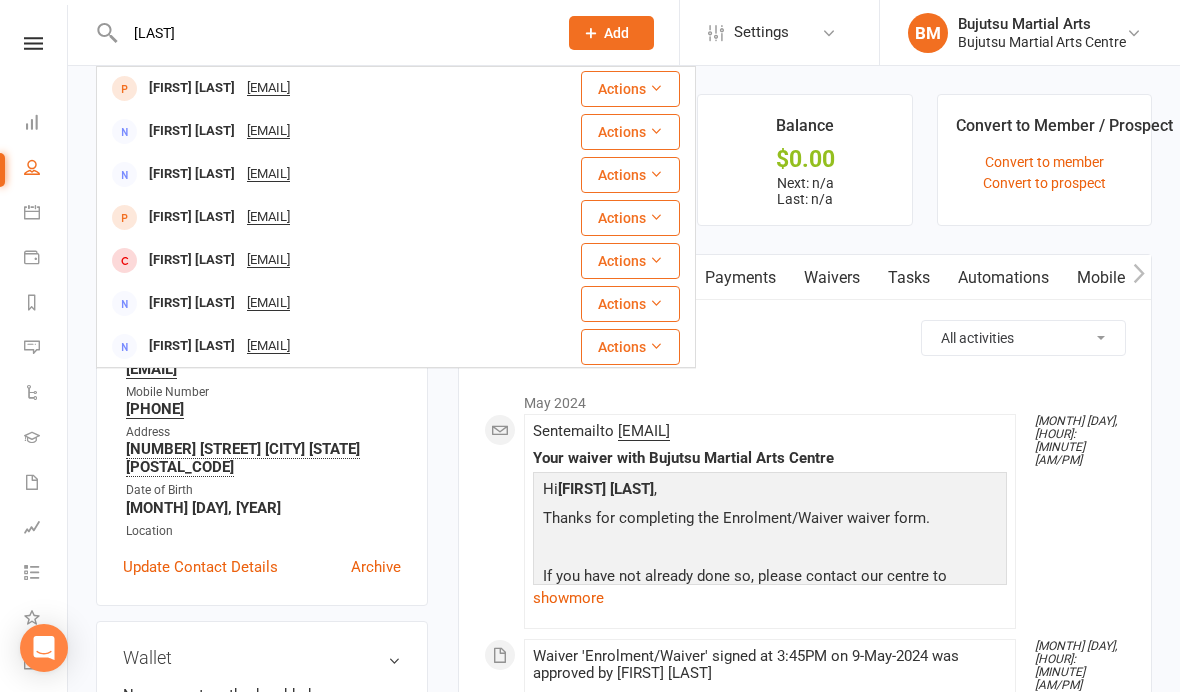 type on "[LAST]" 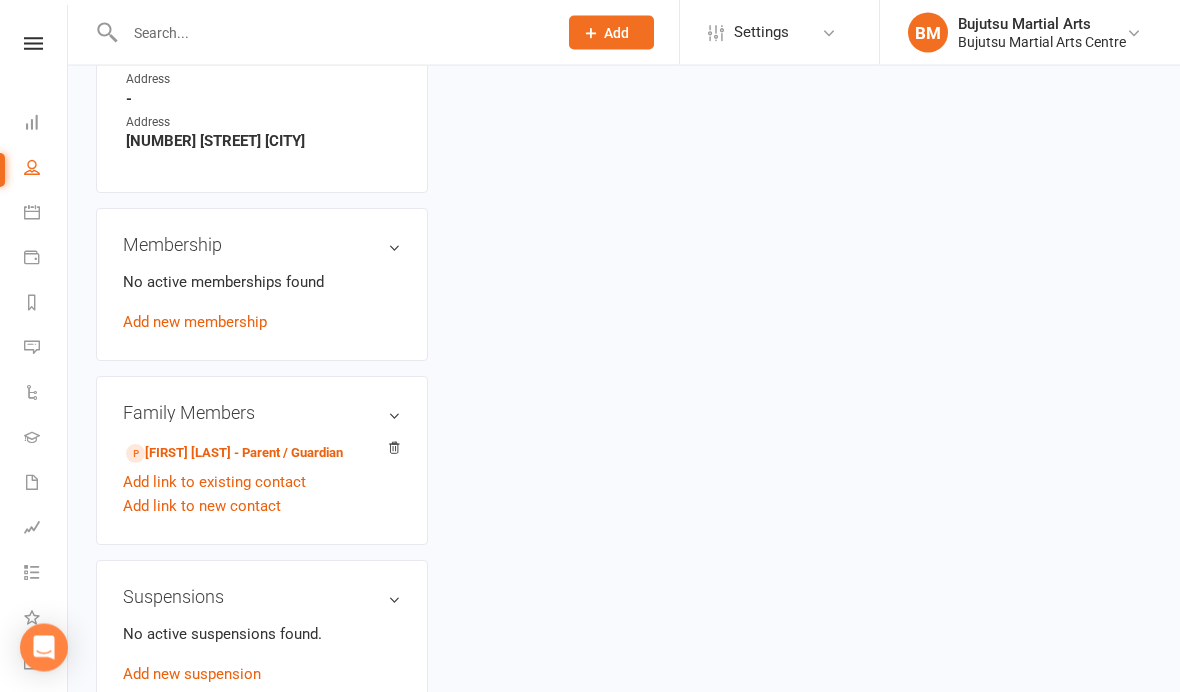scroll, scrollTop: 1231, scrollLeft: 0, axis: vertical 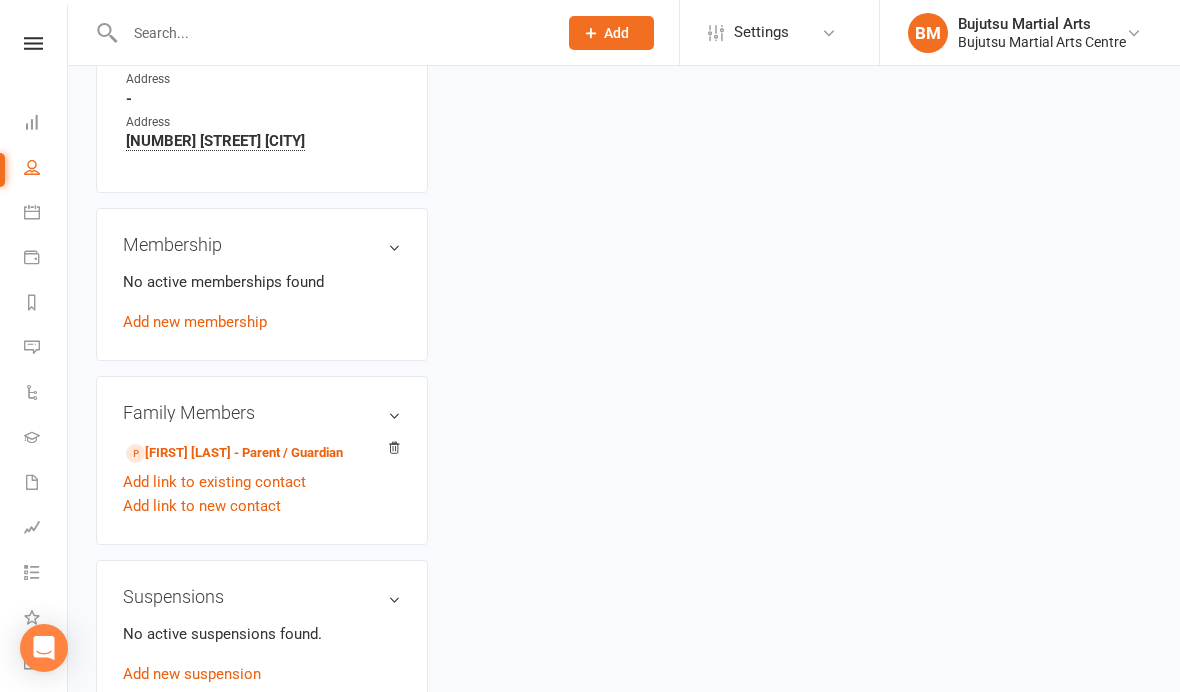 click on "KATHRYN BRITTAIN - Parent / Guardian" at bounding box center [234, 453] 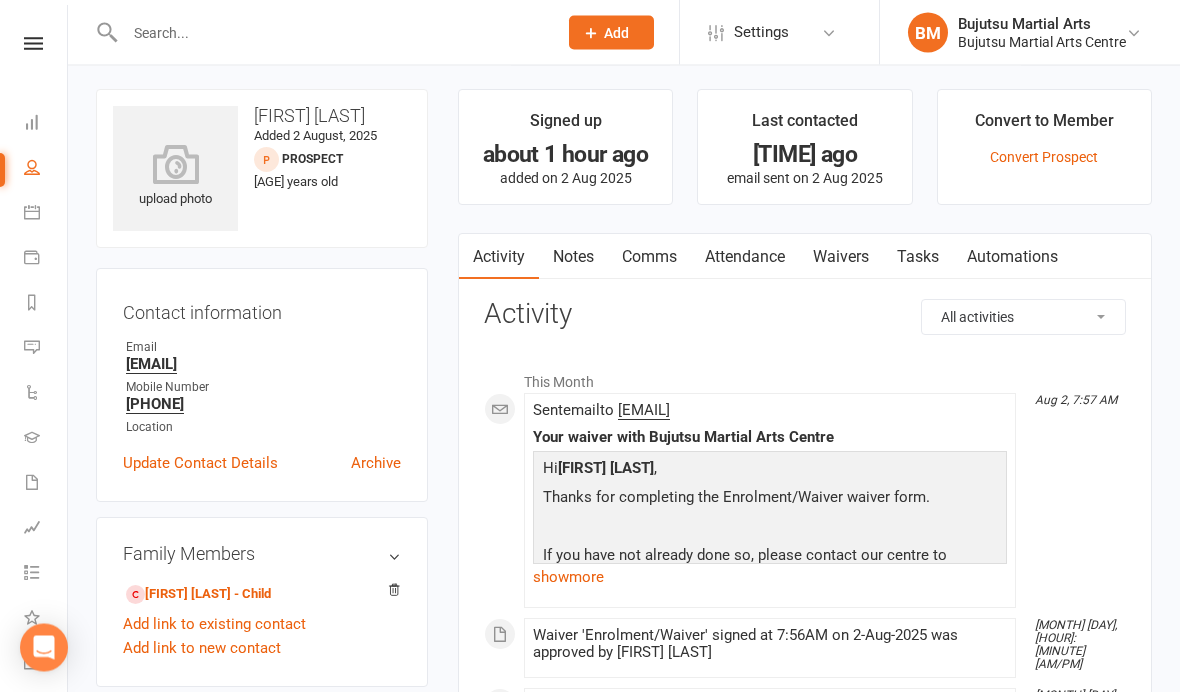 scroll, scrollTop: 0, scrollLeft: 0, axis: both 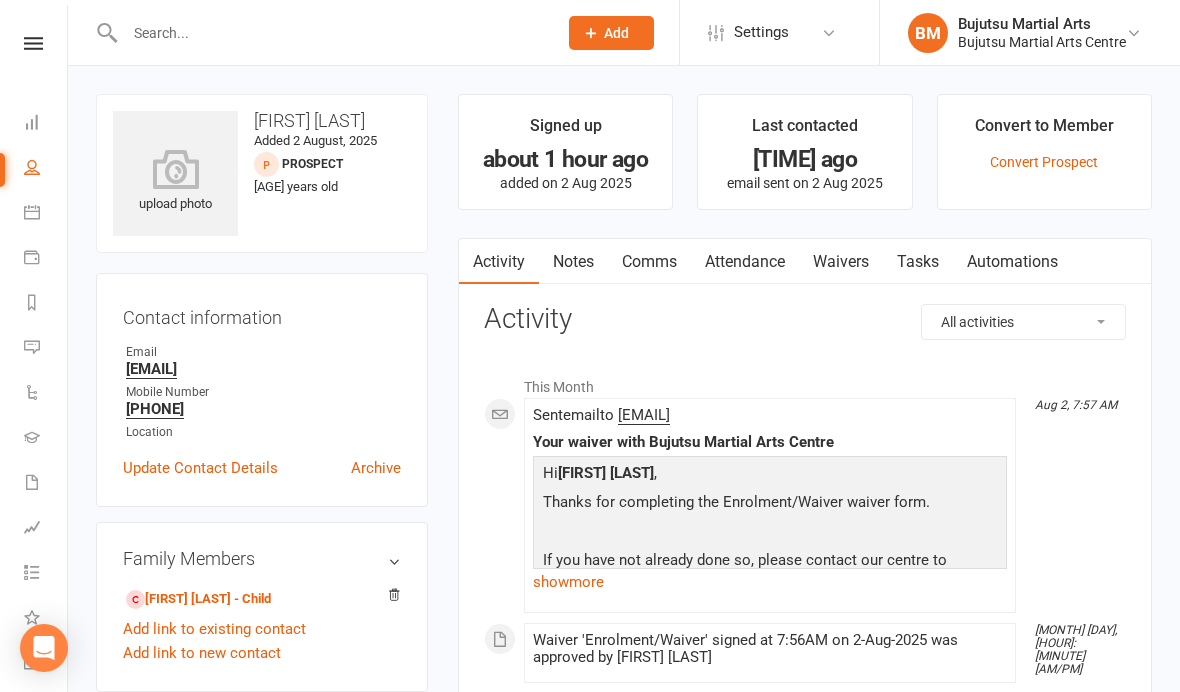 click on "Waivers" at bounding box center [841, 262] 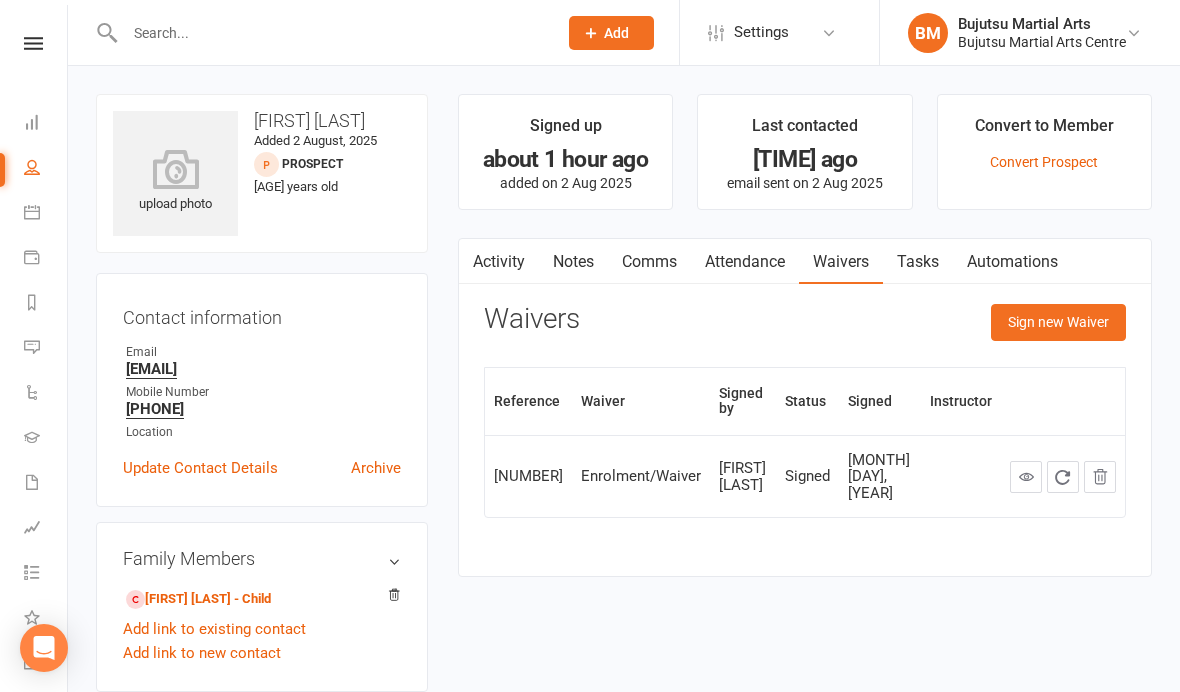 click on "Sign new Waiver" at bounding box center [1058, 322] 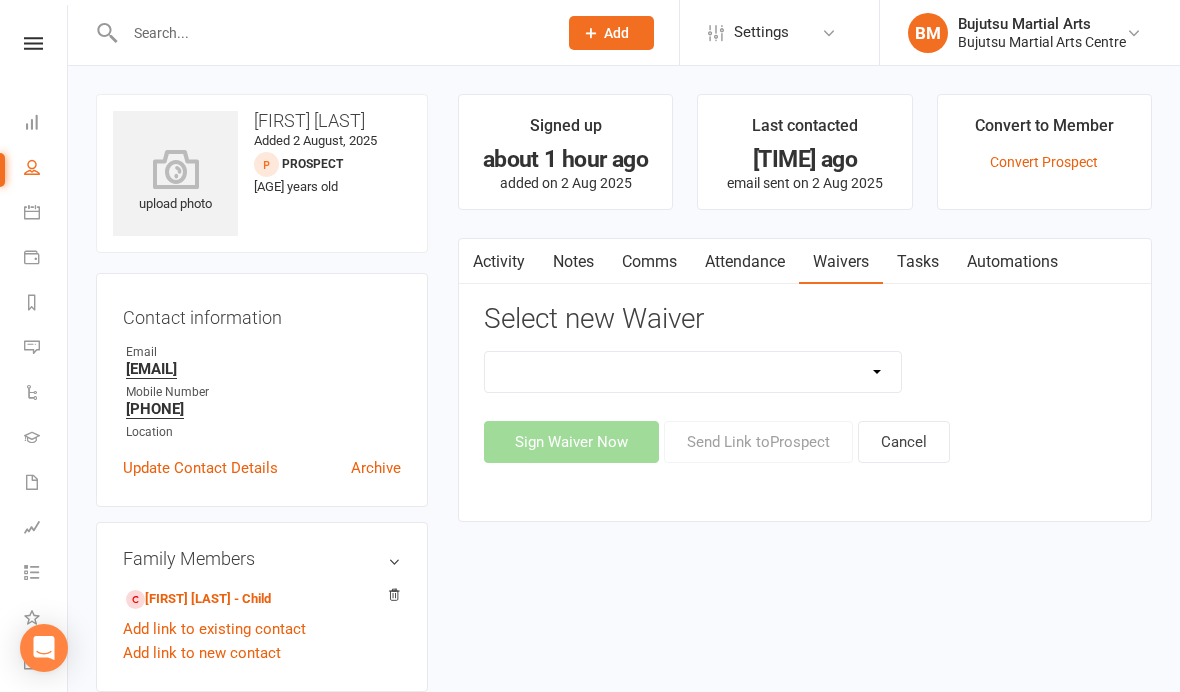 click on "Bujutsu Child Care Kids Karate Program Cash Upfront Membership Application Change of Bank Details Enrolment/Waiver Gym Induction Membership Application" at bounding box center [693, 372] 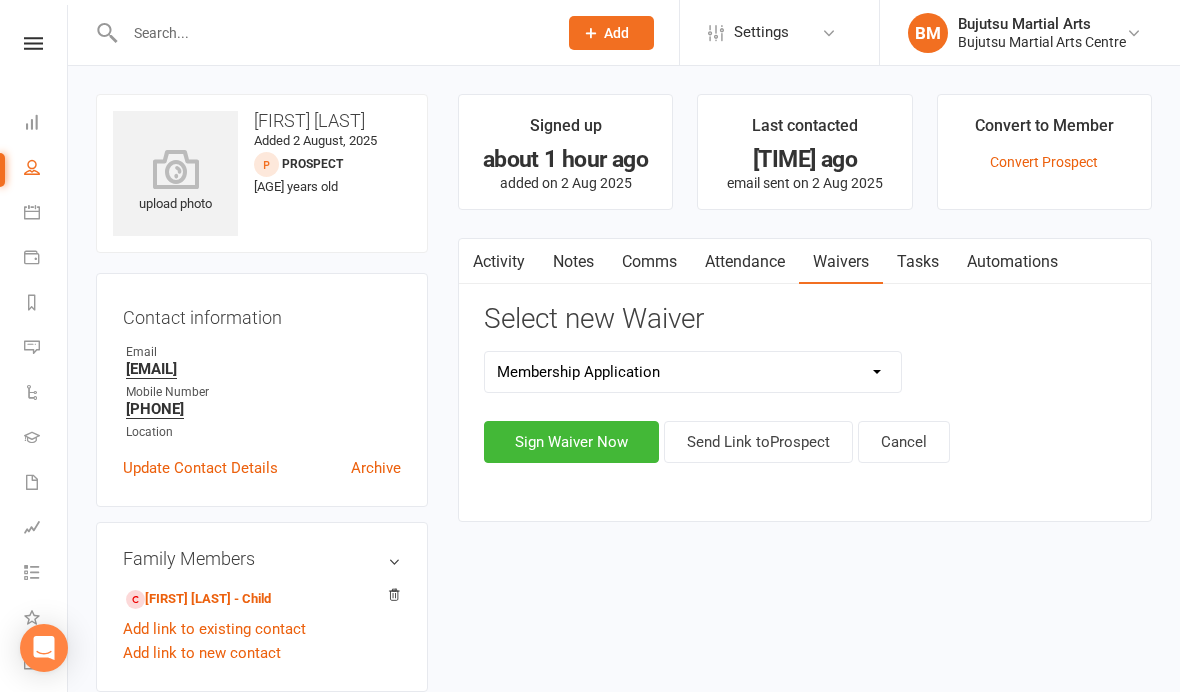 click on "Sign Waiver Now" at bounding box center (571, 442) 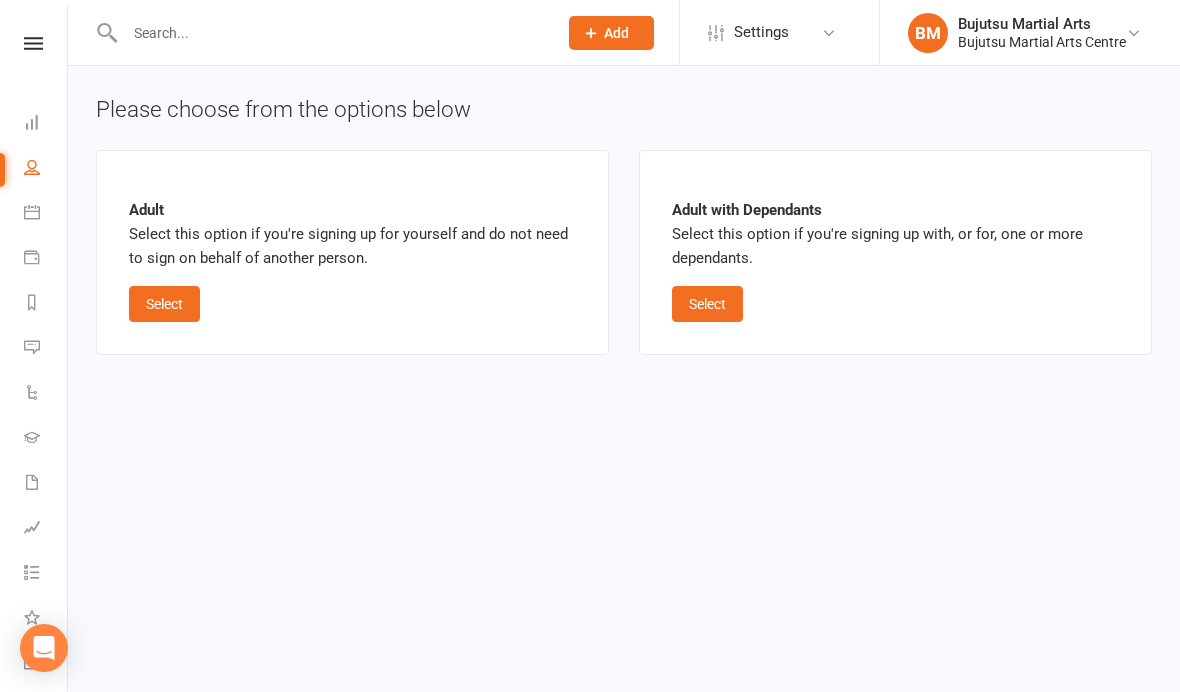 click on "Select" at bounding box center (707, 304) 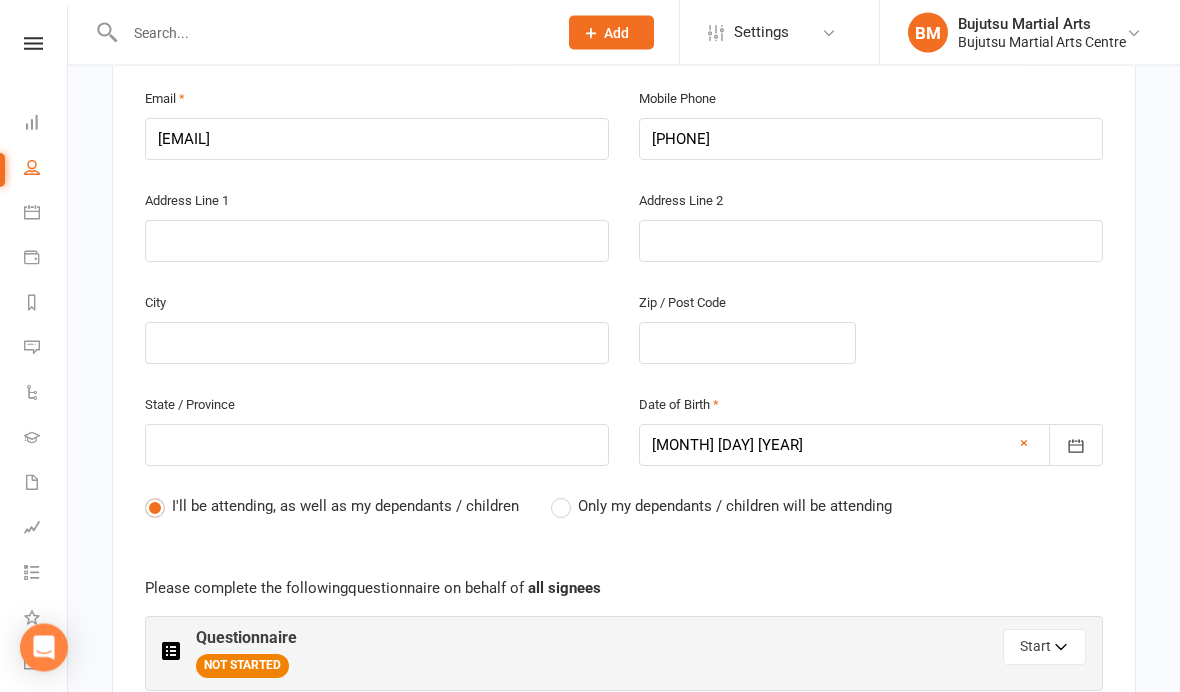 scroll, scrollTop: 665, scrollLeft: 0, axis: vertical 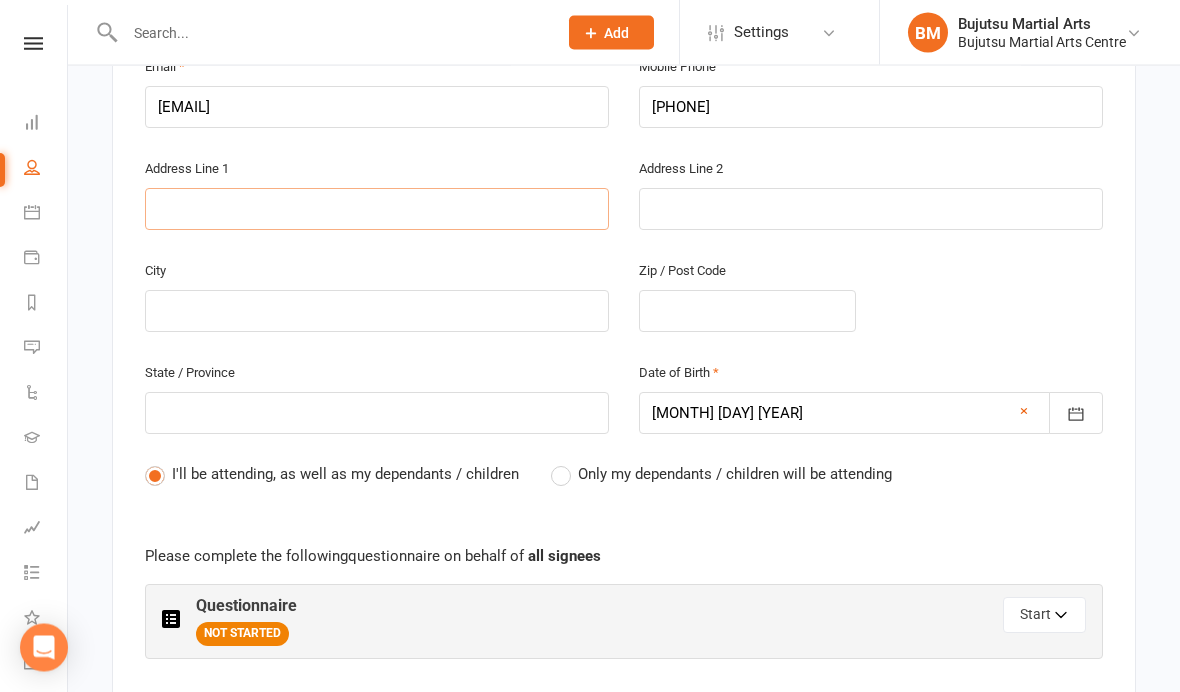 click at bounding box center [377, 210] 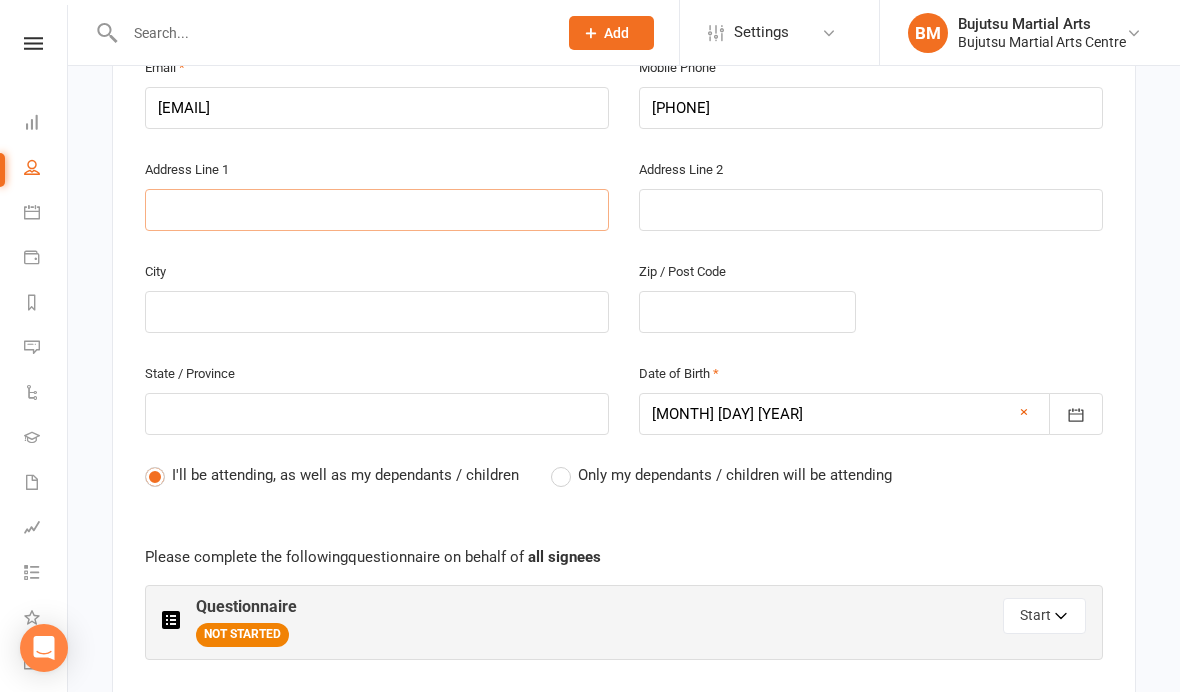 type on "2" 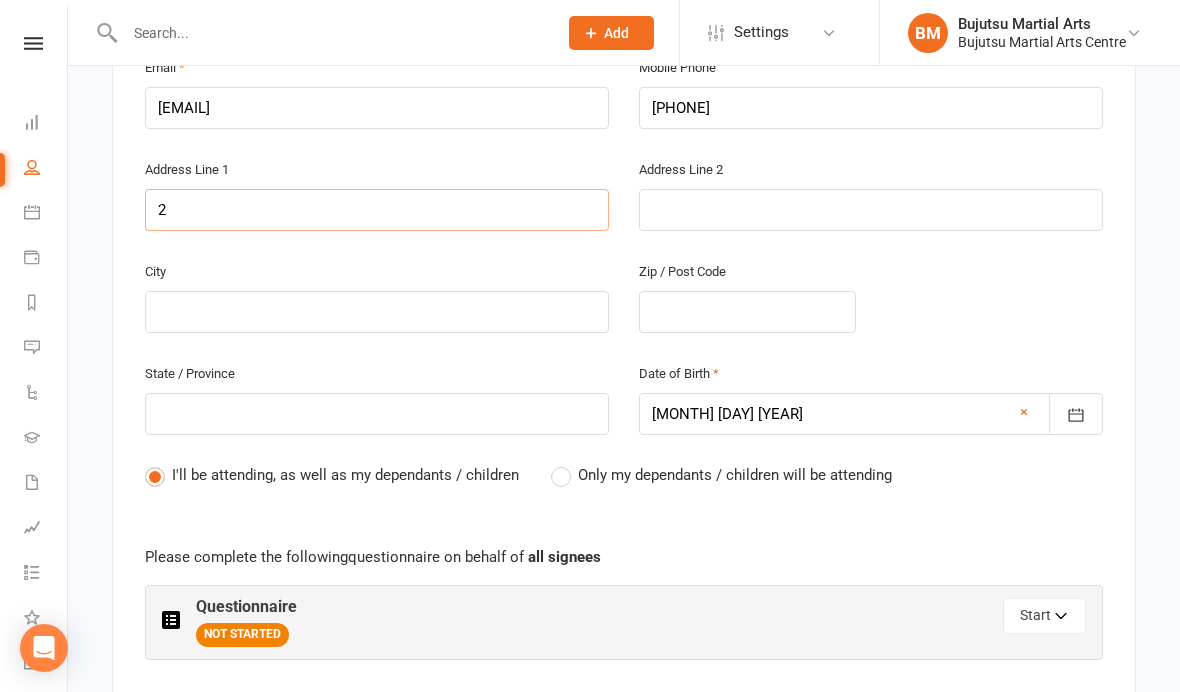 type on "27" 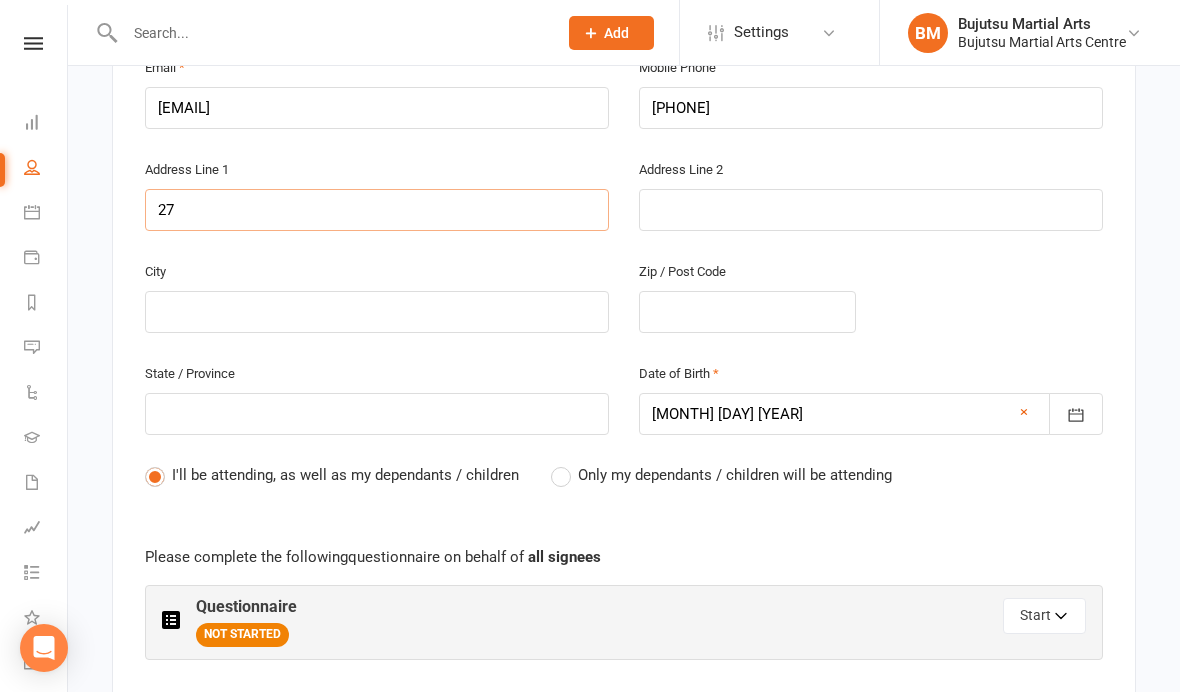type on "27 S" 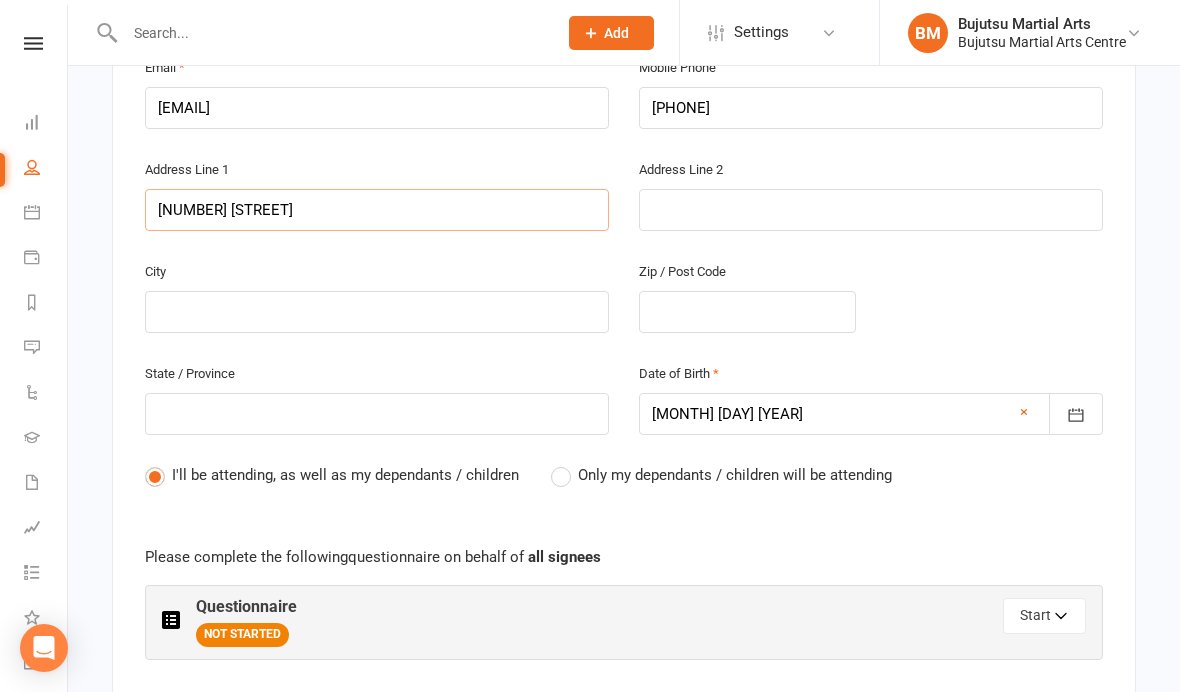 type on "27 So" 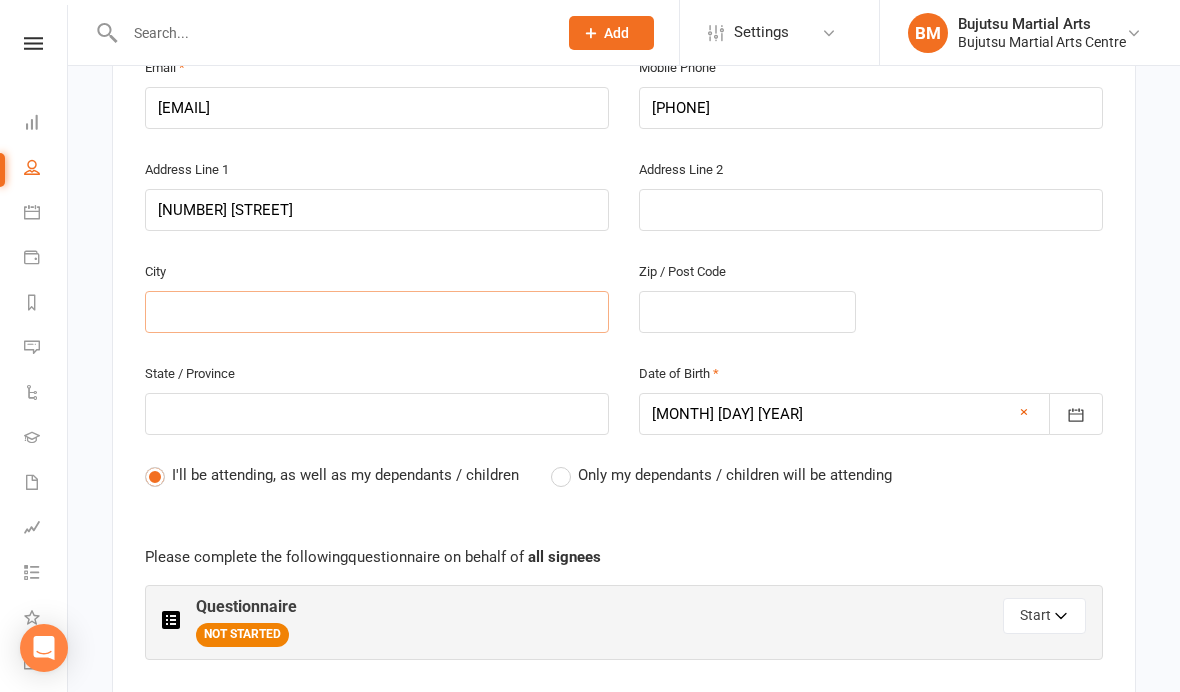 click at bounding box center (377, 312) 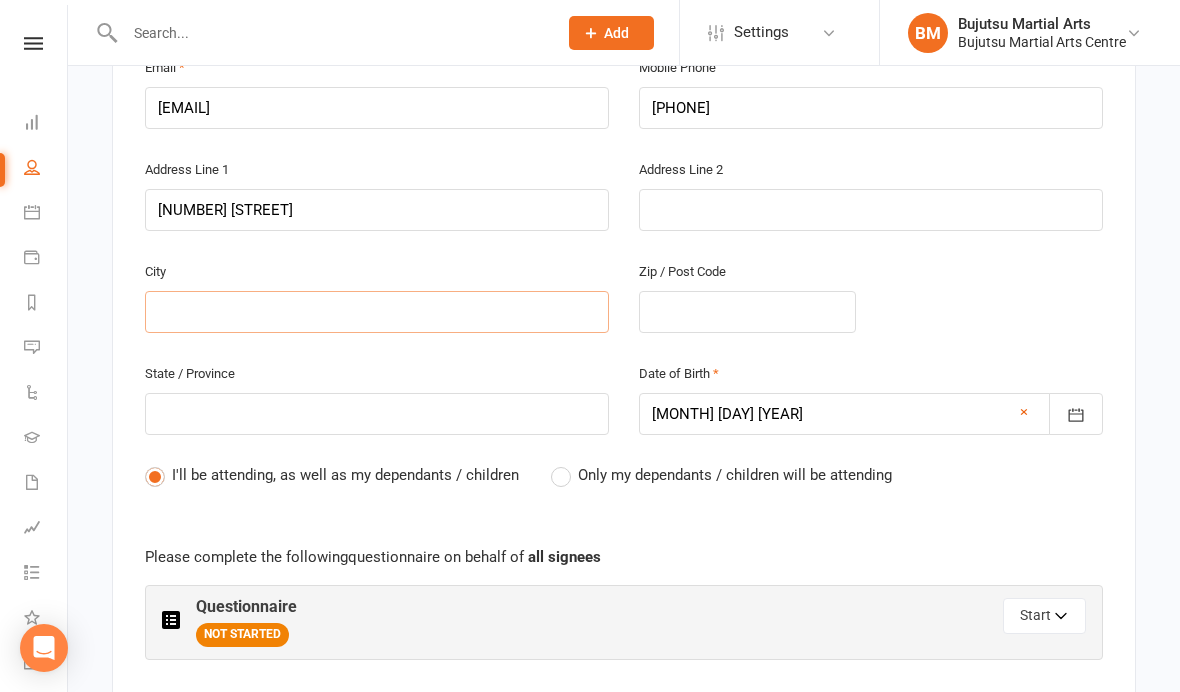 type on "E" 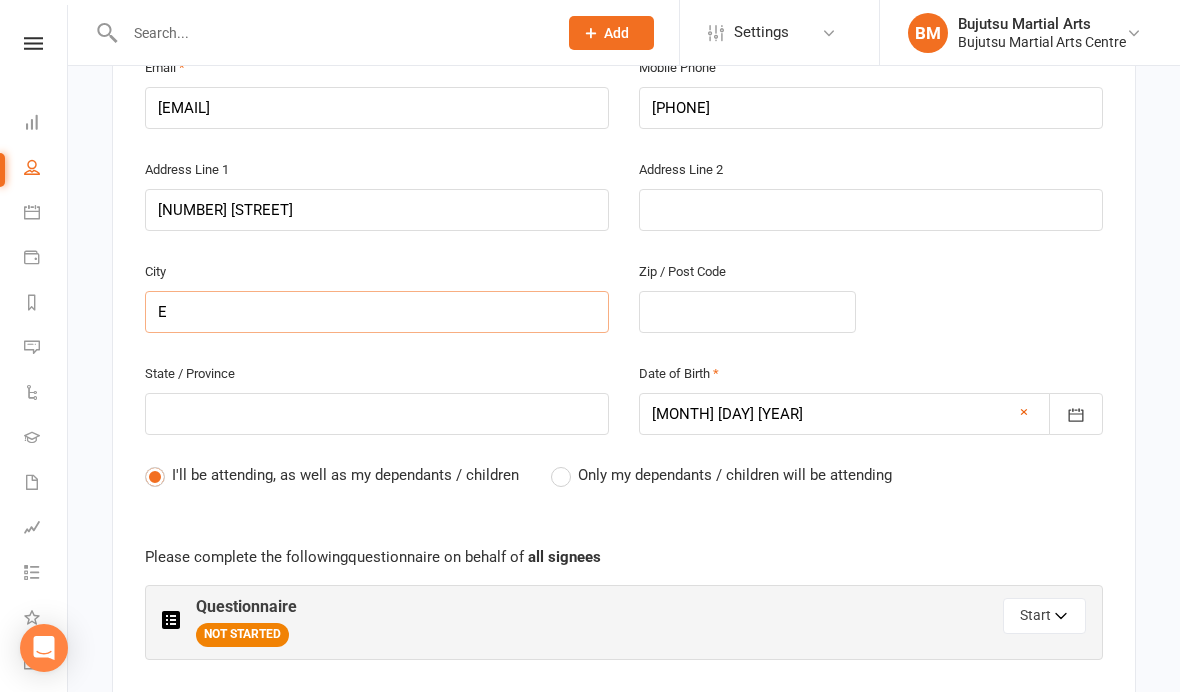 type on "El" 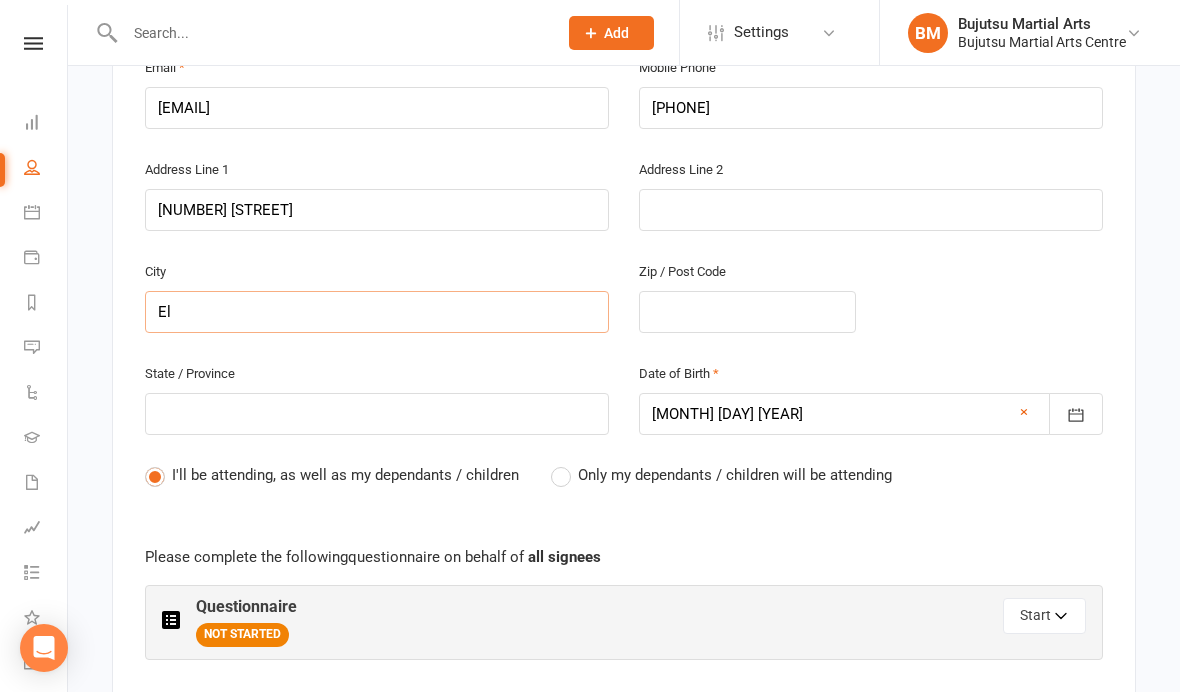 type on "Eld" 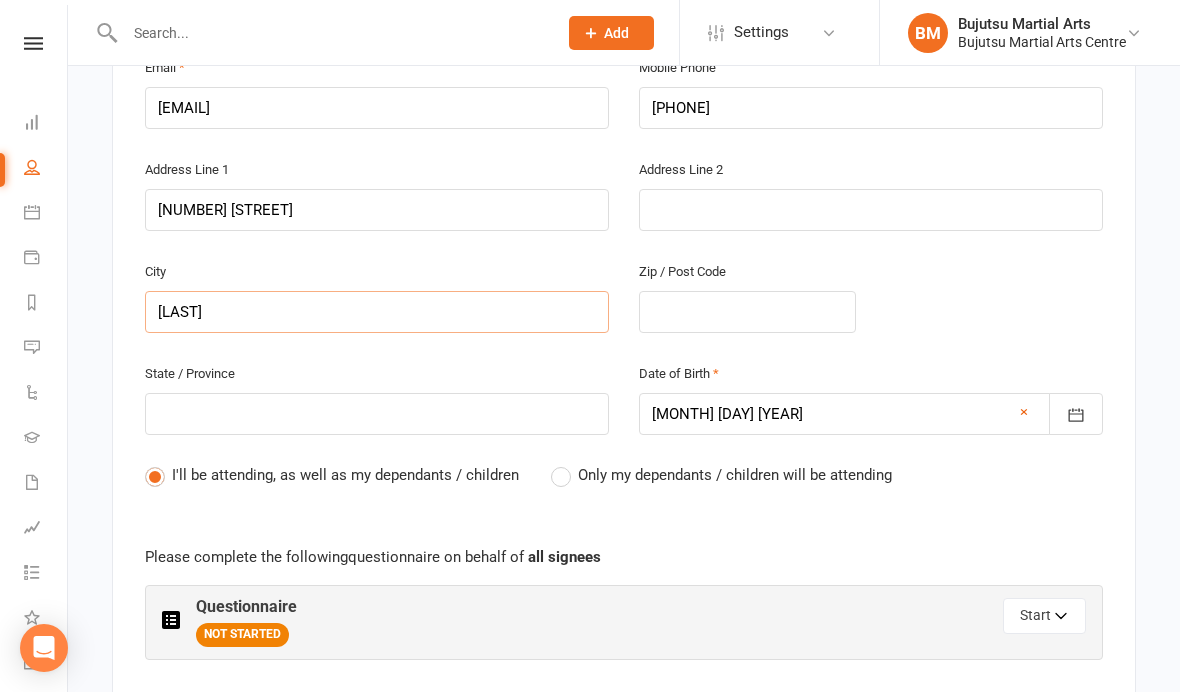 type on "Eld" 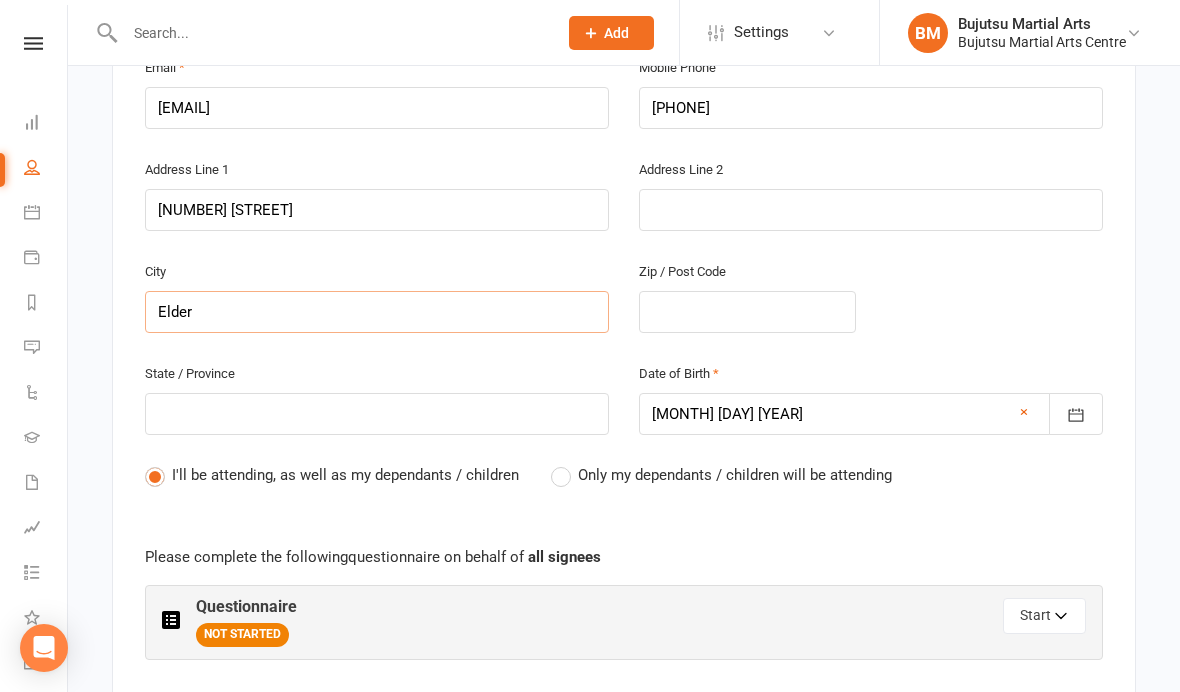 type on "Elder" 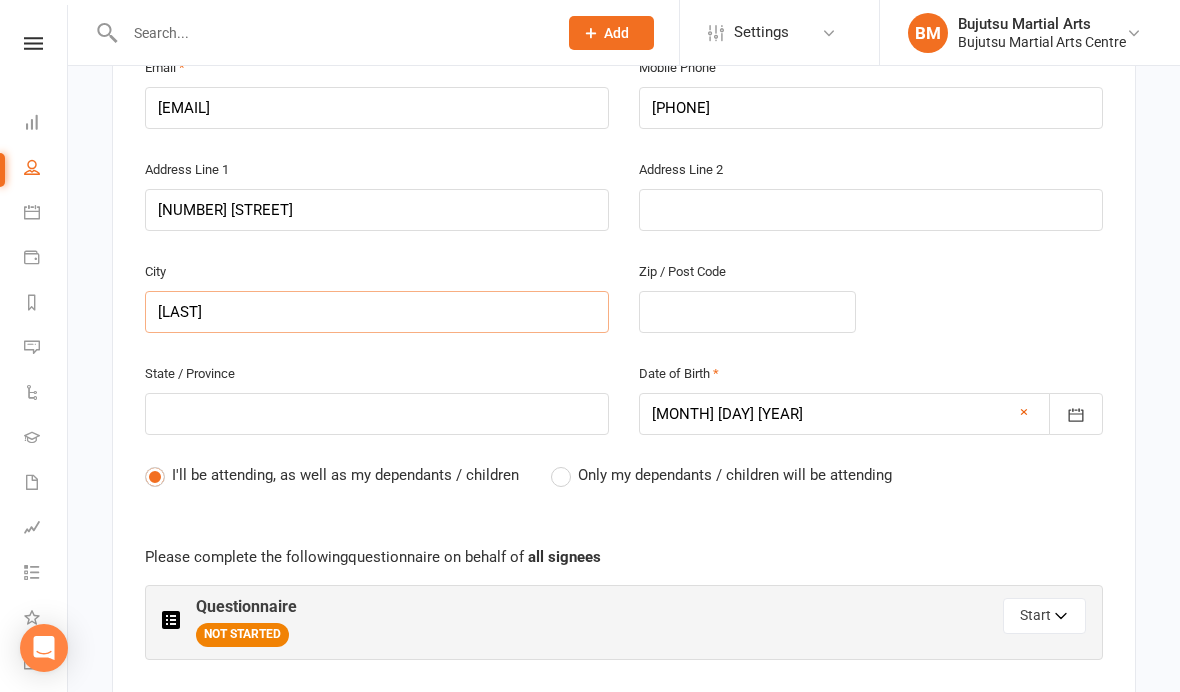 type on "Elder" 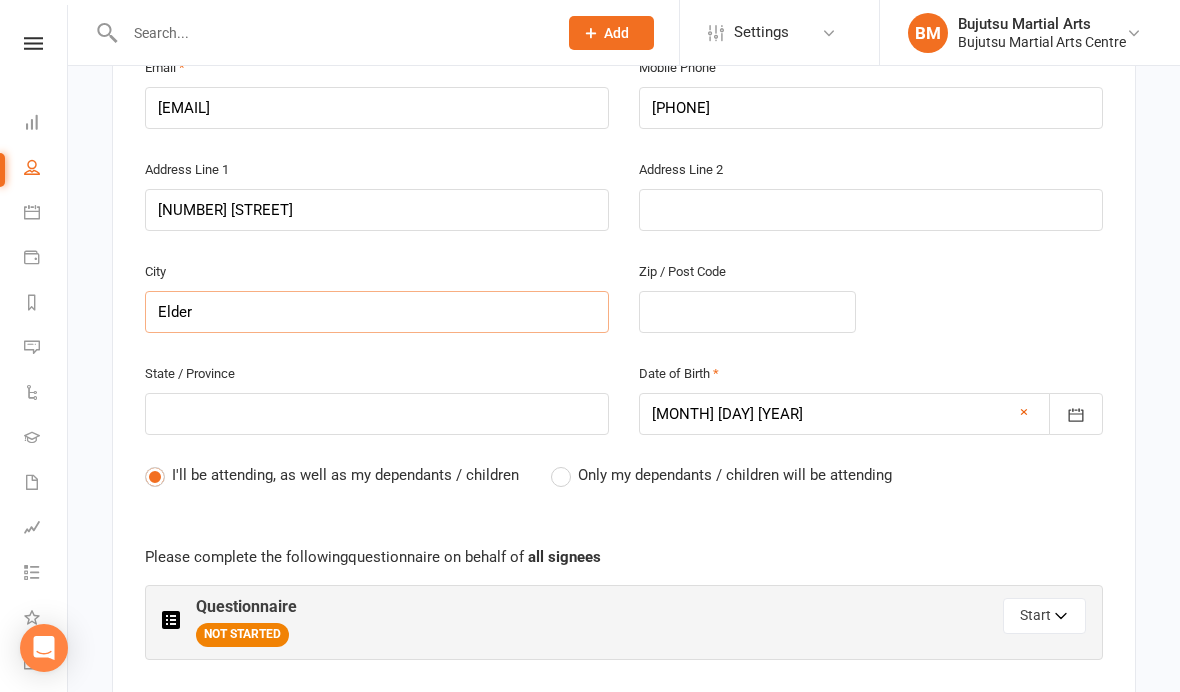 type on "Elders" 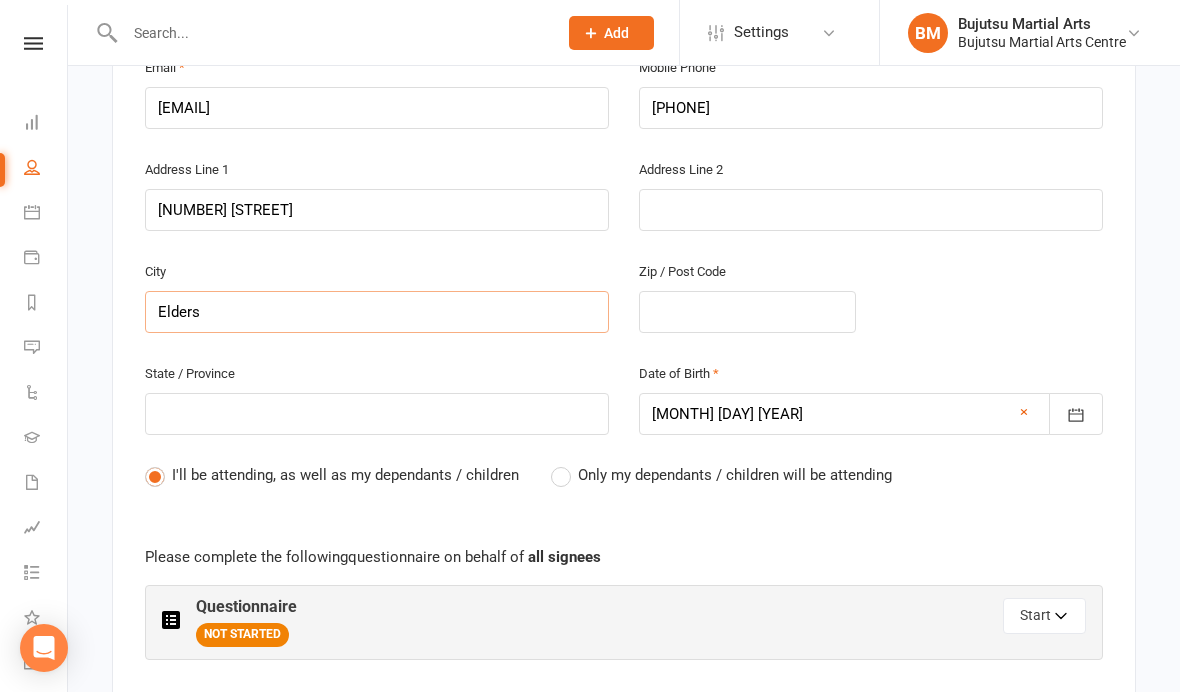 type on "Eldersl" 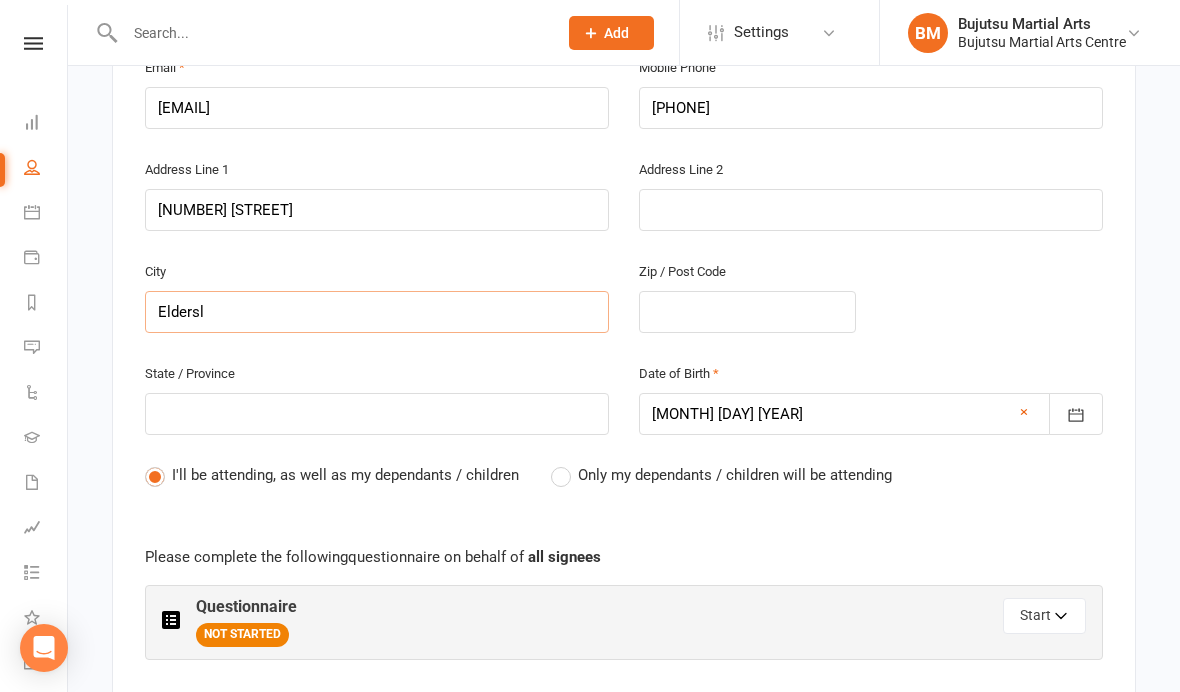 type on "Eldersli" 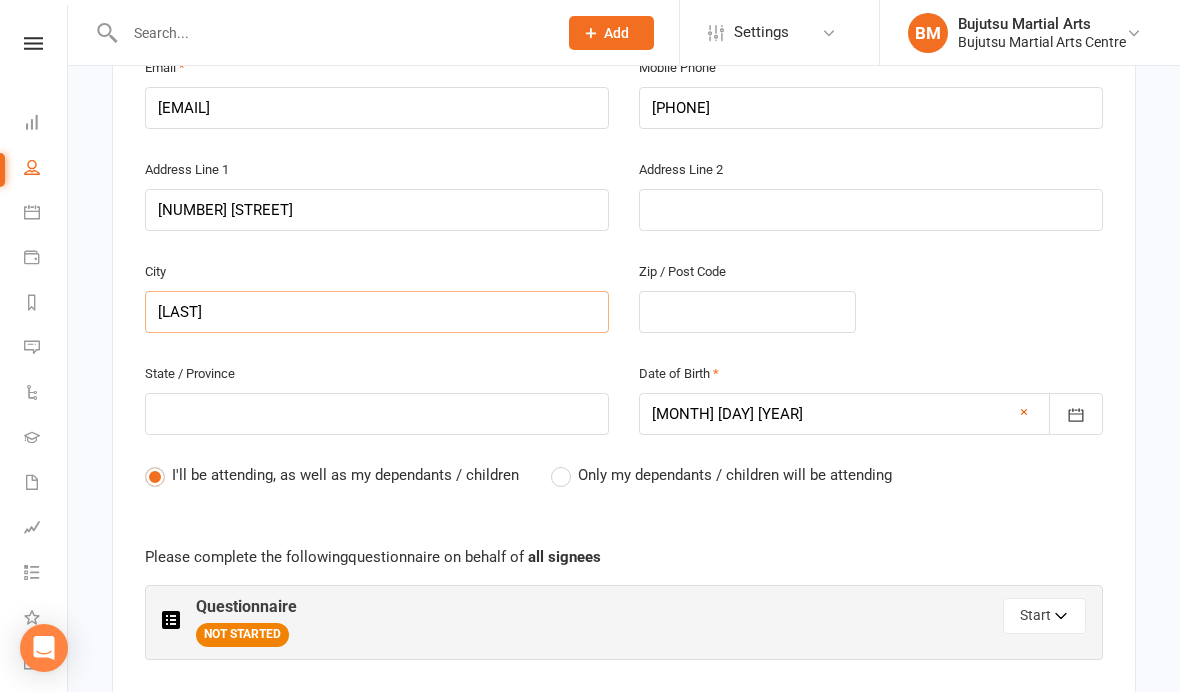 type on "Elderslie" 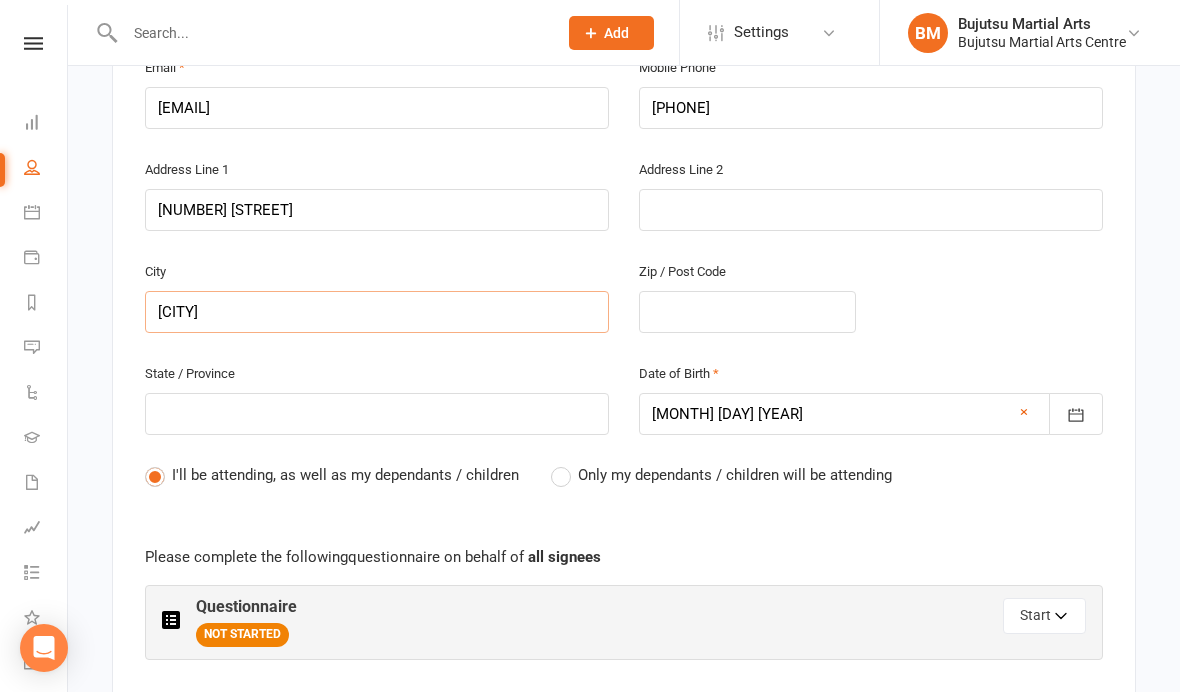 type on "Elderslie" 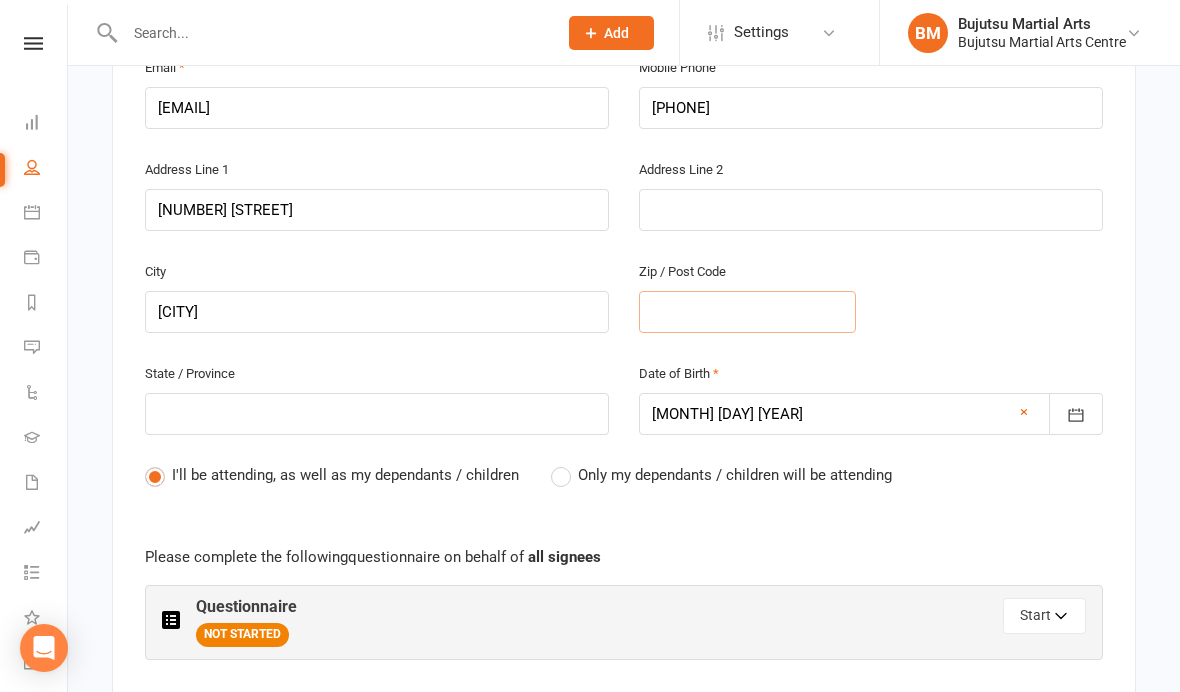 click at bounding box center [747, 312] 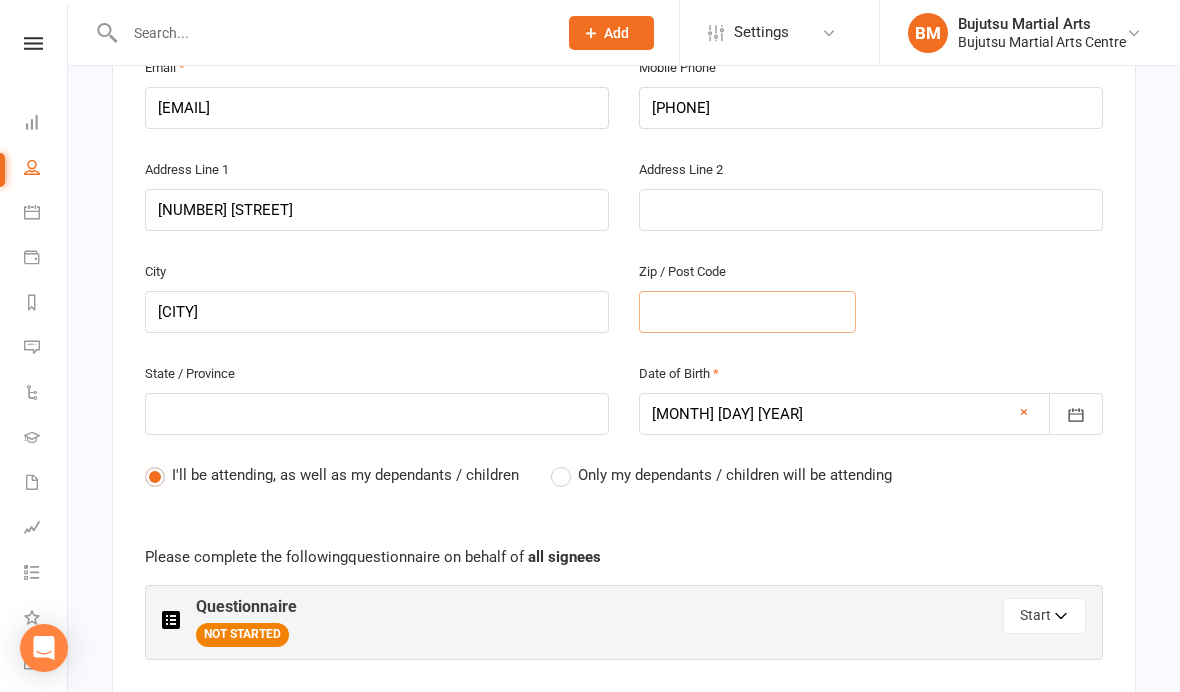 type on "2" 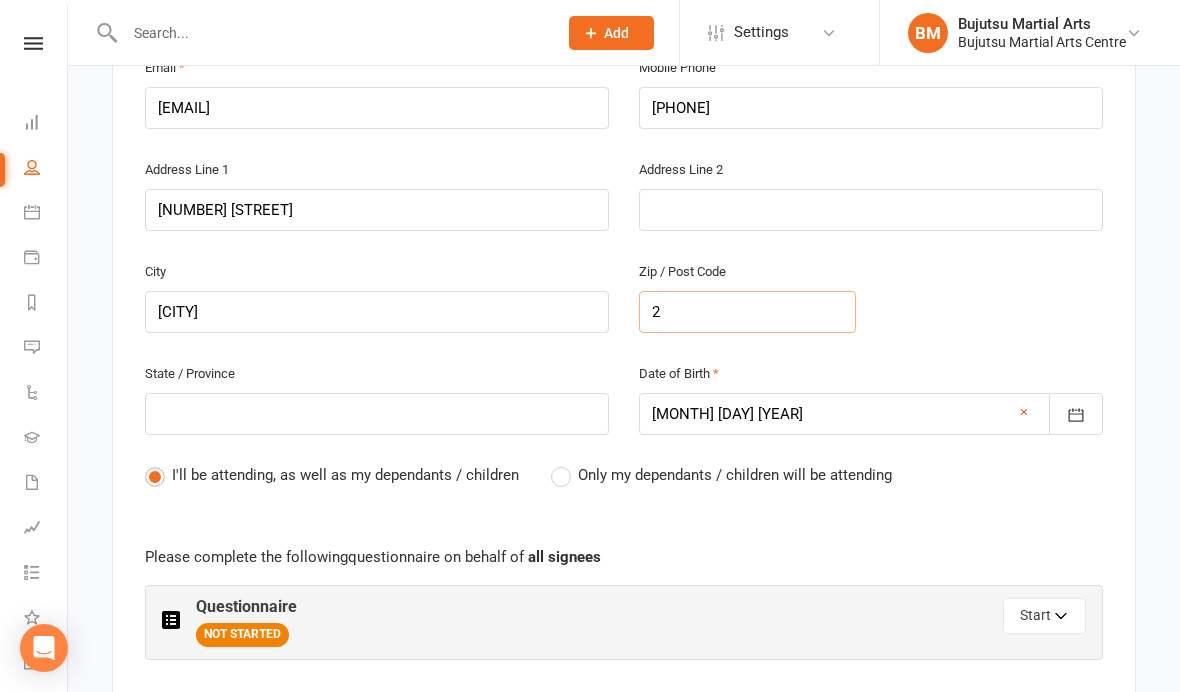 type on "25" 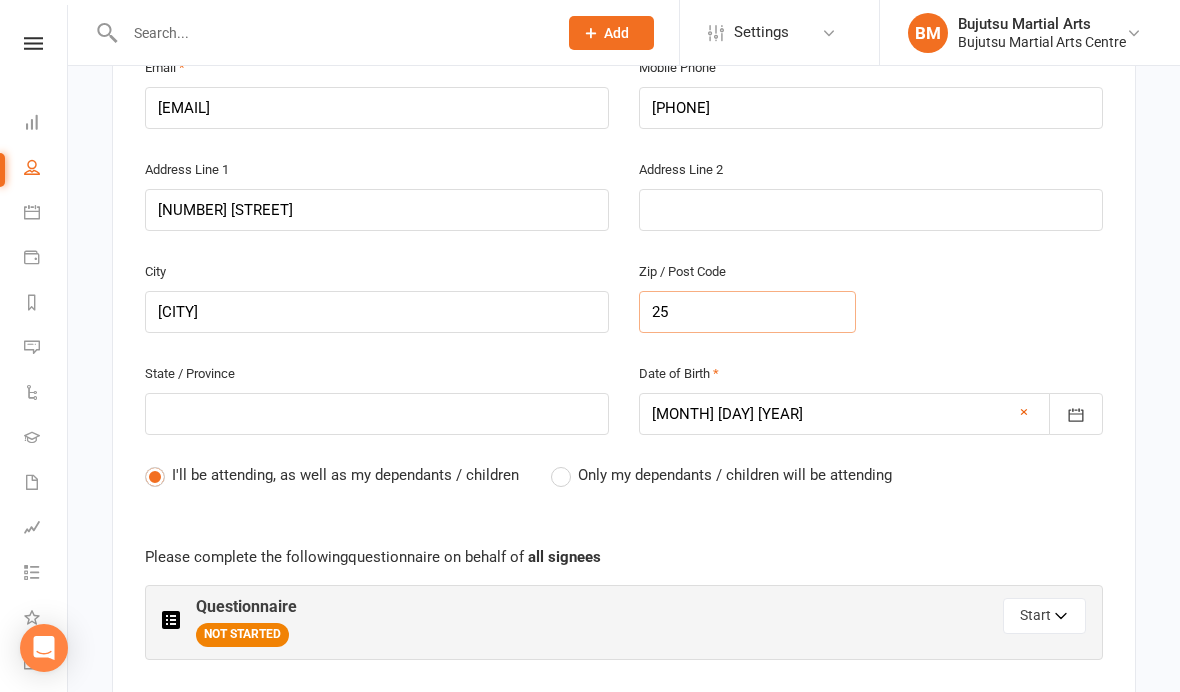 type on "257" 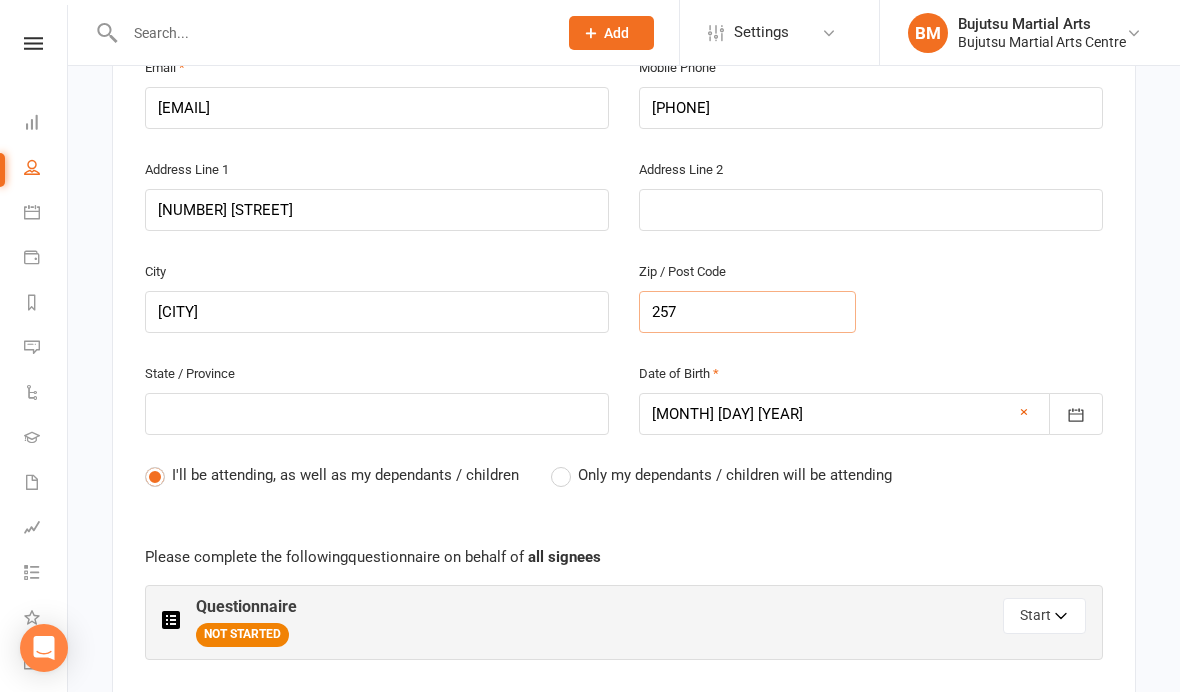 type on "2570" 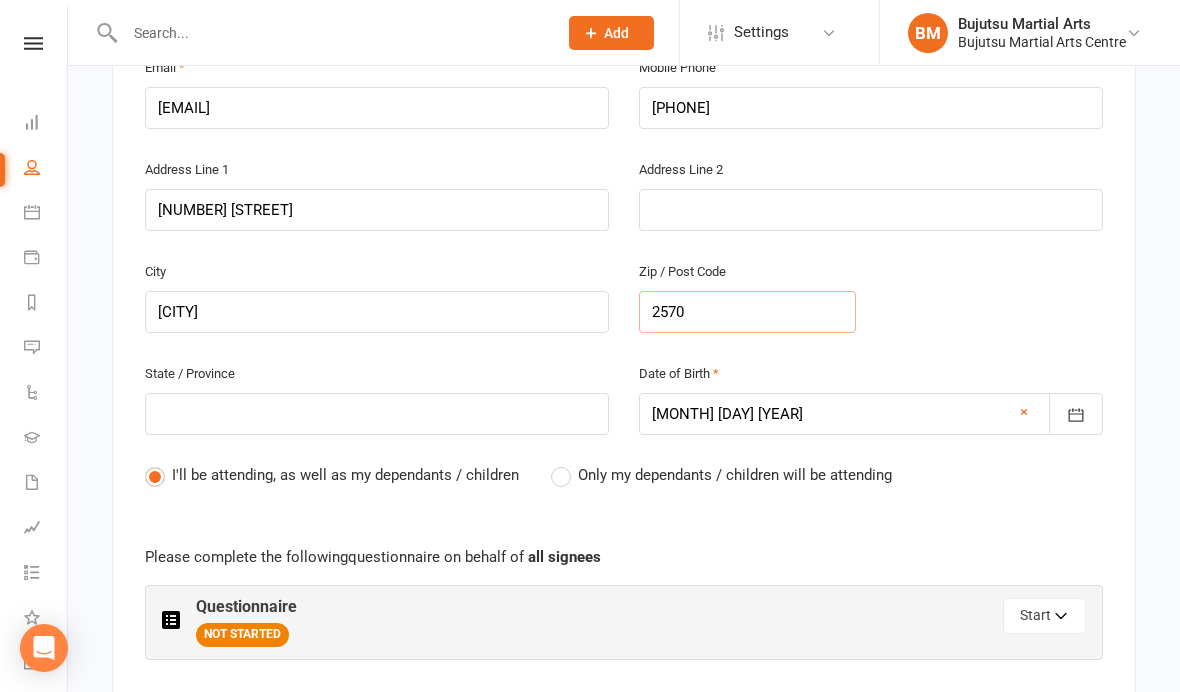 type on "2570" 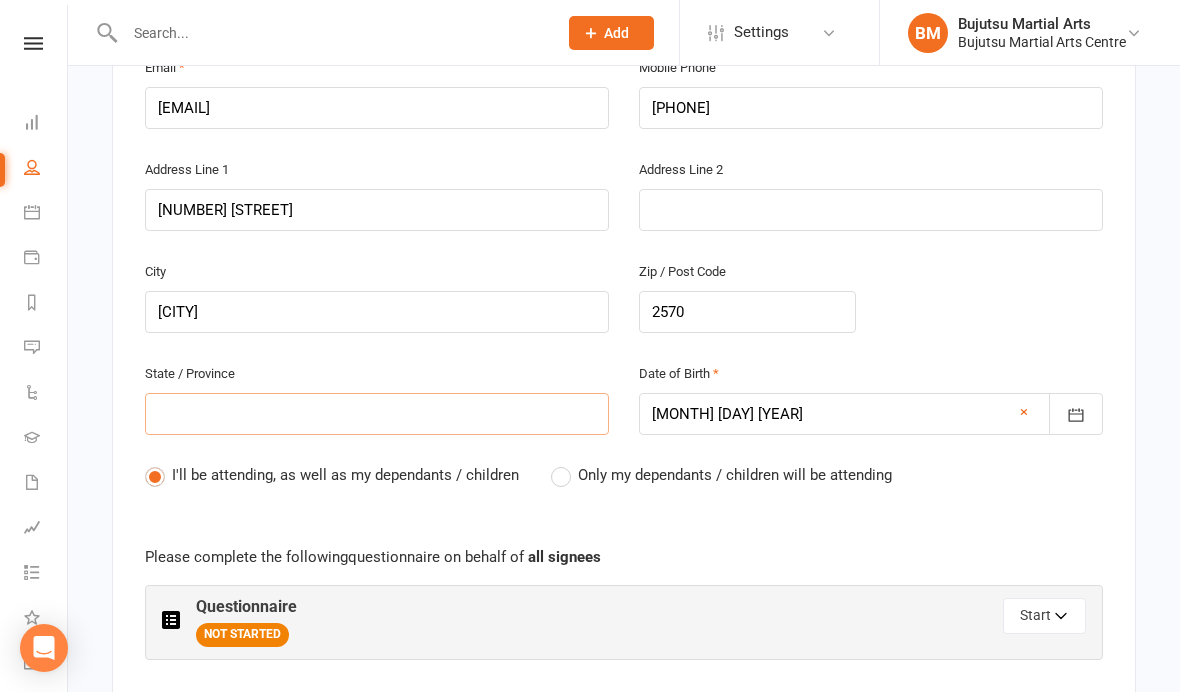 click at bounding box center [377, 414] 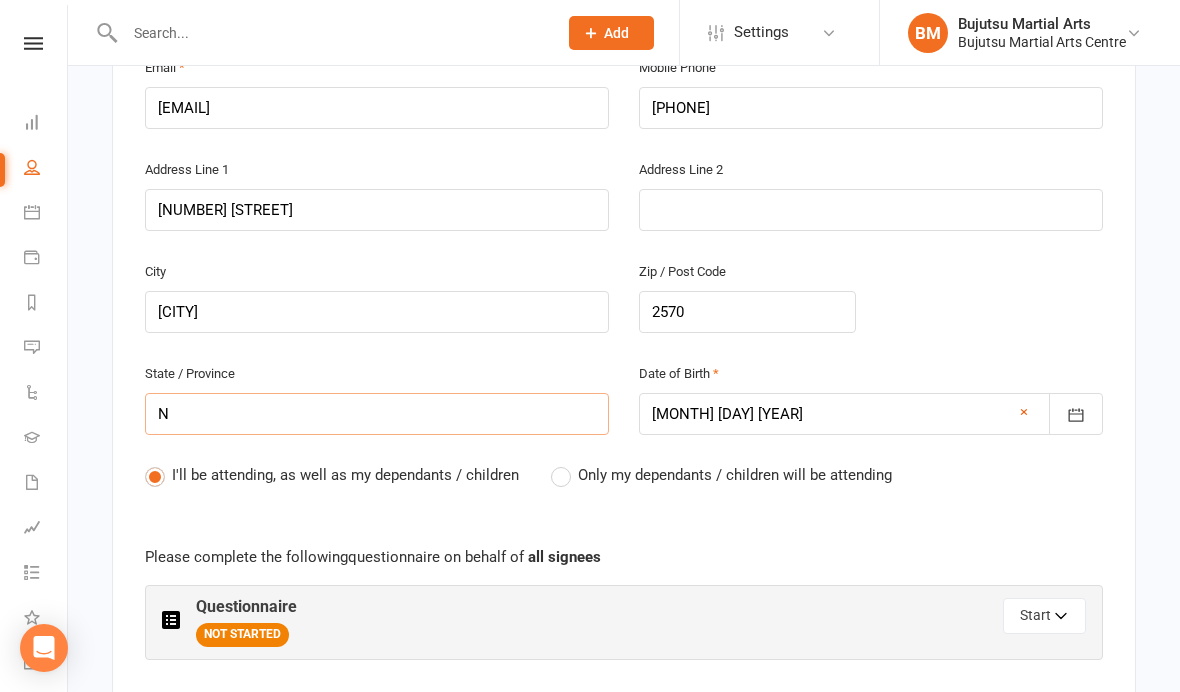 type on "NS" 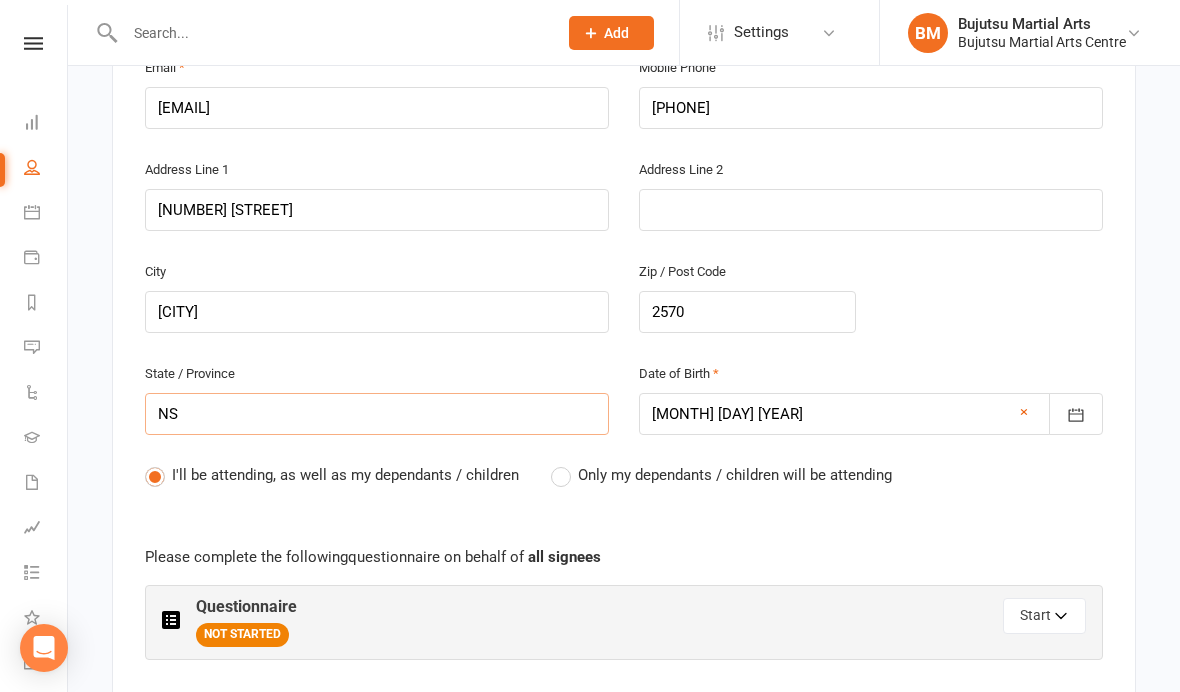 type on "NSW" 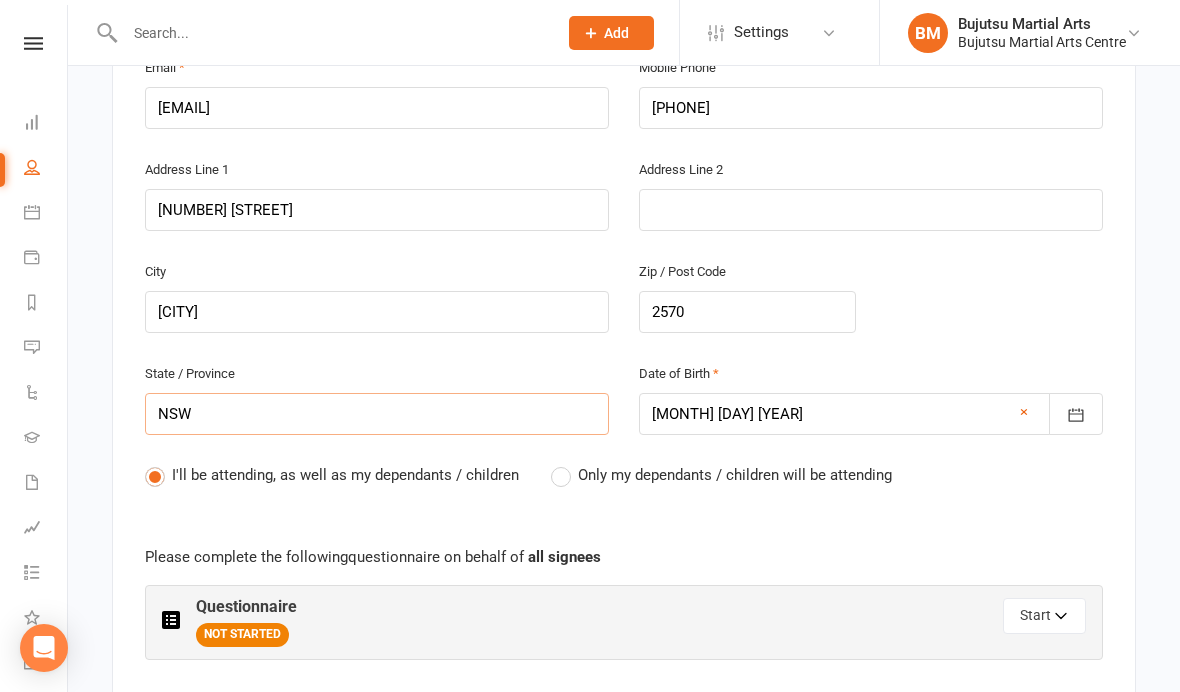 type on "NSW" 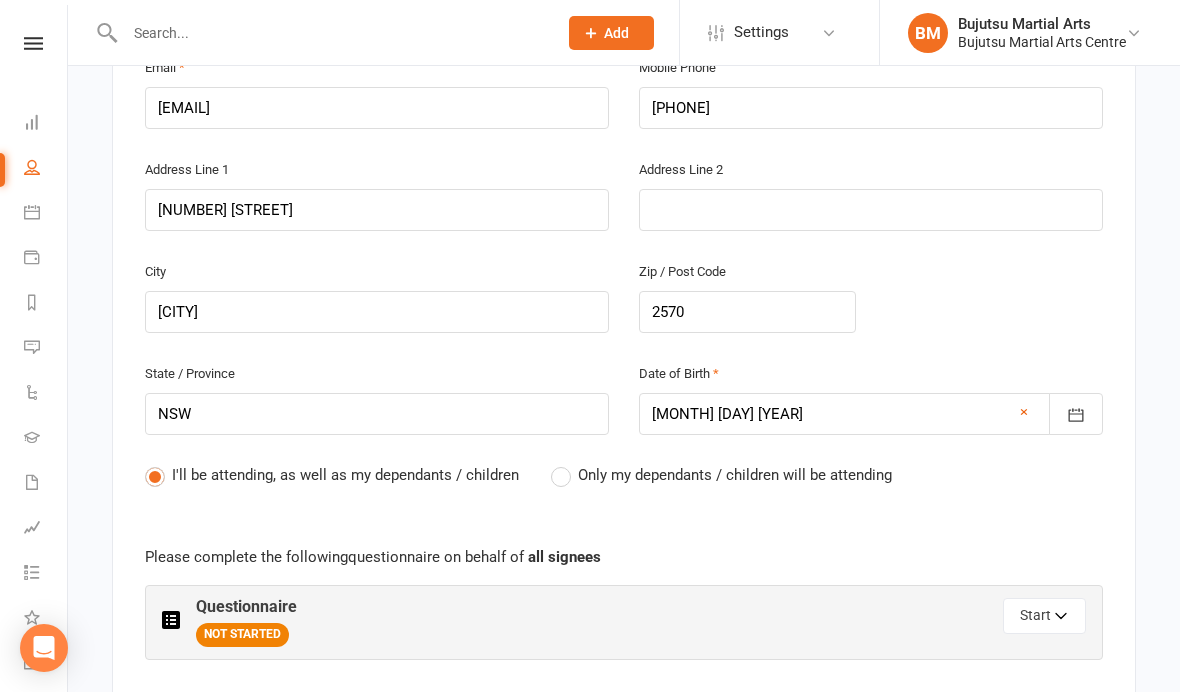 click on "Only my dependants / children will be attending" at bounding box center [735, 473] 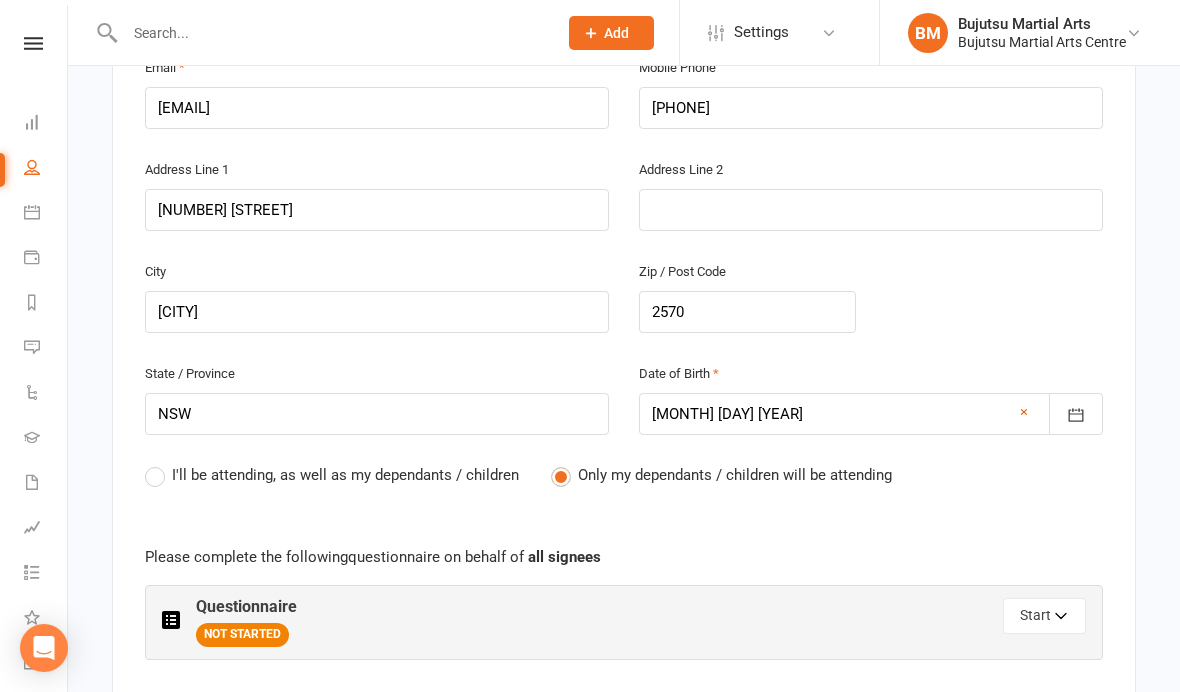 radio on "true" 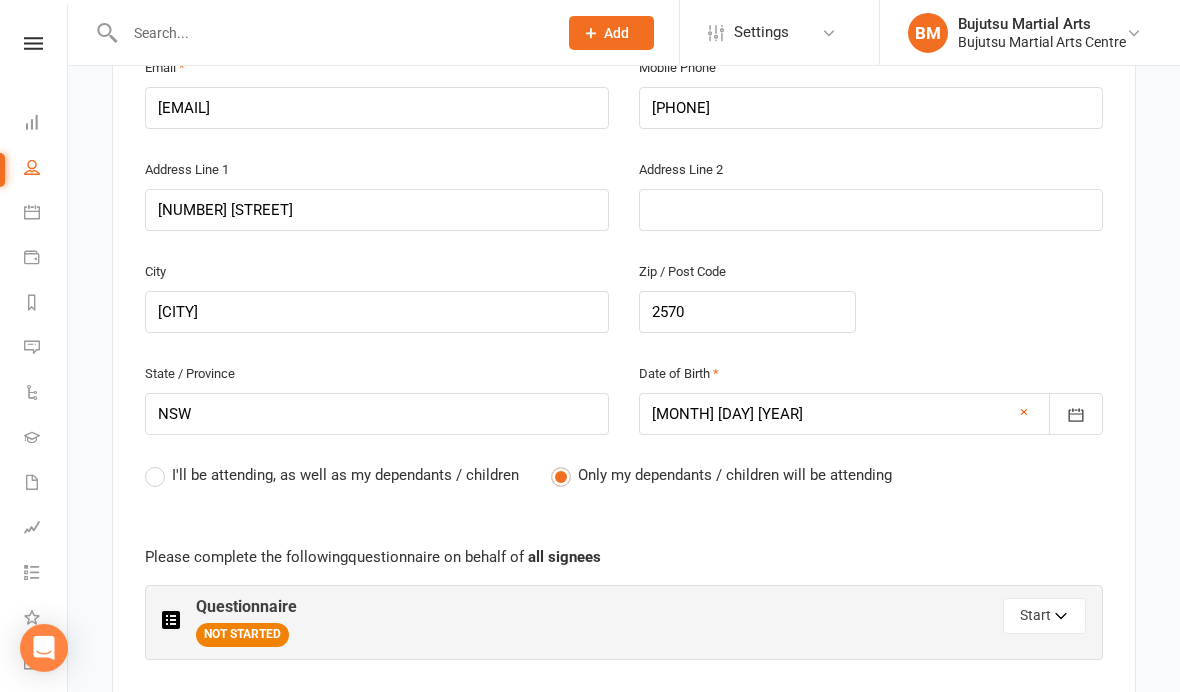 click 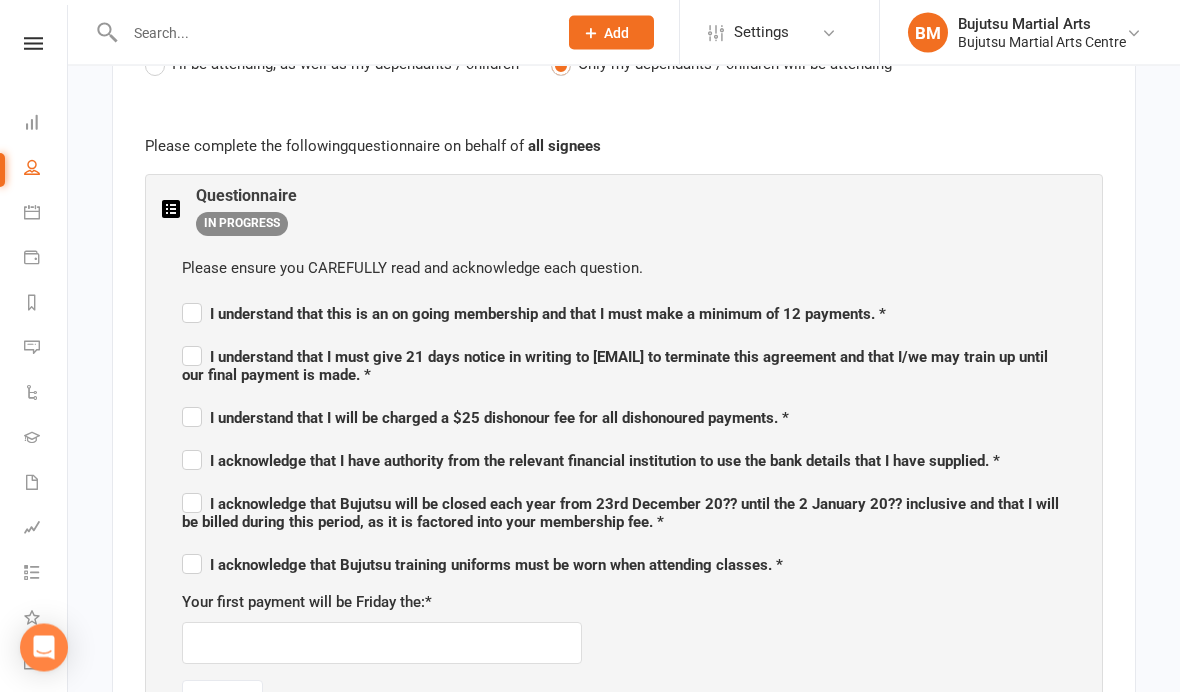 scroll, scrollTop: 1189, scrollLeft: 0, axis: vertical 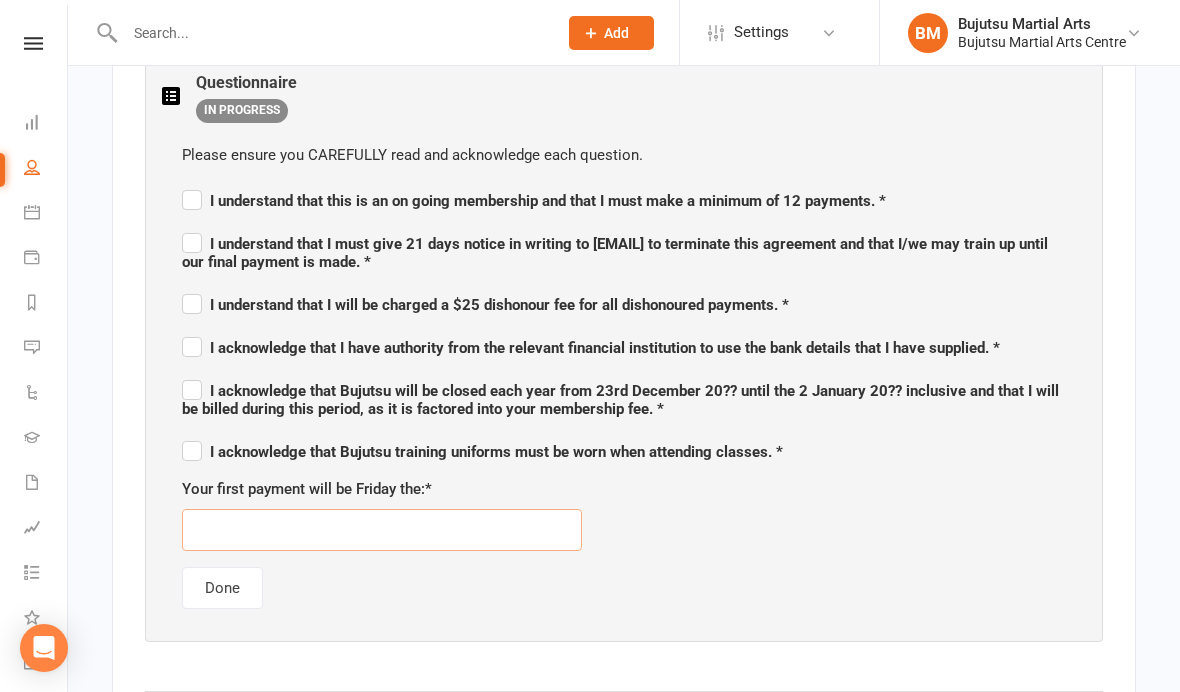click at bounding box center [382, 530] 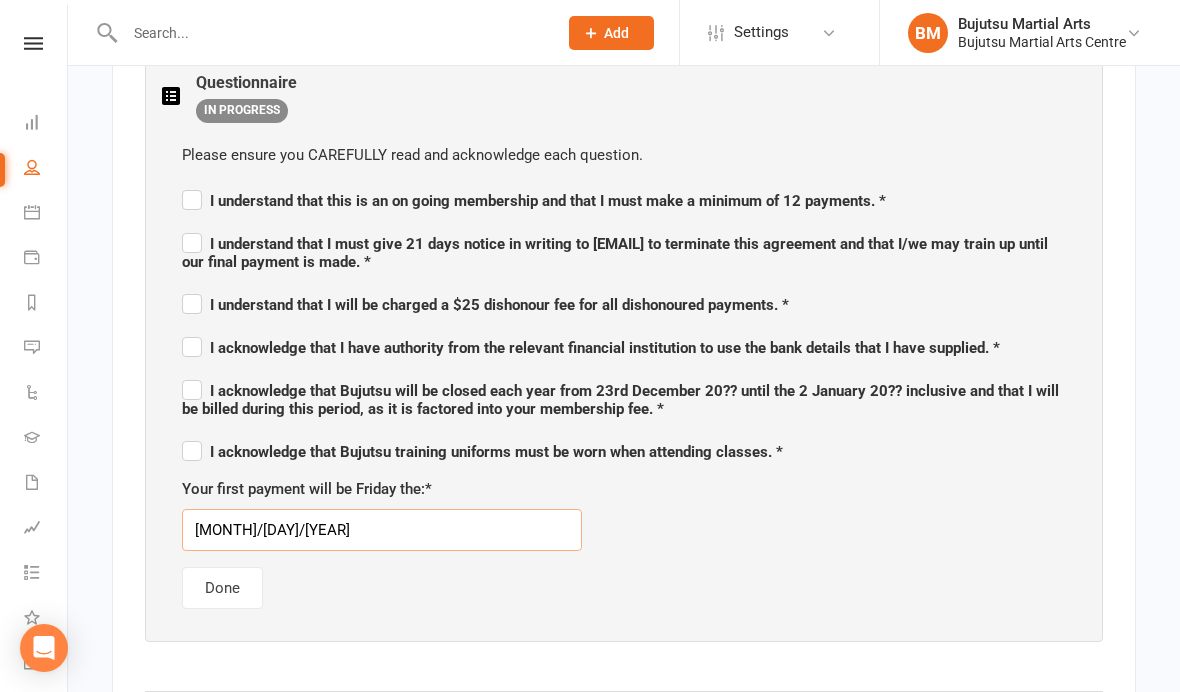 type on "08/08/2025" 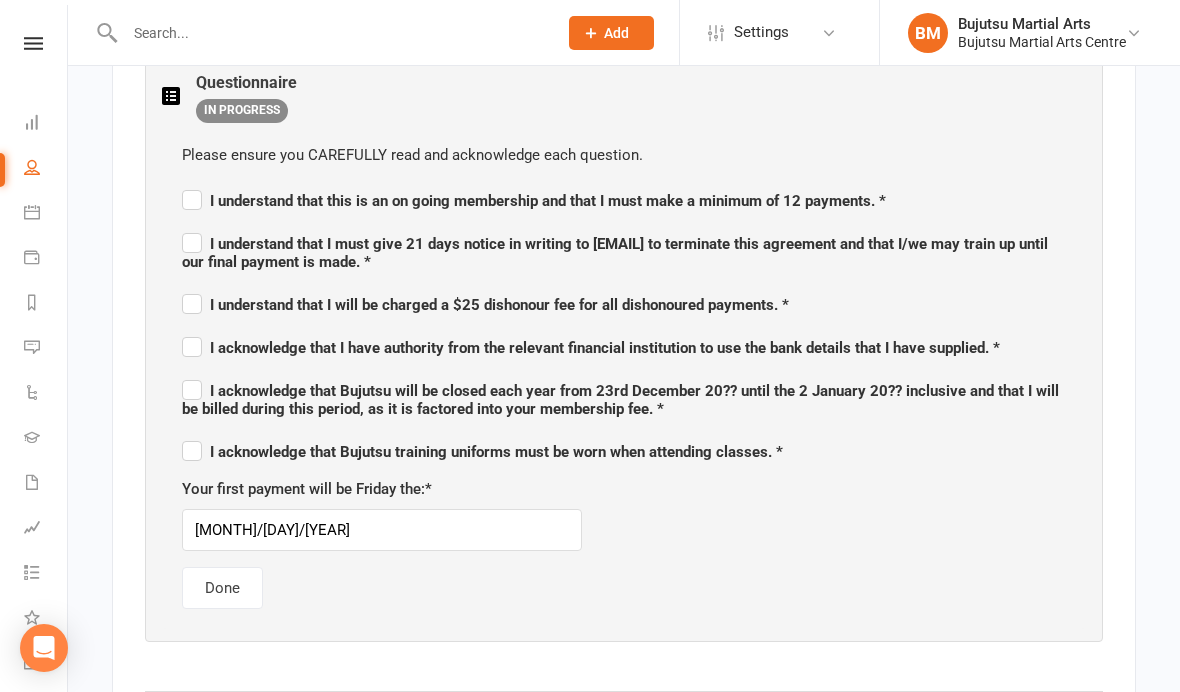 click on "Your first payment will be Friday the:  * 08/08/2025" at bounding box center (624, 514) 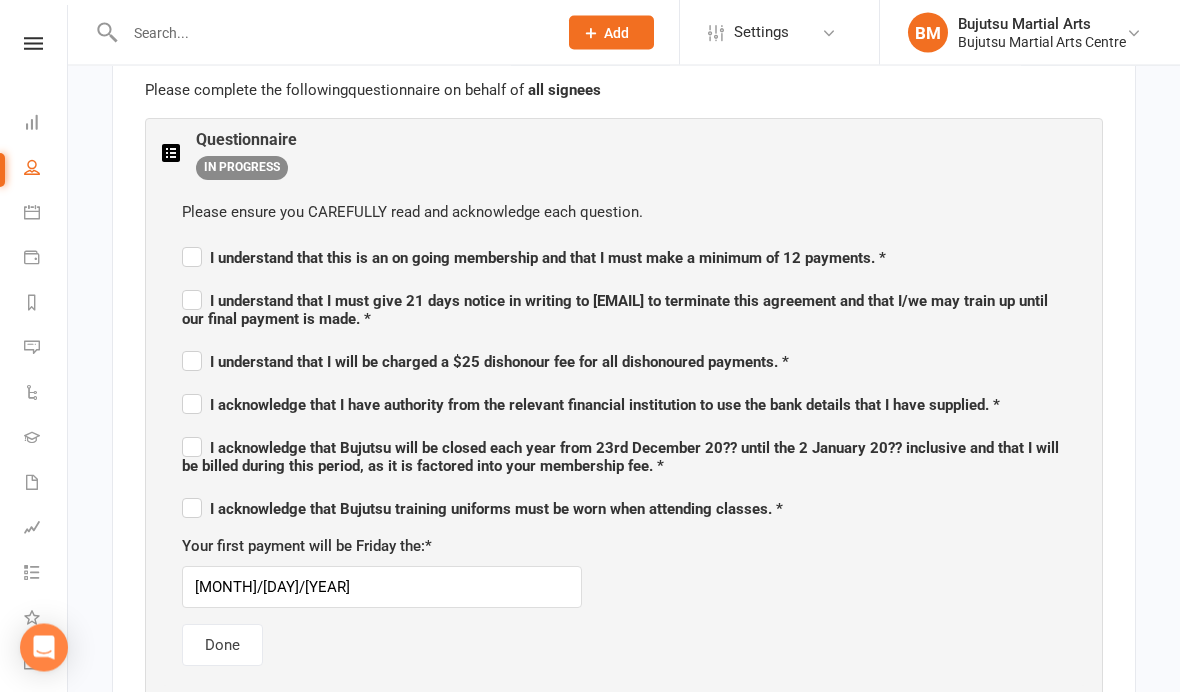 scroll, scrollTop: 1132, scrollLeft: 0, axis: vertical 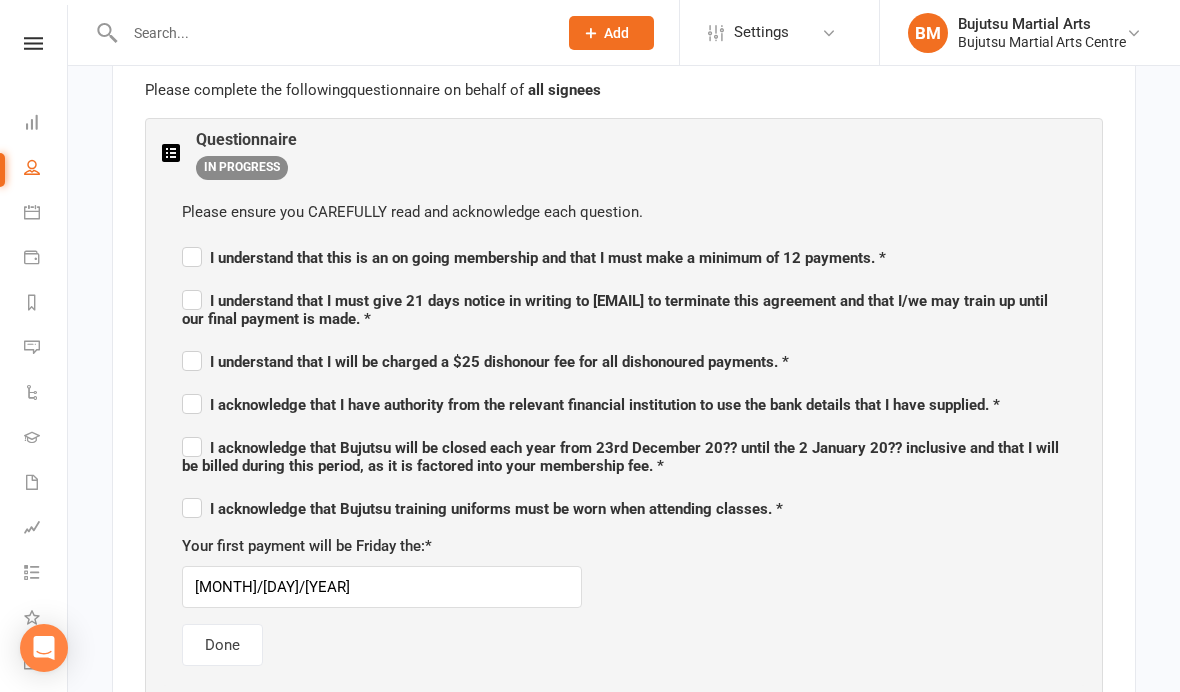 click on "Please ensure you CAREFULLY read and acknowledge each question. I understand that this is an on going membership and that I must make a minimum of 12 payments.   * I understand that I must give 21 days notice in writing to admin@bujutsumartialarts.com to terminate this agreement and that I/we may train up until our final payment is made.   * I understand that I will be charged a $25 dishonour fee for all dishonoured payments.   * I acknowledge that I have authority from the relevant financial institution to use the bank details that I have supplied.   * I acknowledge that Bujutsu will be closed each year from 23rd December 20?? until the 2 January 20?? inclusive and that I will be billed during this period, as it is factored into your membership fee.   * I acknowledge that Bujutsu training uniforms must be worn when attending classes.   * Your first payment will be Friday the:  * 08/08/2025 Done" at bounding box center (624, 433) 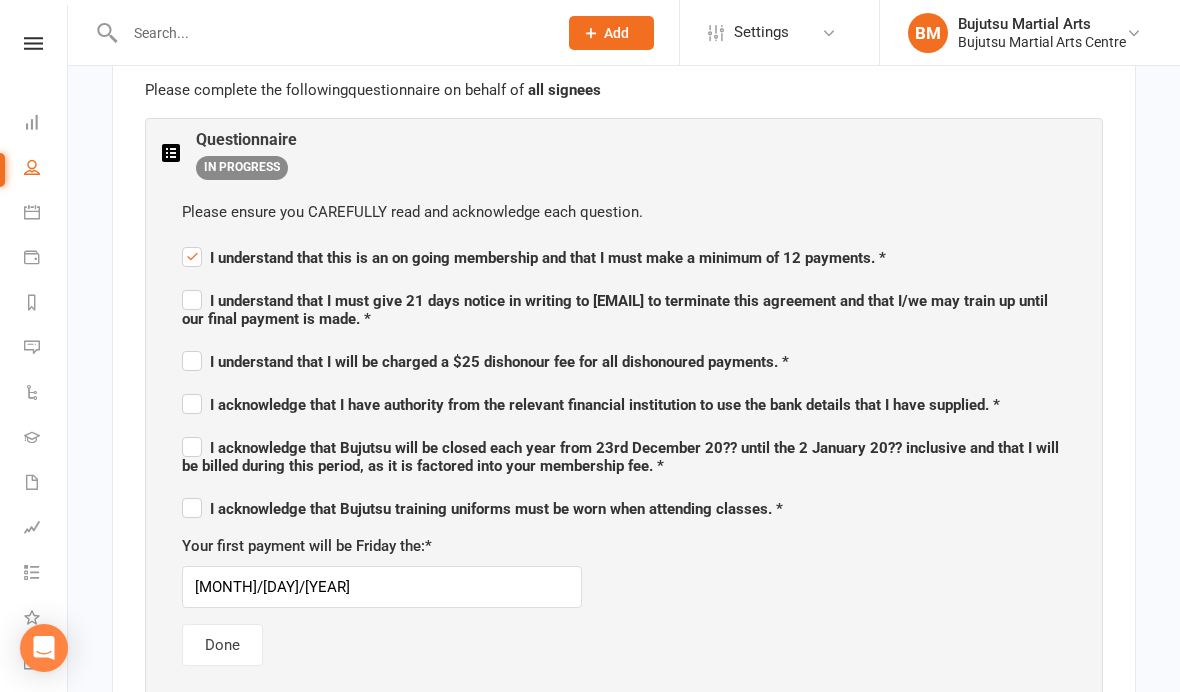checkbox on "true" 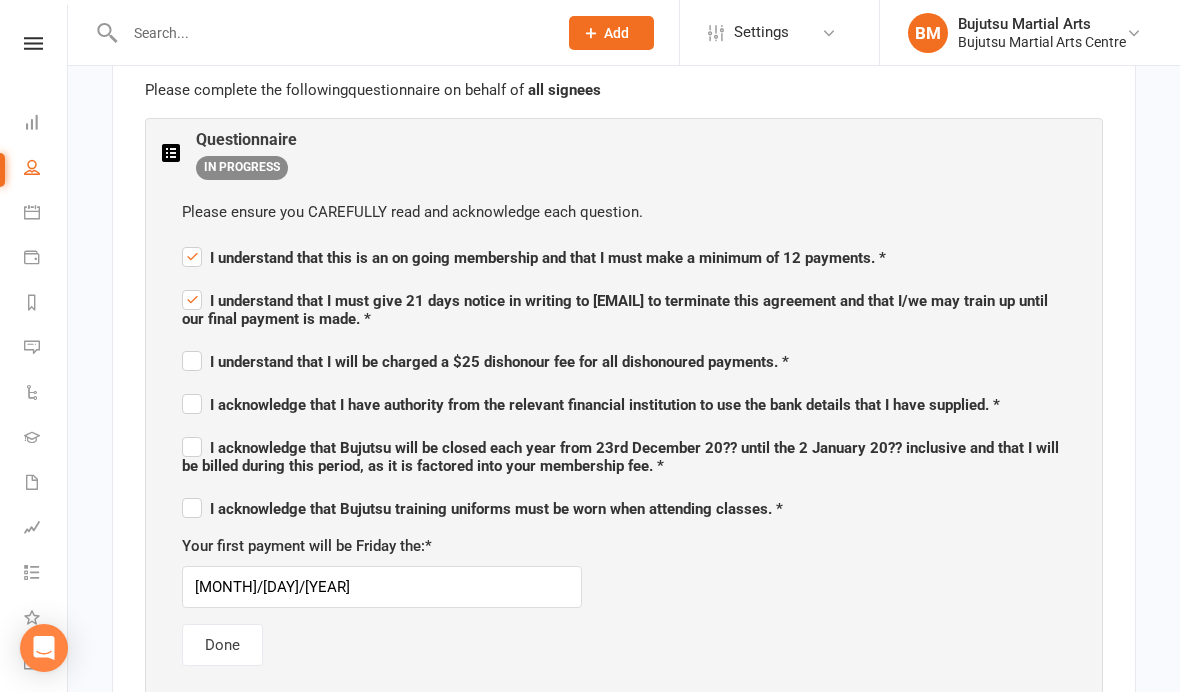 click on "I understand that I will be charged a $25 dishonour fee for all dishonoured payments.   *" at bounding box center [485, 362] 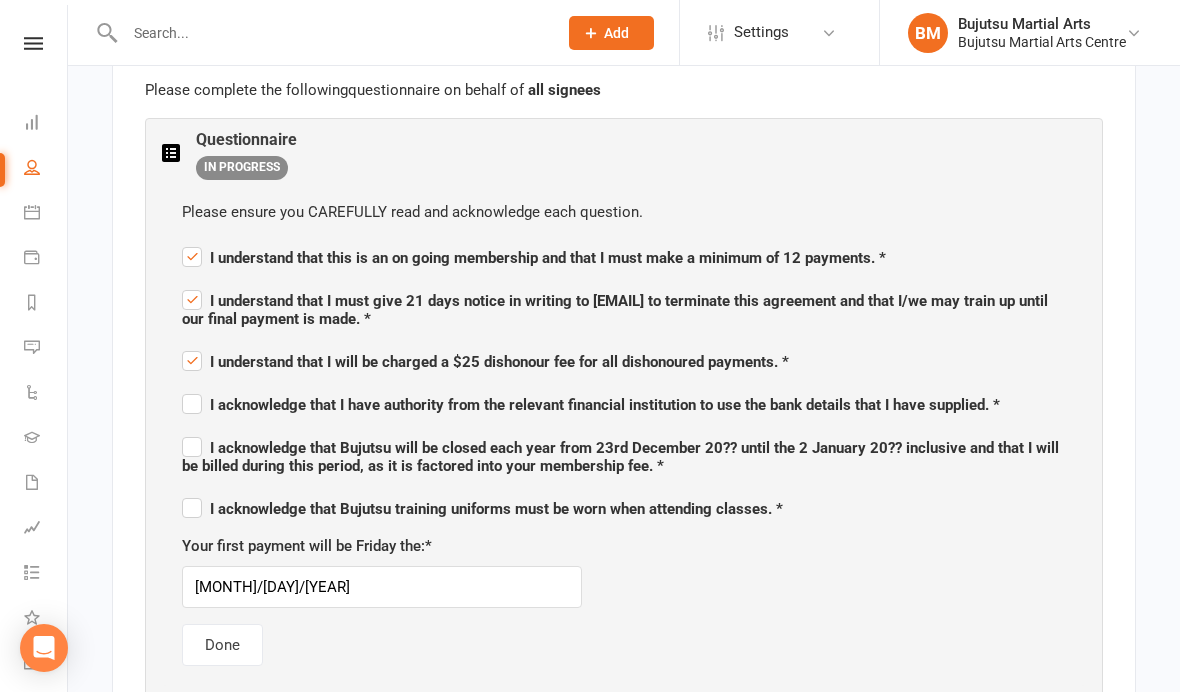 click on "I acknowledge that I have authority from the relevant financial institution to use the bank details that I have supplied.   *" at bounding box center [591, 402] 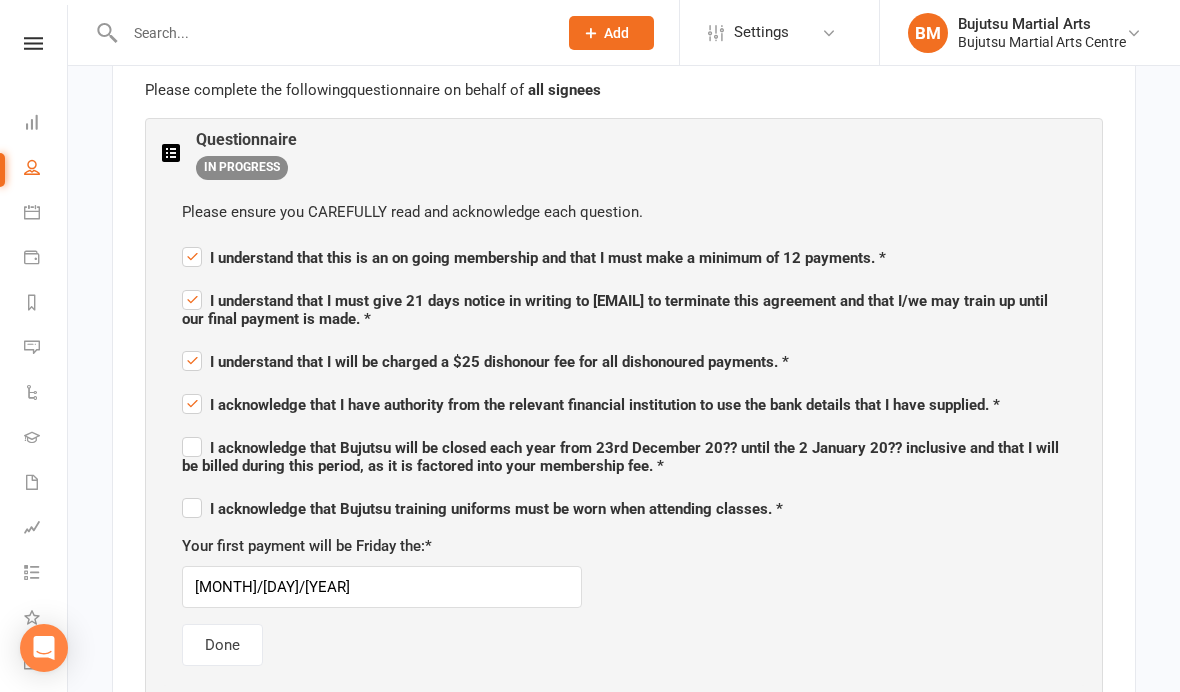 checkbox on "true" 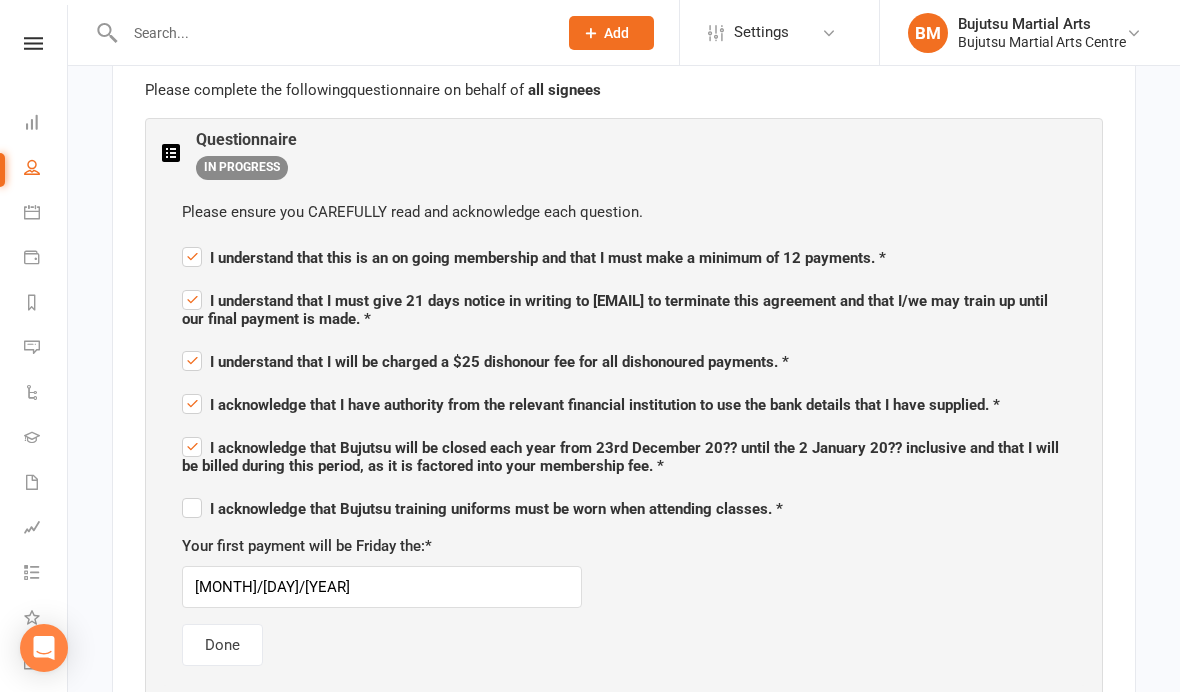 click on "I acknowledge that Bujutsu training uniforms must be worn when attending classes.   *" at bounding box center [482, 506] 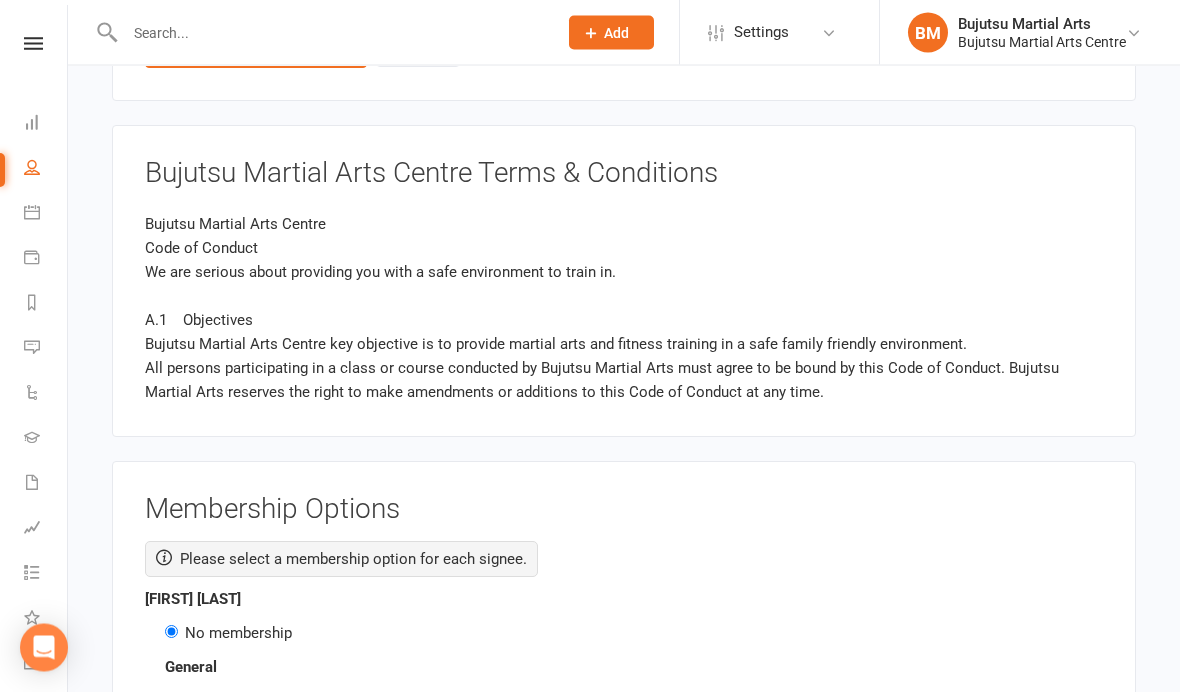 scroll, scrollTop: 2462, scrollLeft: 0, axis: vertical 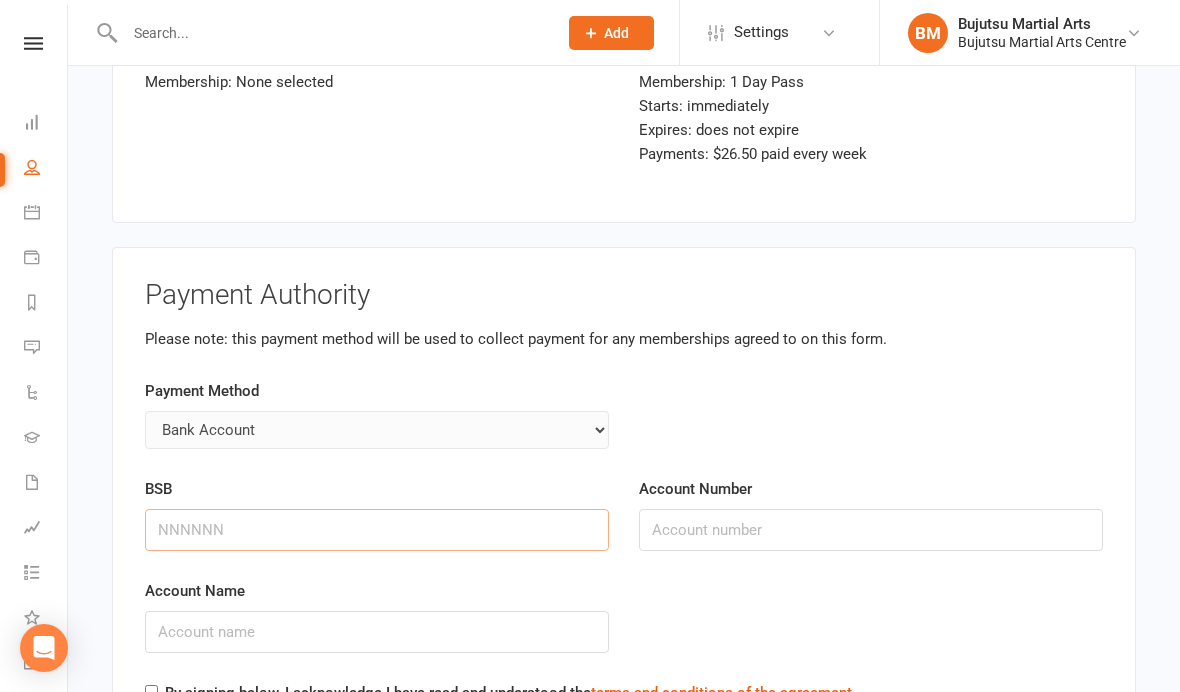 click on "BSB" at bounding box center [377, 530] 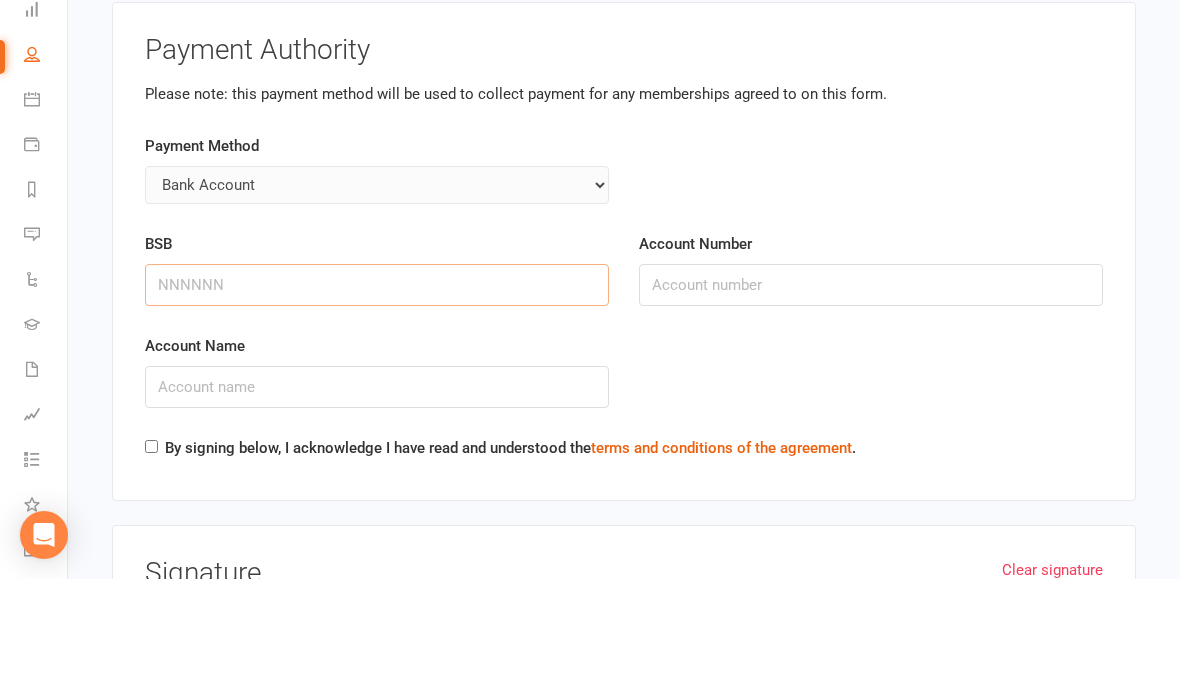 scroll, scrollTop: 5134, scrollLeft: 0, axis: vertical 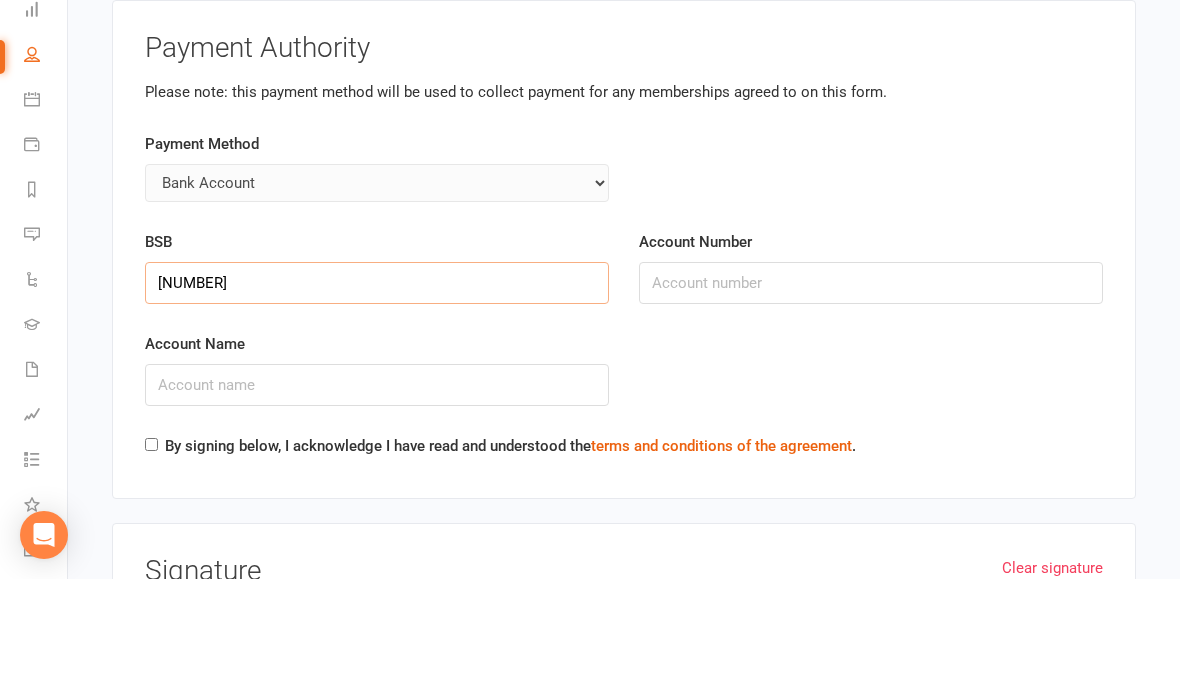 type on "814282" 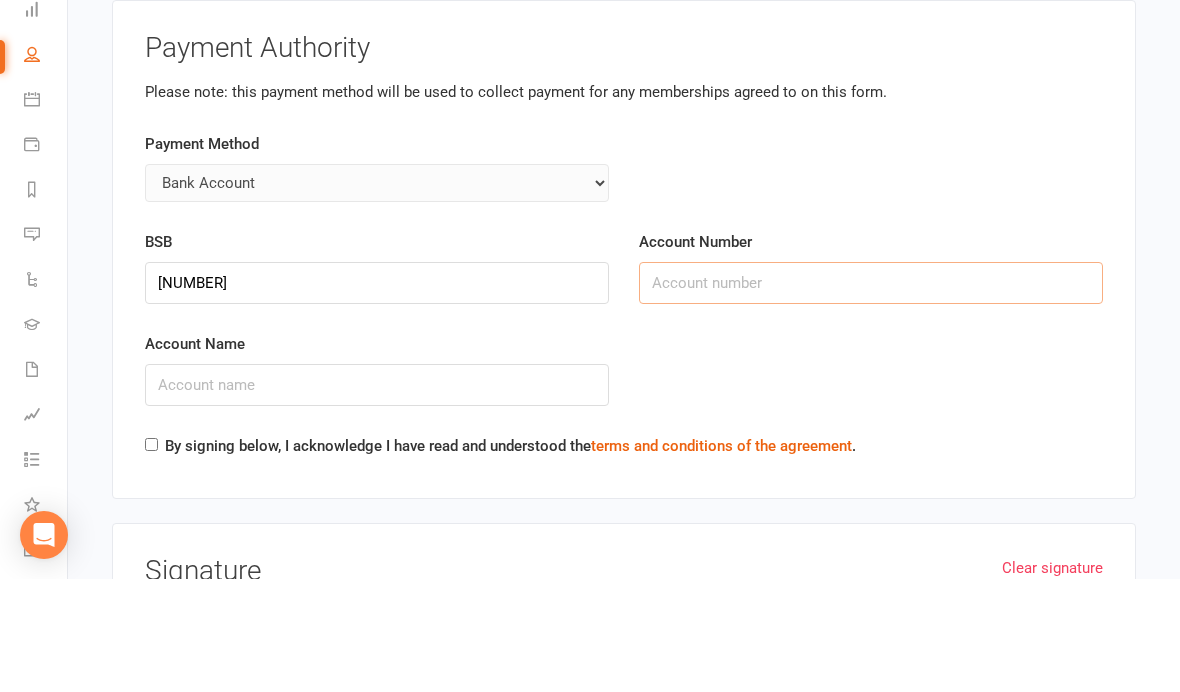 click on "Account Number" at bounding box center [871, 396] 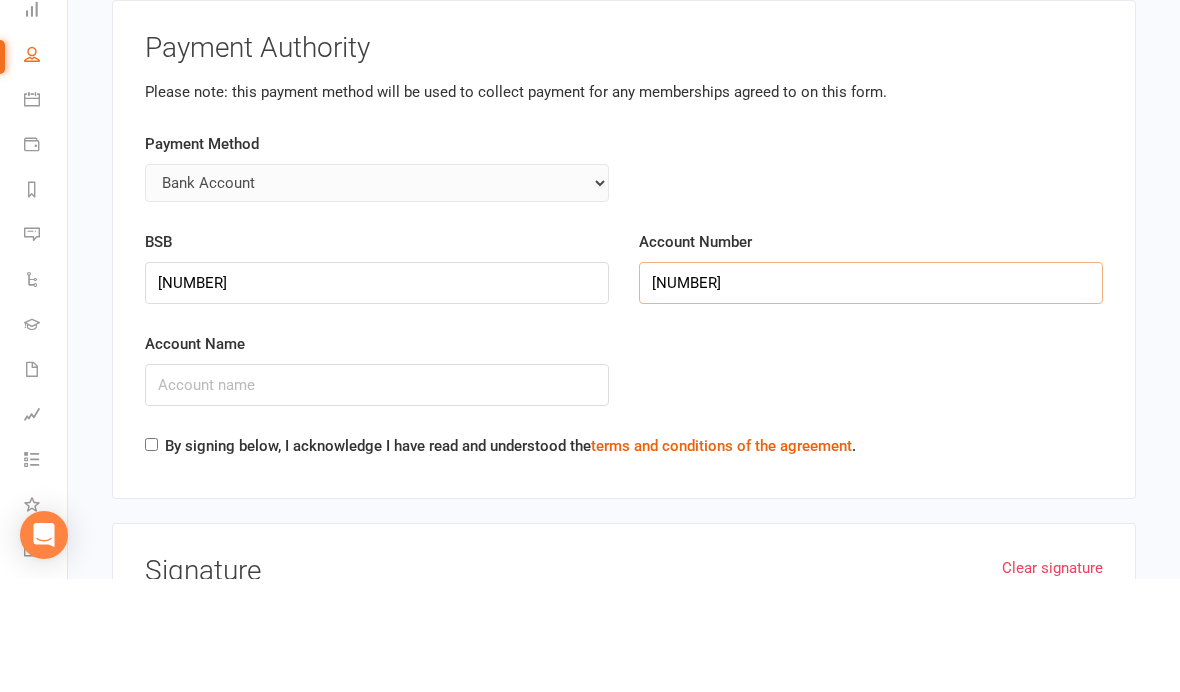 type on "51864901" 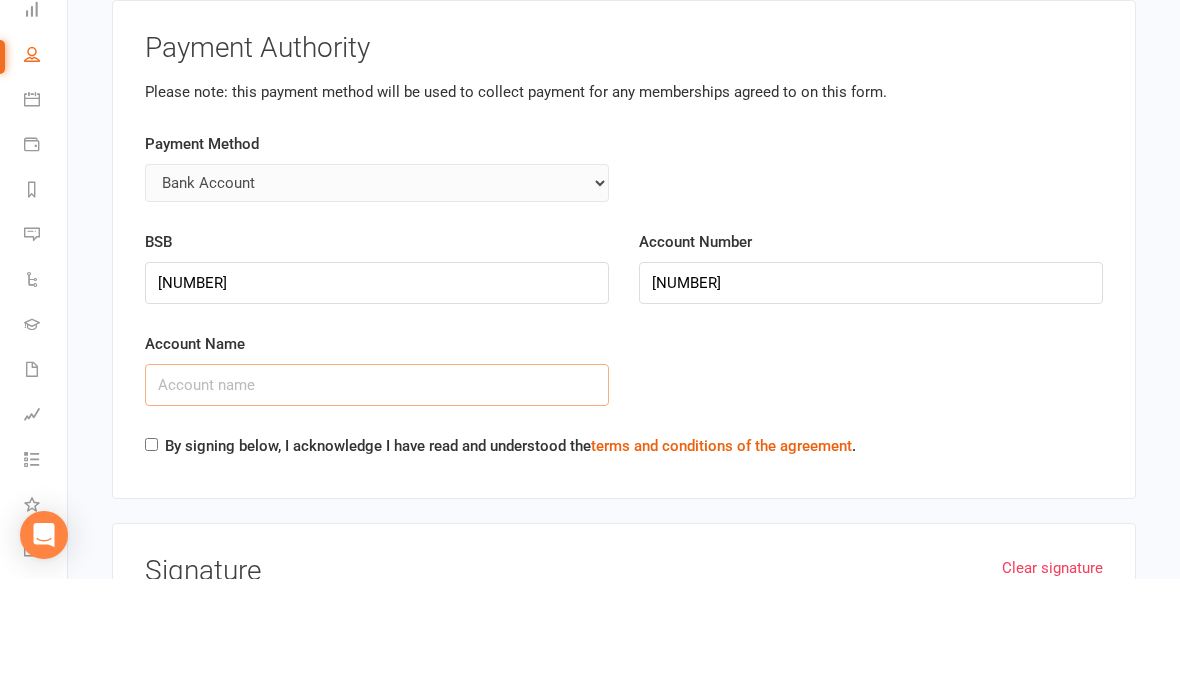 click on "Account Name" at bounding box center (377, 498) 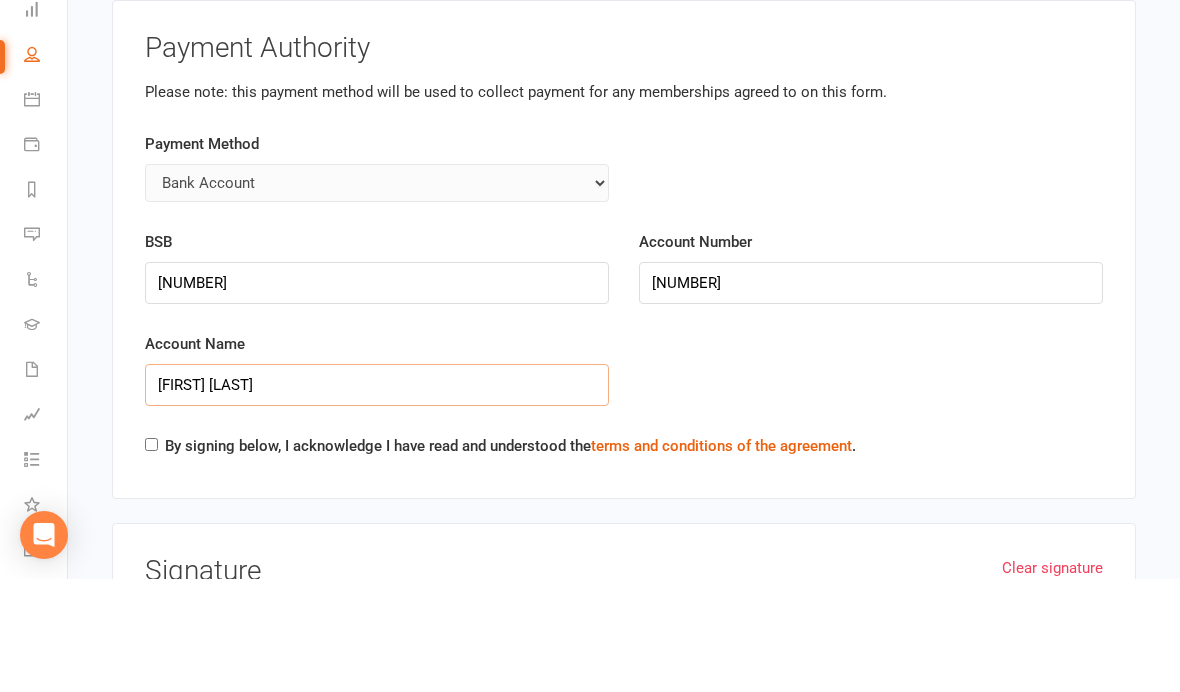 type on "Shannon Lyons" 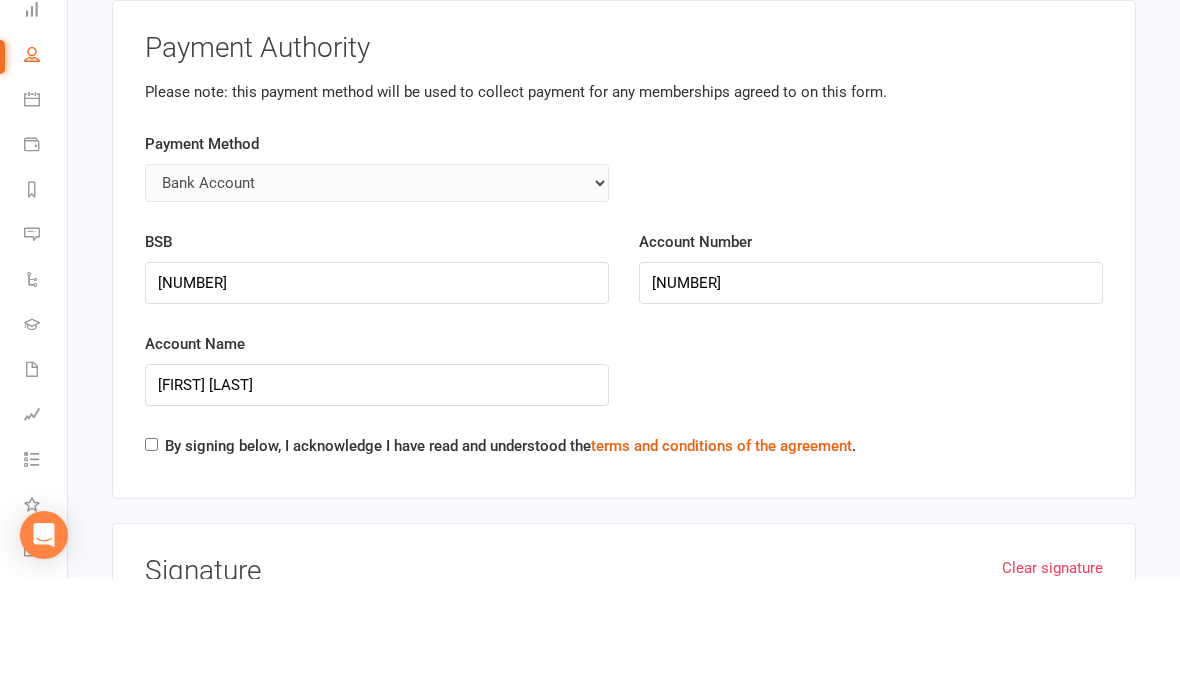 click on "By signing below, I acknowledge I have read and understood the  terms and conditions of the agreement ." at bounding box center [151, 557] 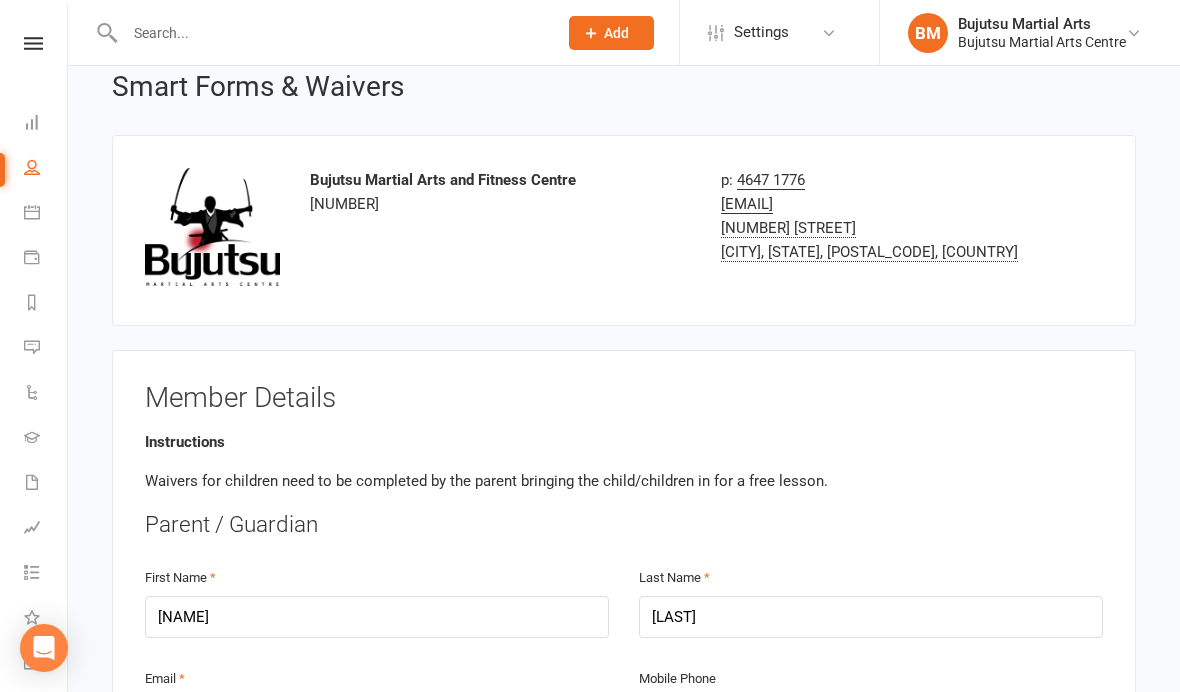 scroll, scrollTop: 0, scrollLeft: 0, axis: both 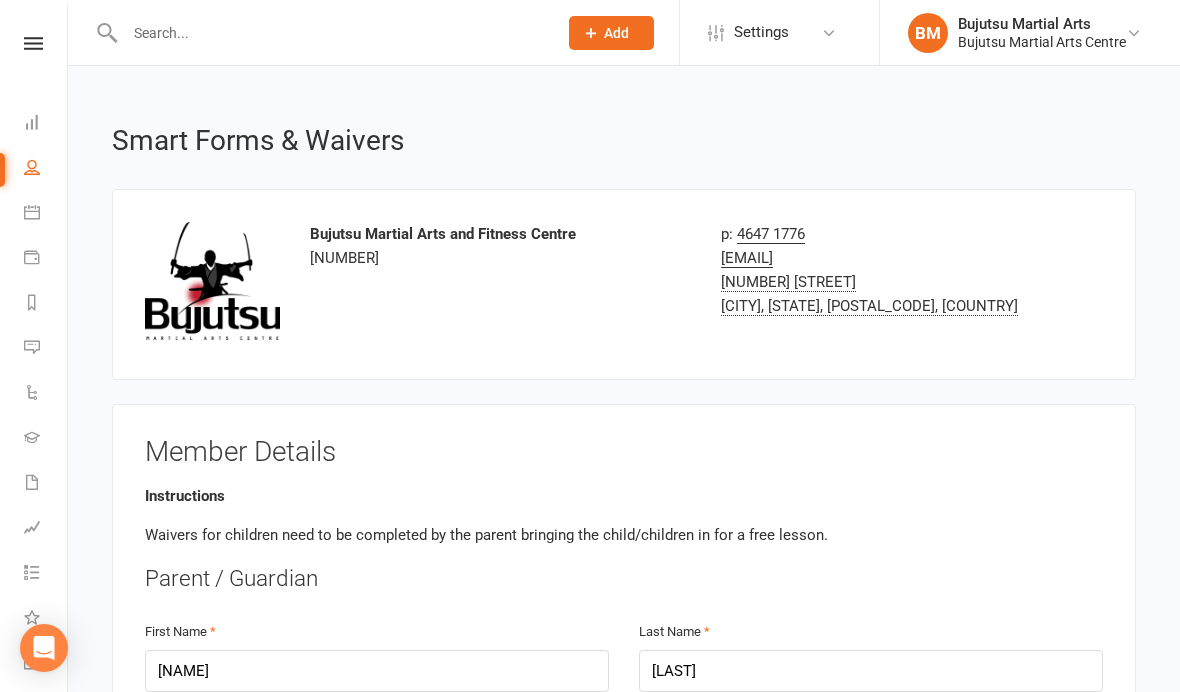 click at bounding box center (33, 43) 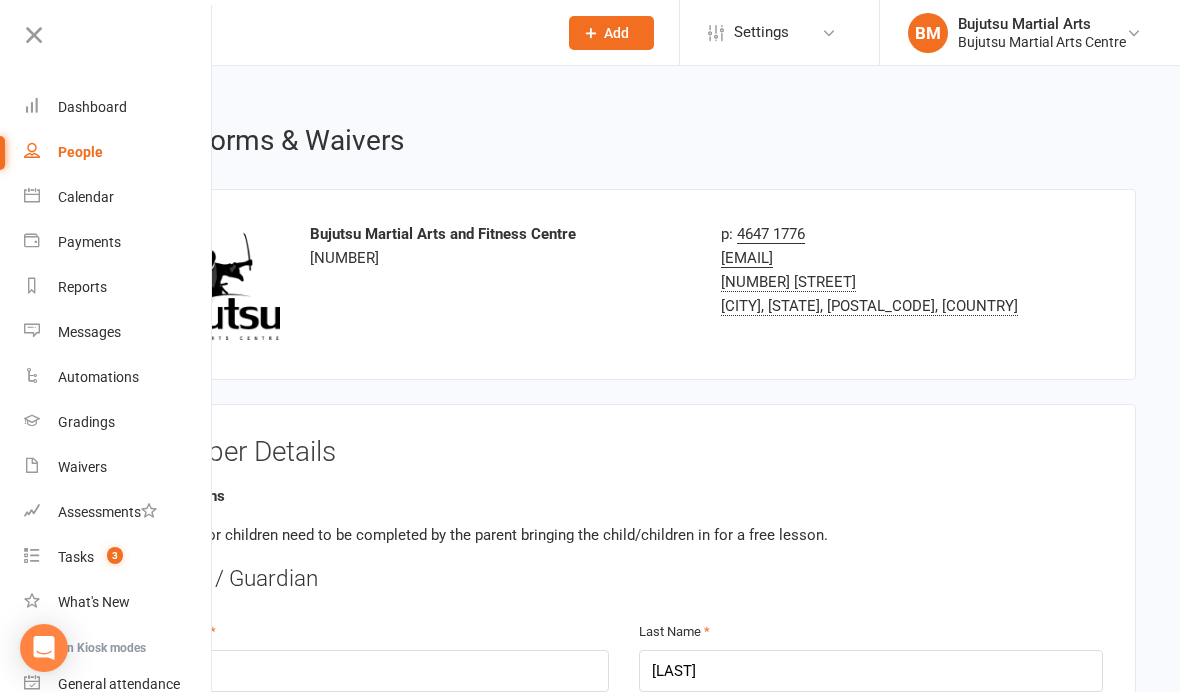 click on "Smart Forms & Waivers Bujutsu Martial Arts and Fitness Centre 20169350627 p:   4647 1776 mark@bujutsumartialarts.com 21 Waler Crescent SMEATON GRANGE, New South Wales, 2567, Australia Member Details Instructions Waivers for children need to be completed by the parent bringing the child/children in for a free lesson. Parent / Guardian First Name KATHRYN Last Name BRITTAIN Email kj_brittain@hotmail.com Mobile Phone 0490374291 Address Line 1 27 Southdown Rd Address Line 2 City Elderslie Zip / Post Code 2570 State / Province NSW Date of Birth 12 Jun 1980
1961 - 1980
1961
1962
1963
1964
1965
1966
1967
1968
1969
1970
1971
1972
1973
1974
1975" at bounding box center (624, 3540) 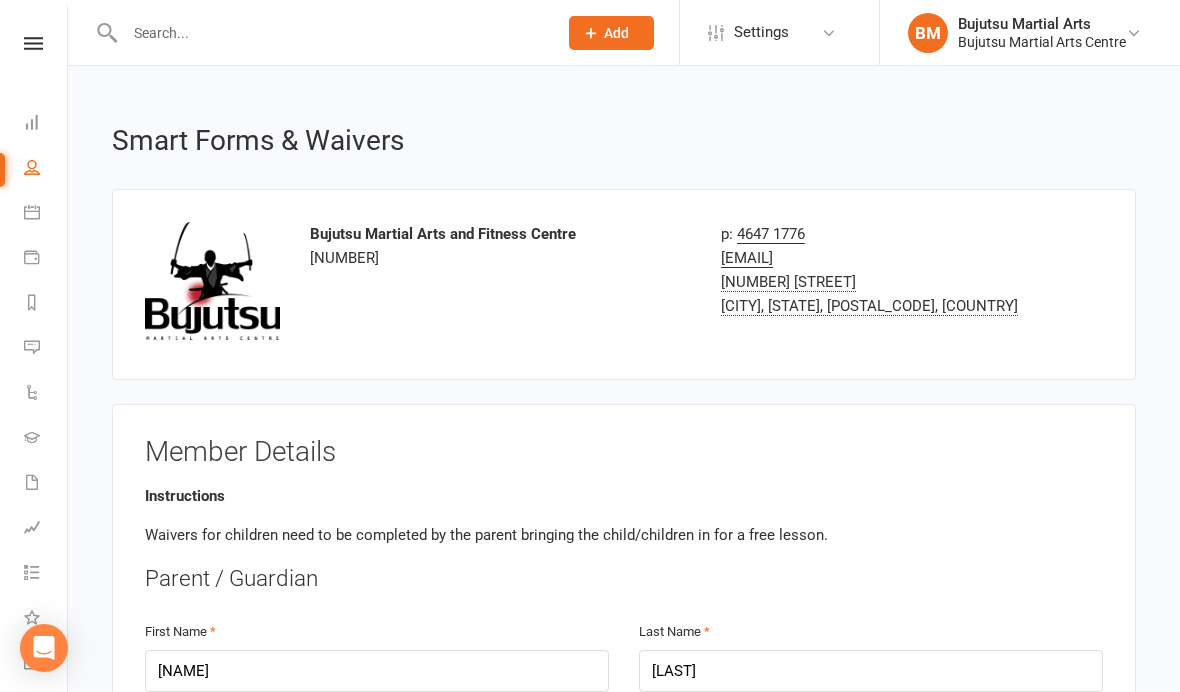 click at bounding box center (33, 43) 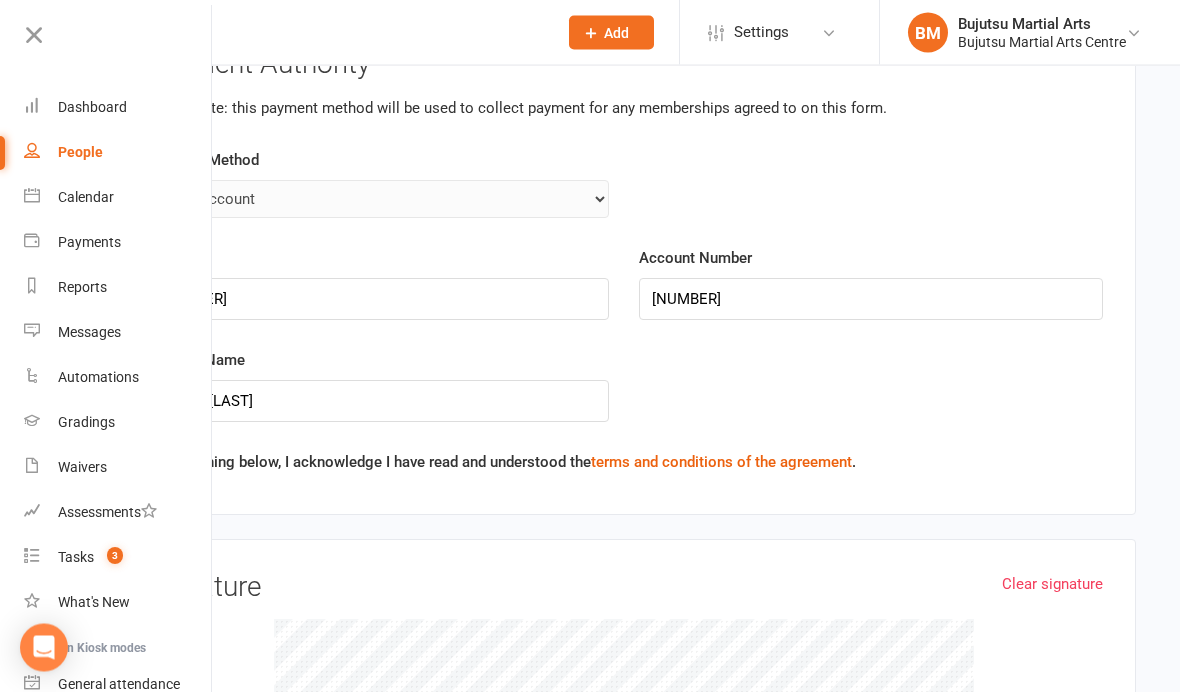 scroll, scrollTop: 5231, scrollLeft: 0, axis: vertical 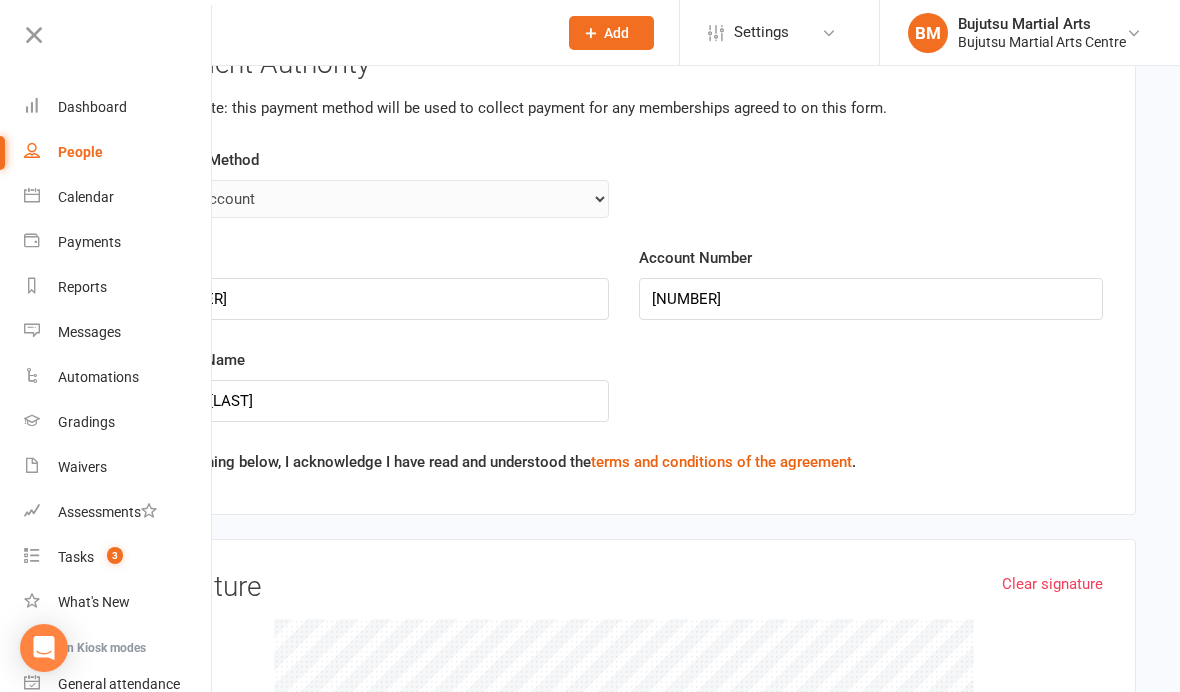 click at bounding box center (34, 35) 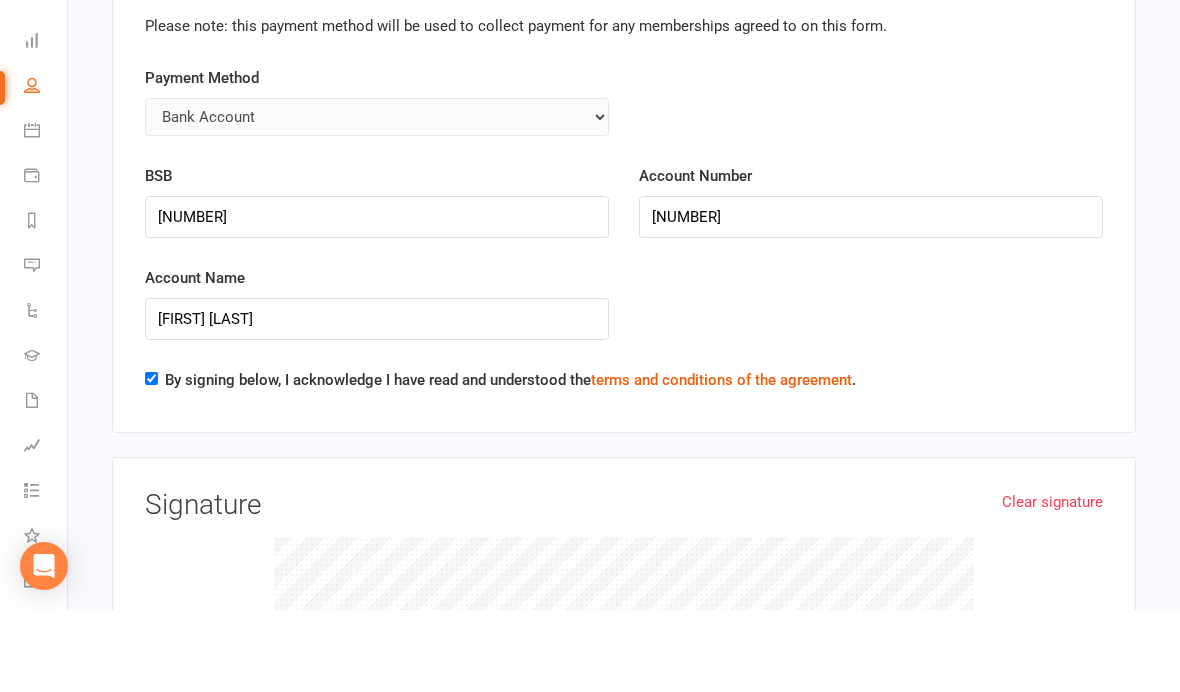 click on "Dashboard" at bounding box center (46, 124) 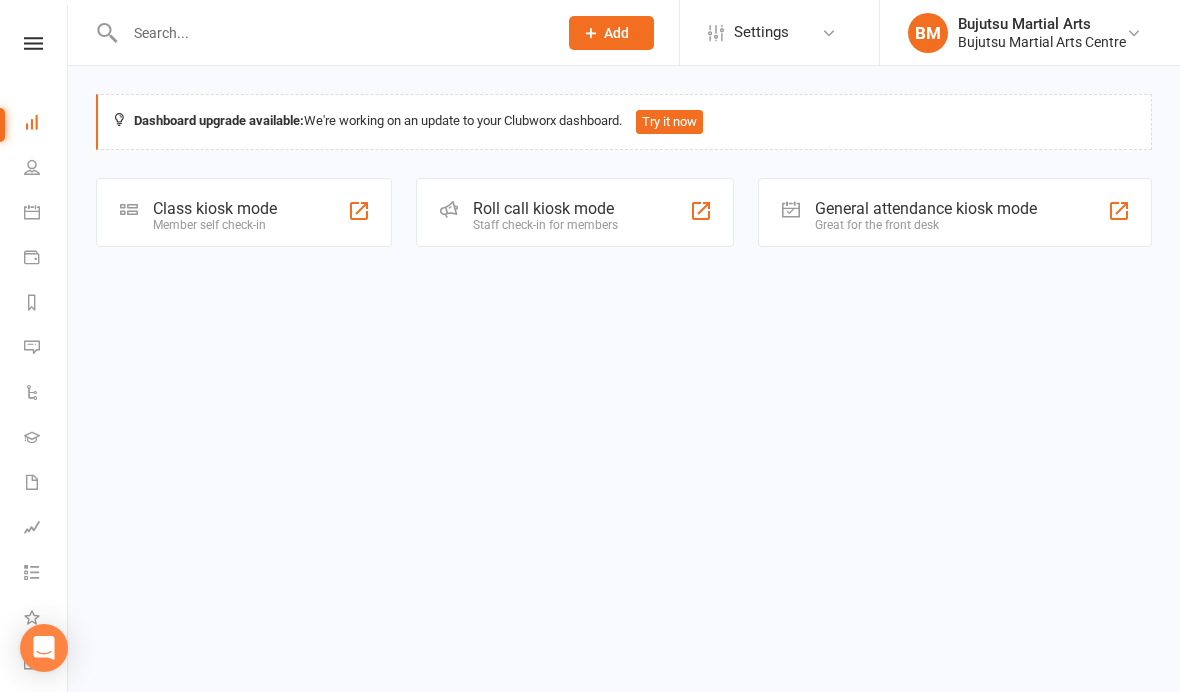 click at bounding box center (331, 33) 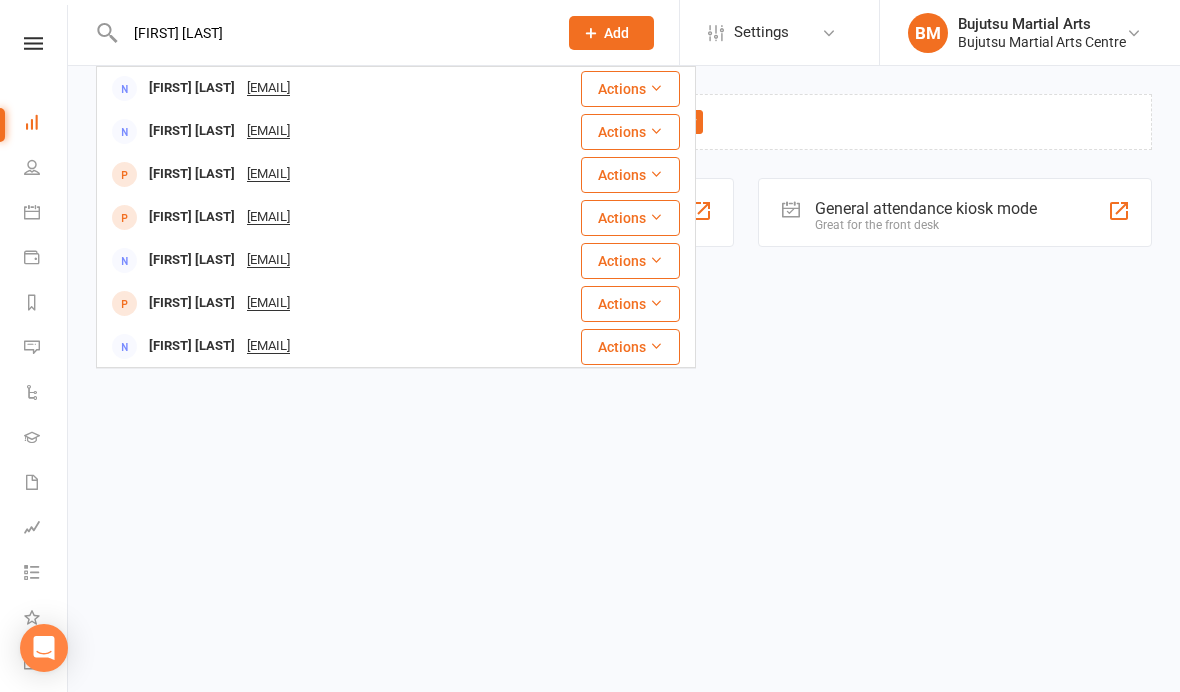type on "Shannon lyons" 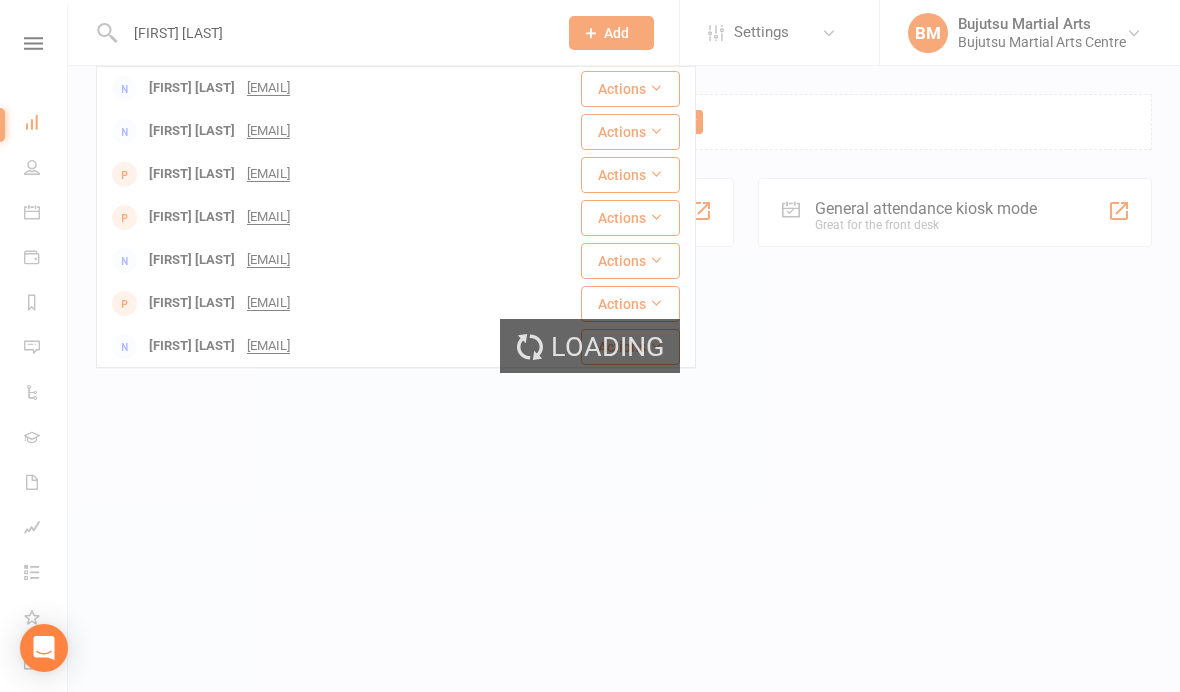 type 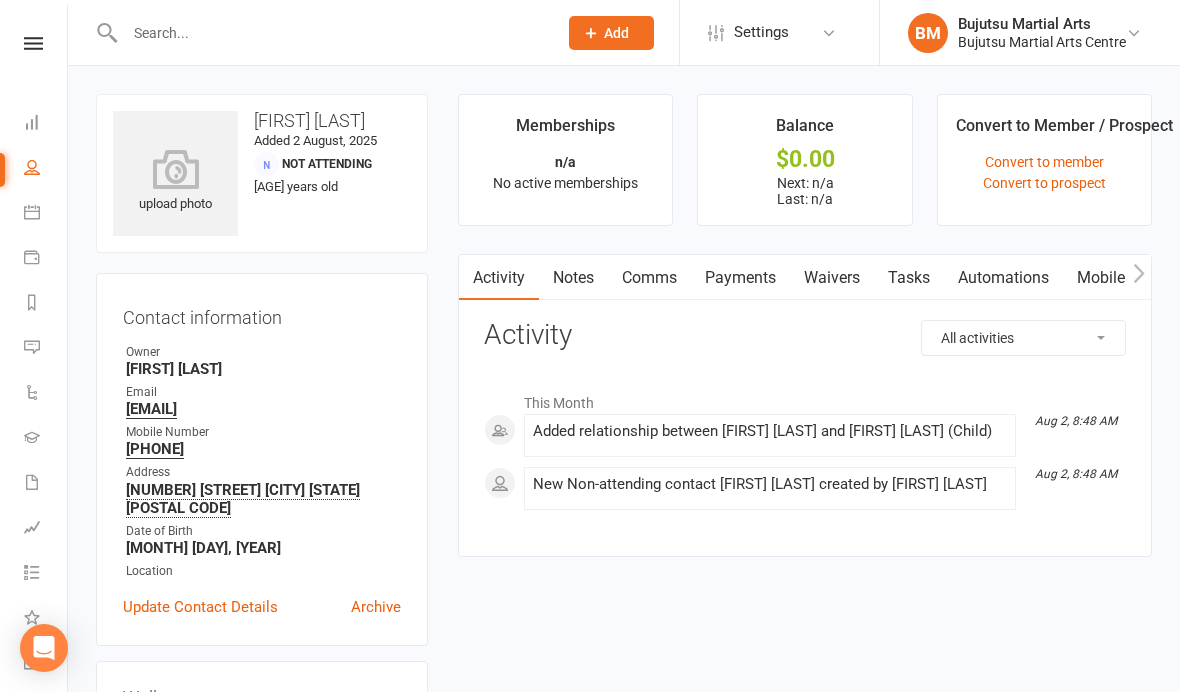 click on "Waivers" at bounding box center [832, 278] 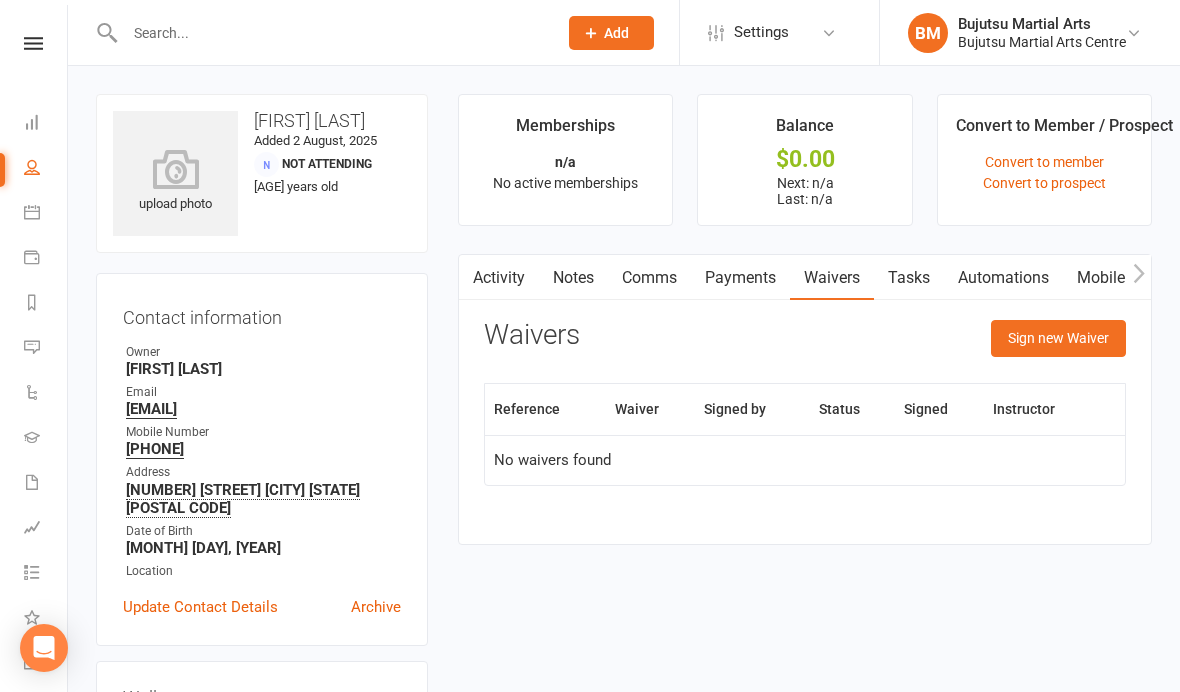 click on "Sign new Waiver" at bounding box center (1058, 338) 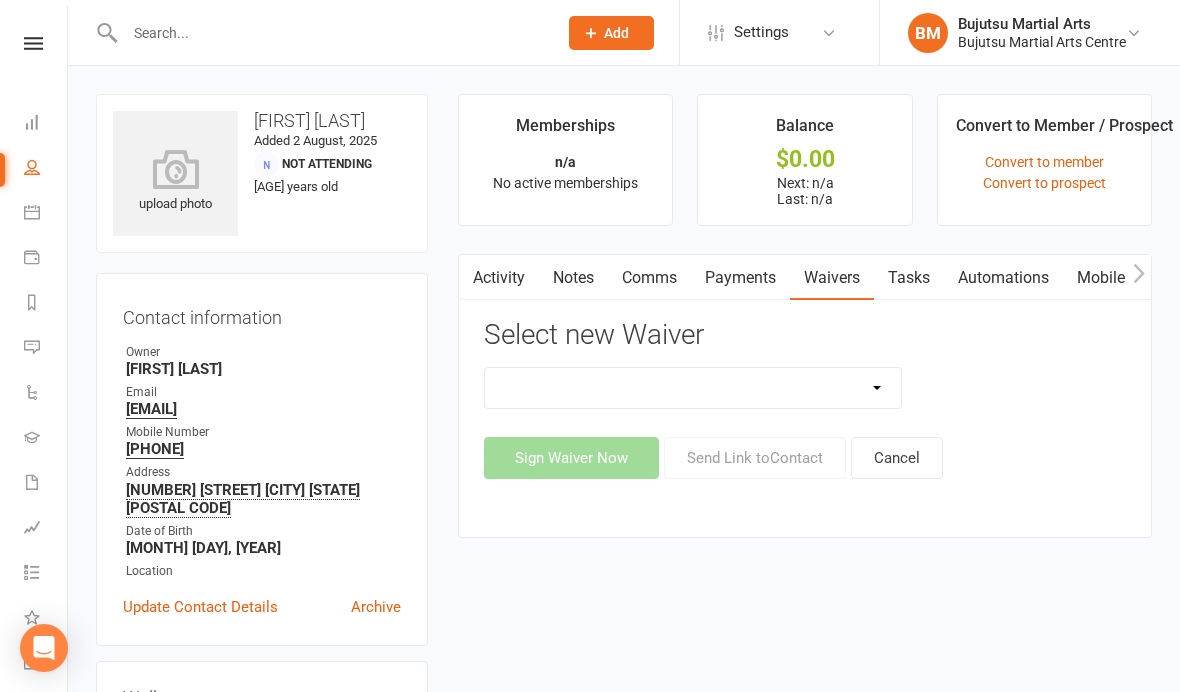 click on "Bujutsu Child Care Kids Karate Program Cash Upfront Membership Application Change of Bank Details Gym Induction Membership Application" at bounding box center (693, 388) 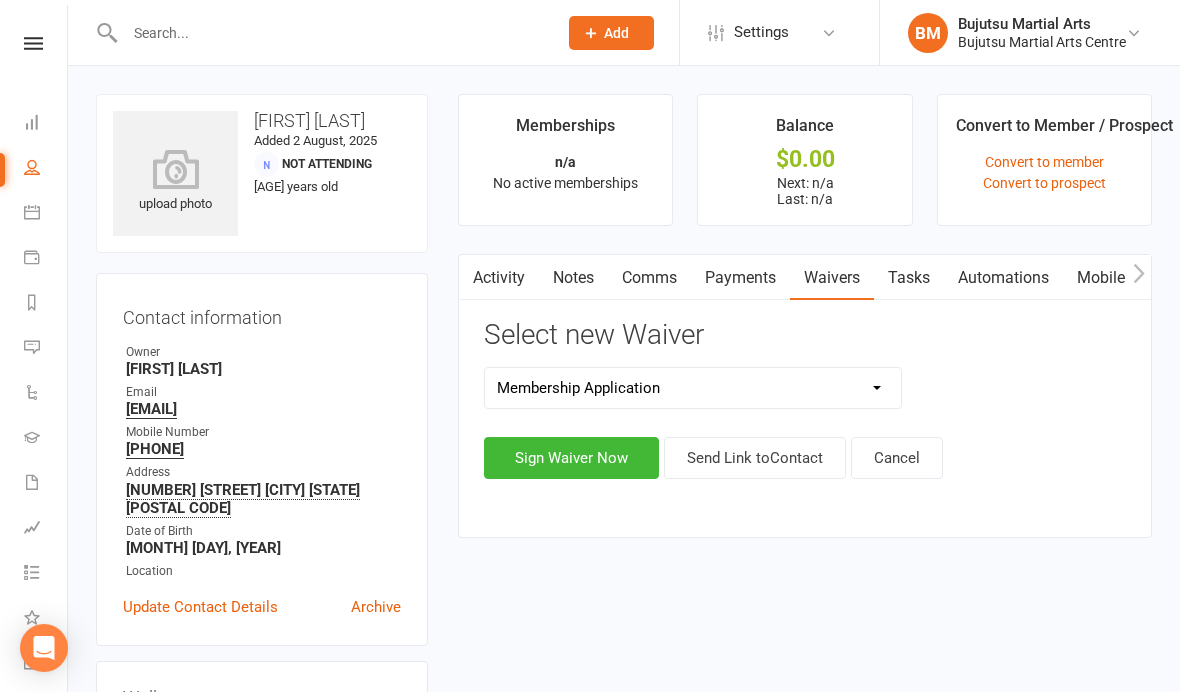 click on "Sign Waiver Now" at bounding box center (571, 458) 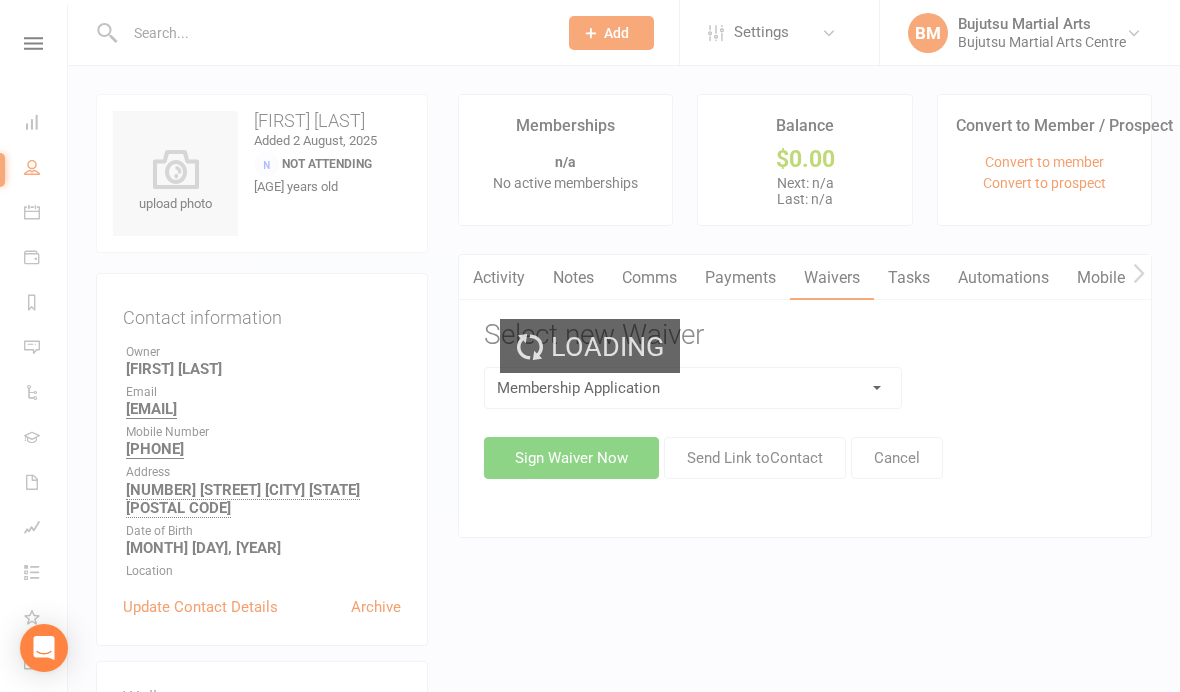 select on "bank_account" 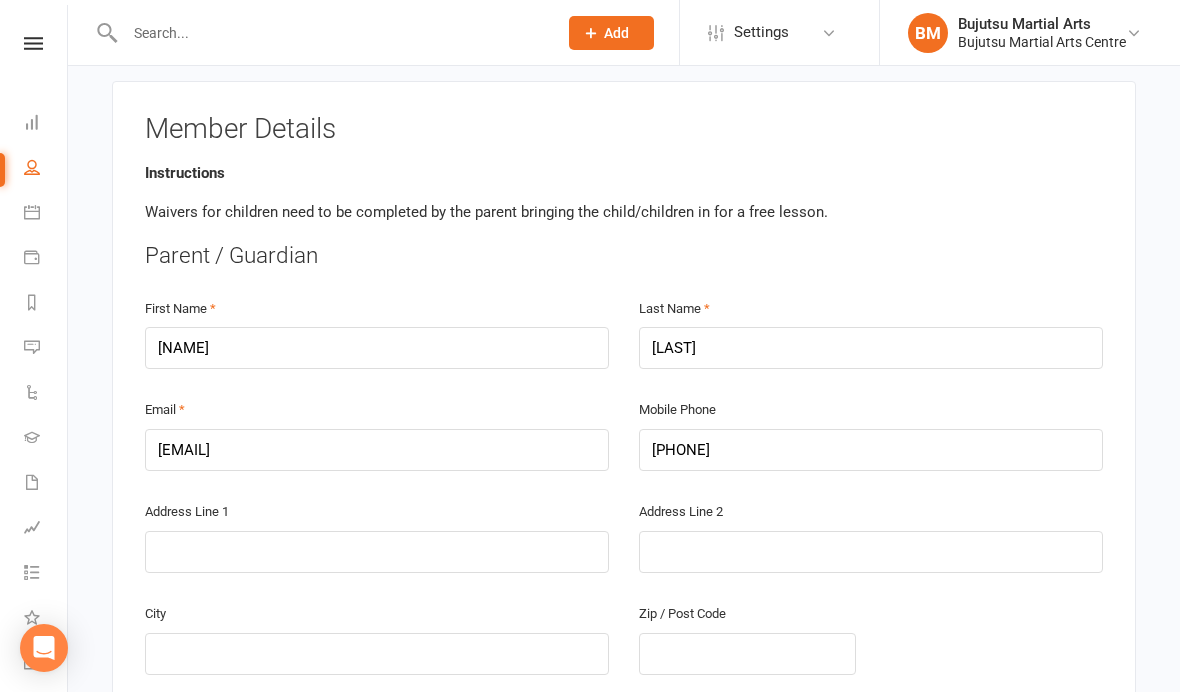 scroll, scrollTop: 364, scrollLeft: 0, axis: vertical 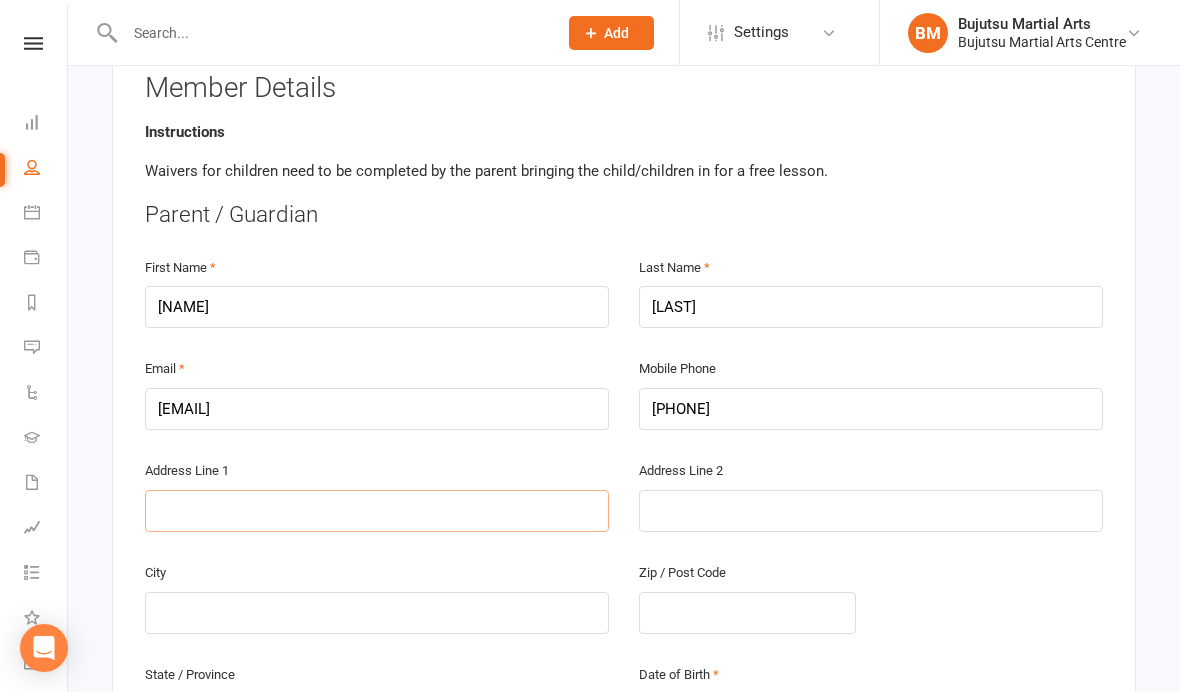 click at bounding box center (377, 511) 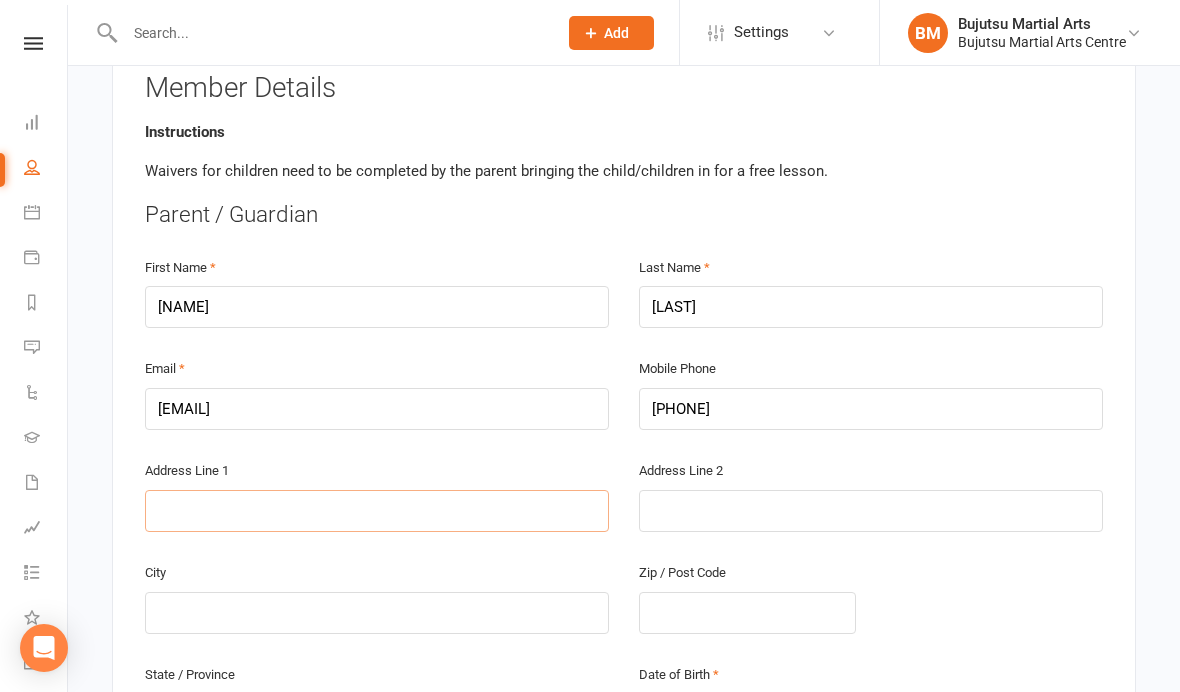 type on "2" 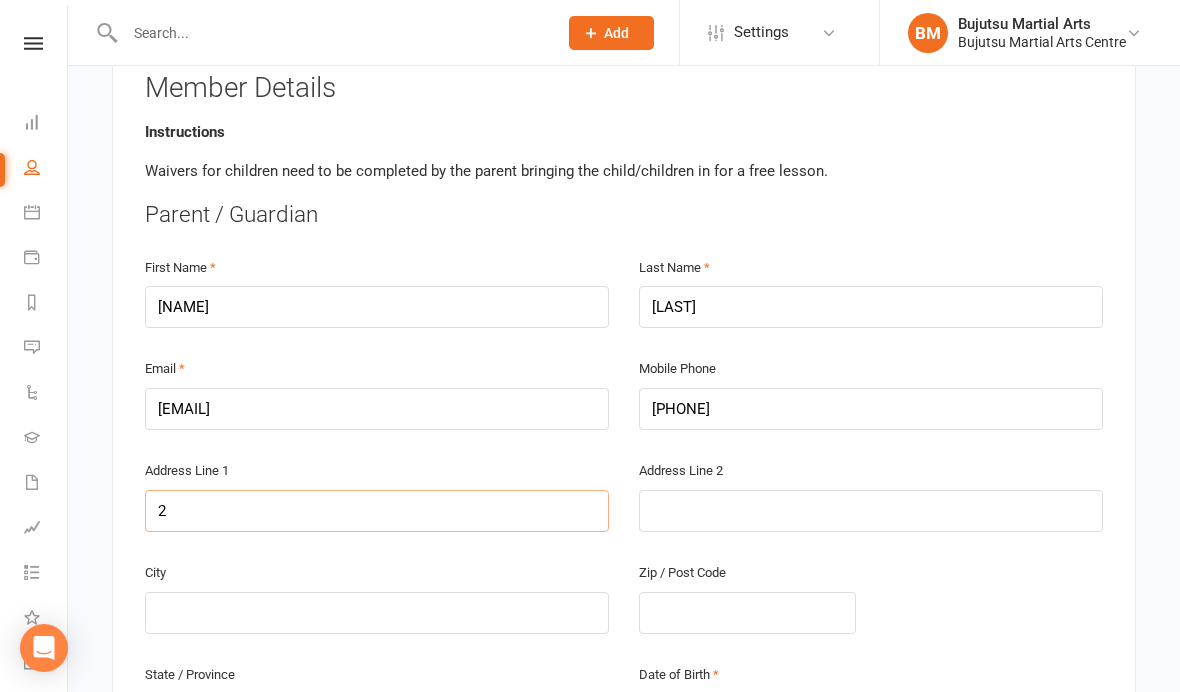 type on "27" 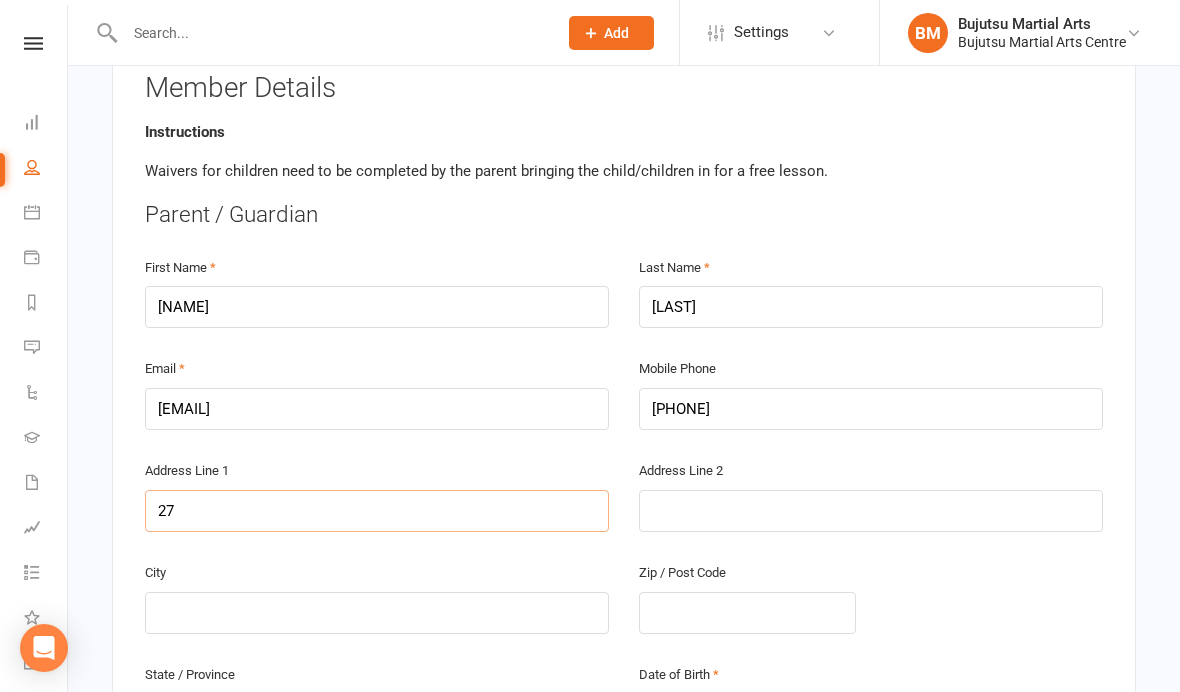 type on "27 S" 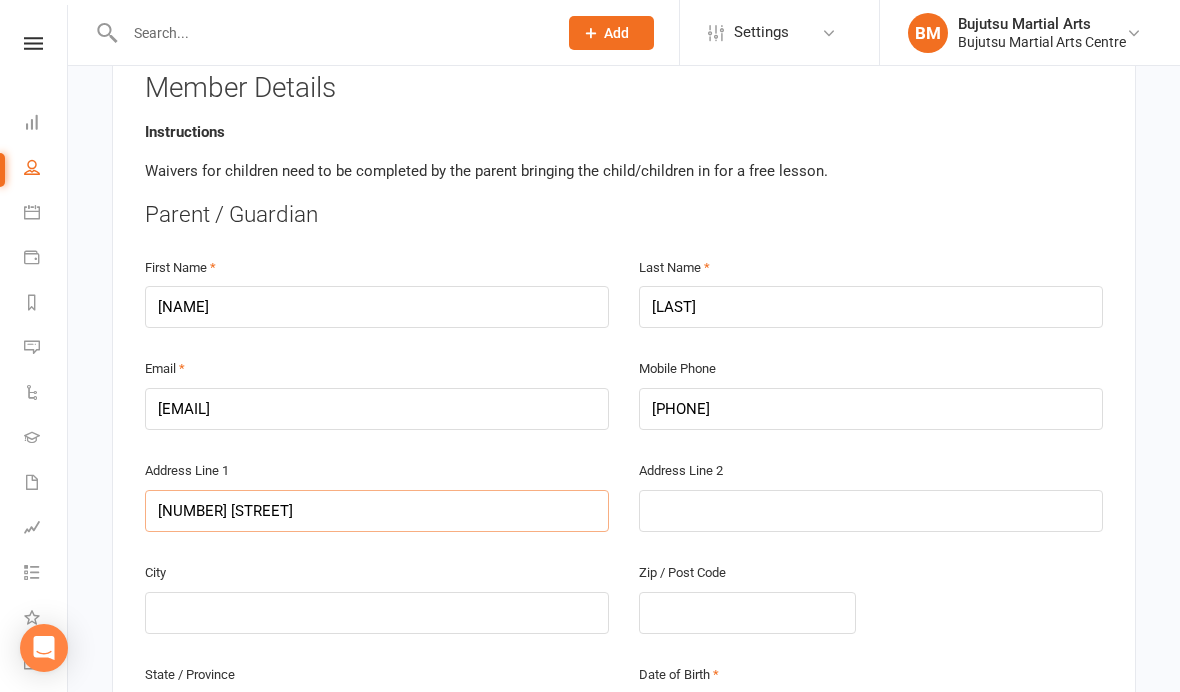 type on "27 So" 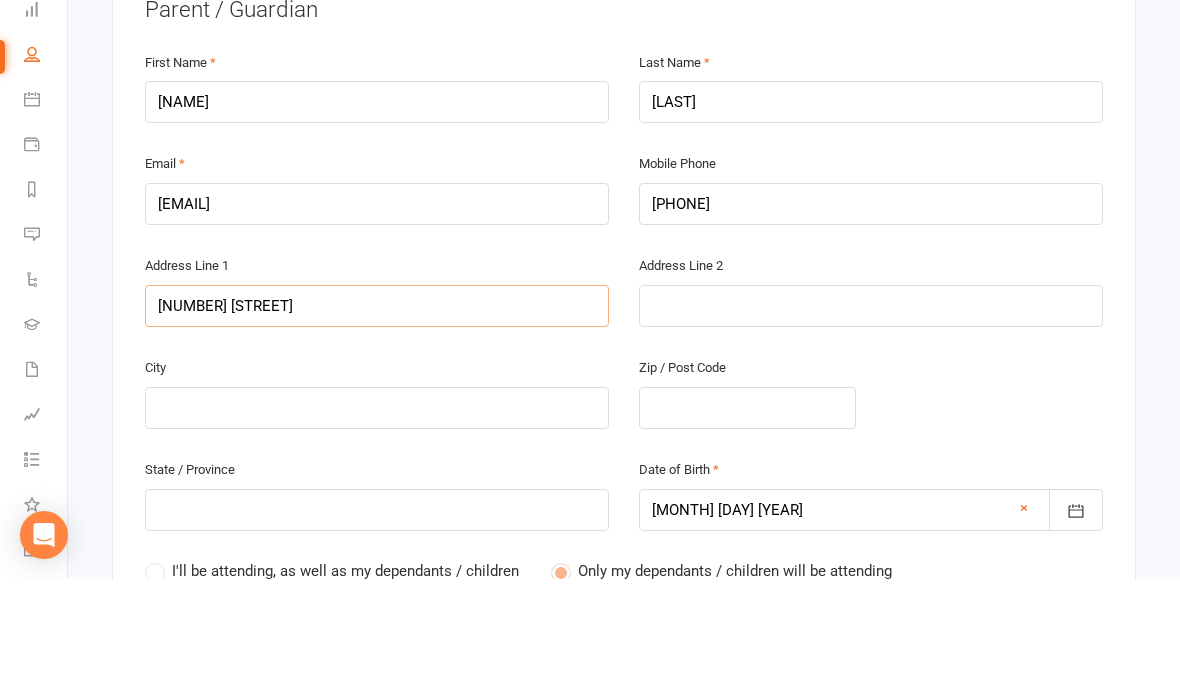 scroll, scrollTop: 463, scrollLeft: 0, axis: vertical 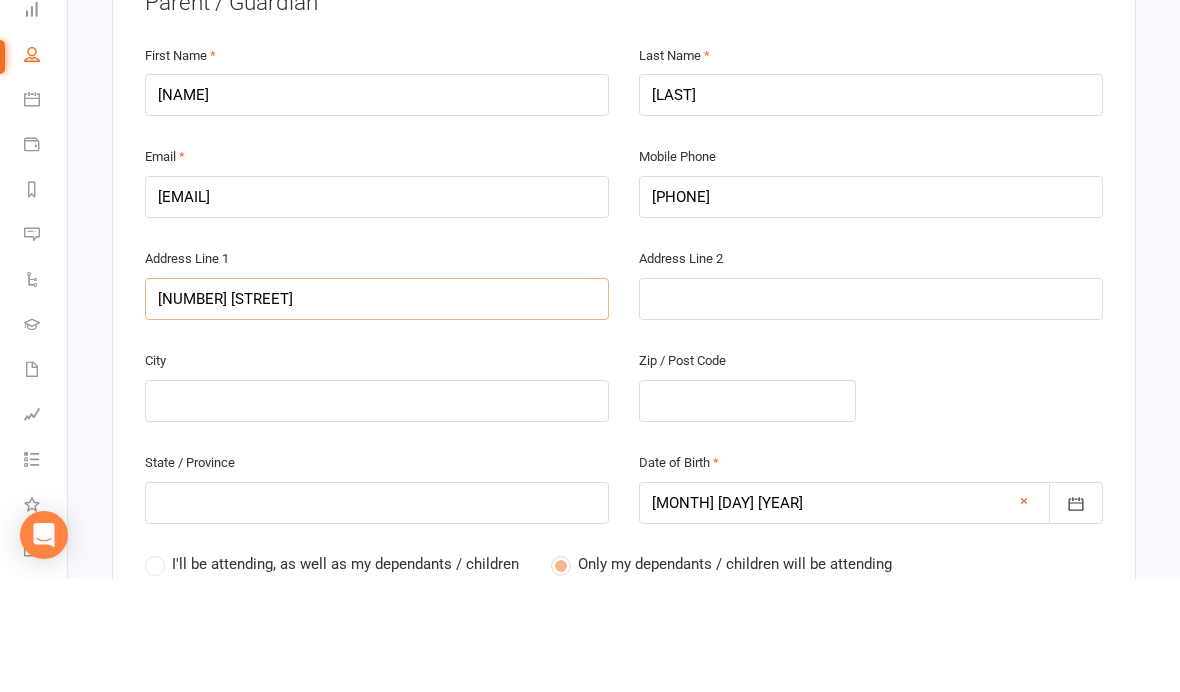 type on "27 Southdown Rd" 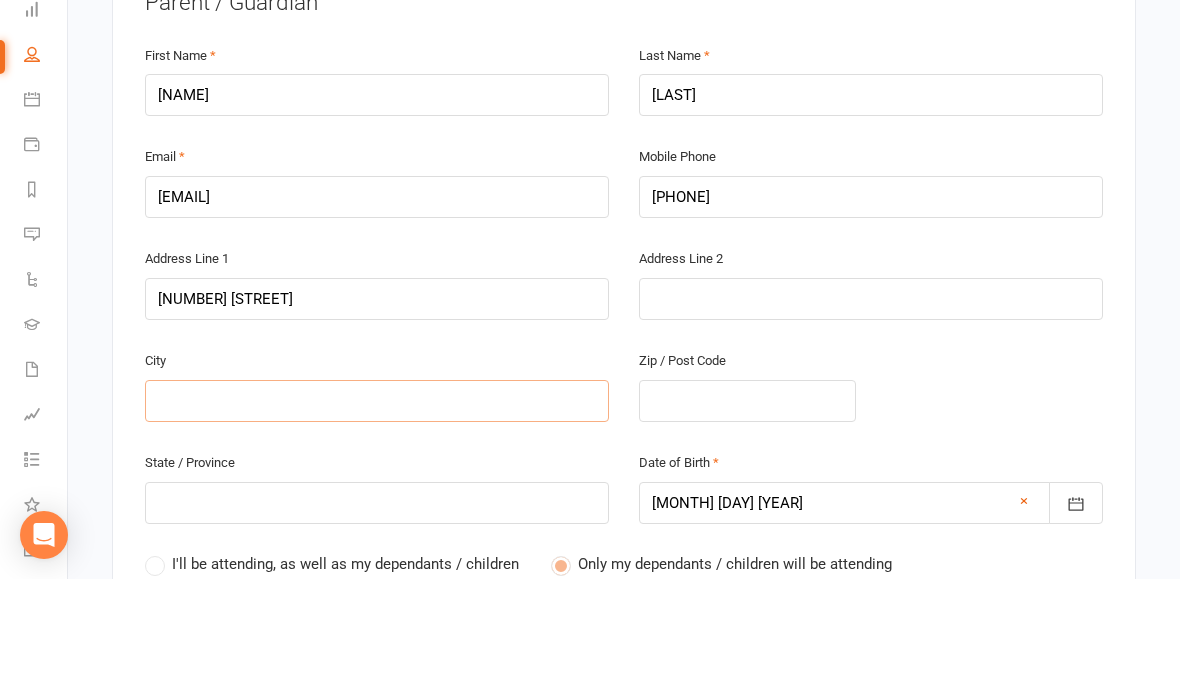 click at bounding box center (377, 514) 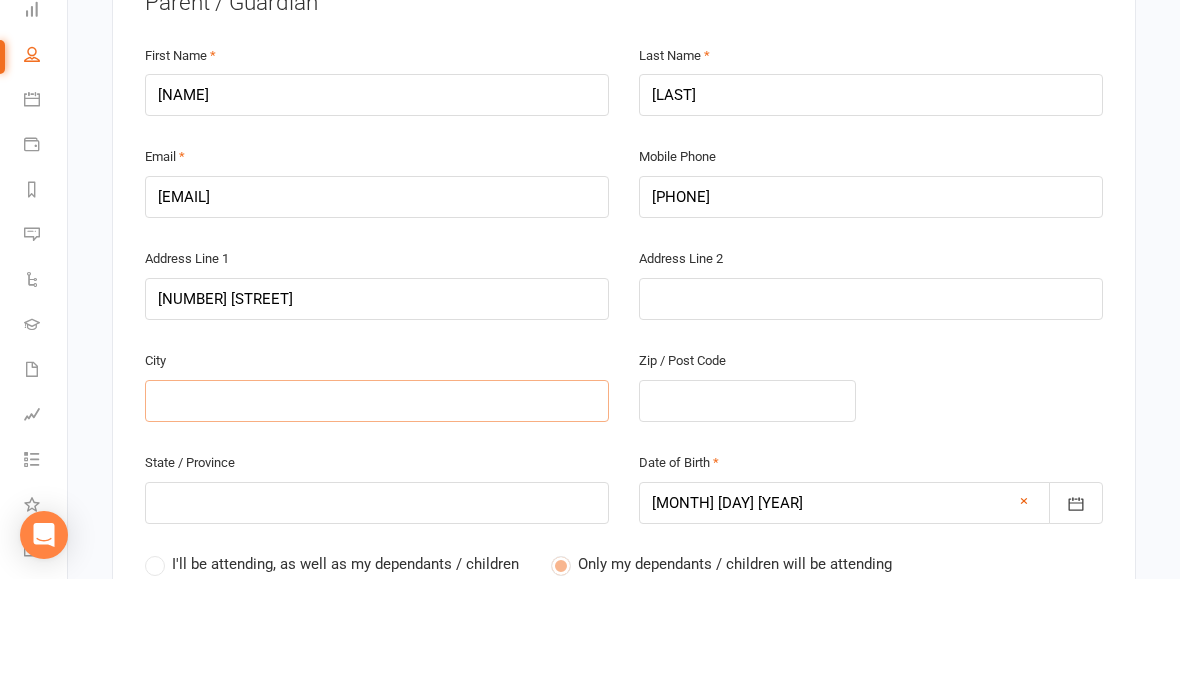 type on "E" 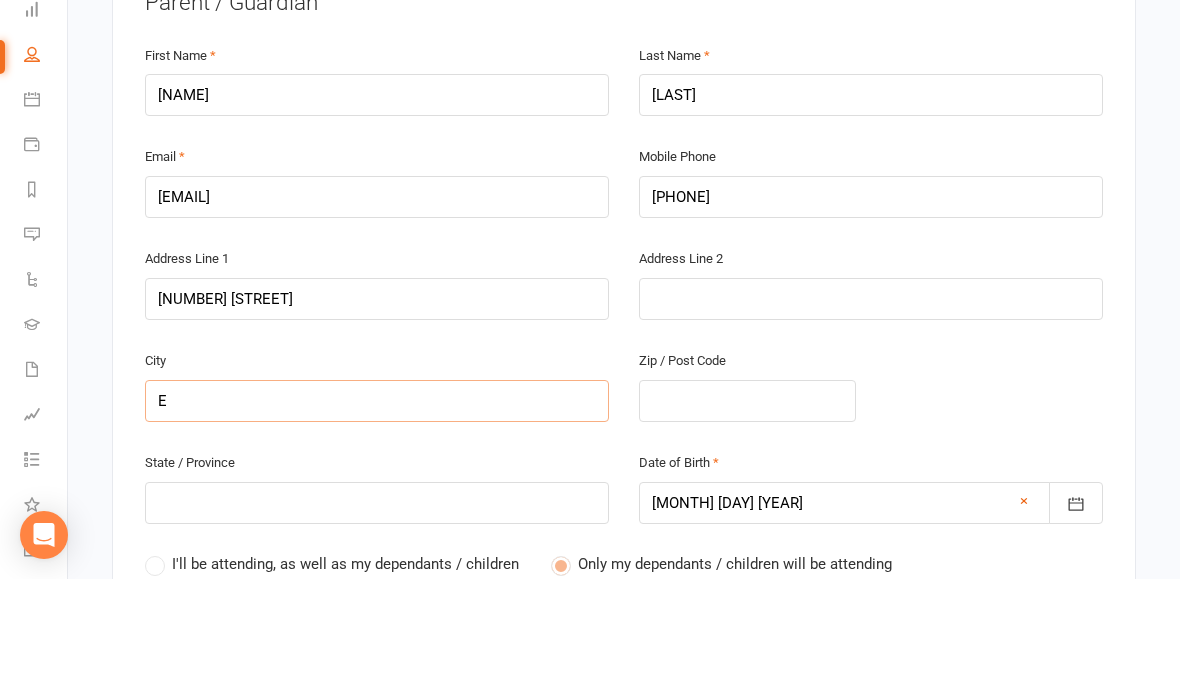 type on "El" 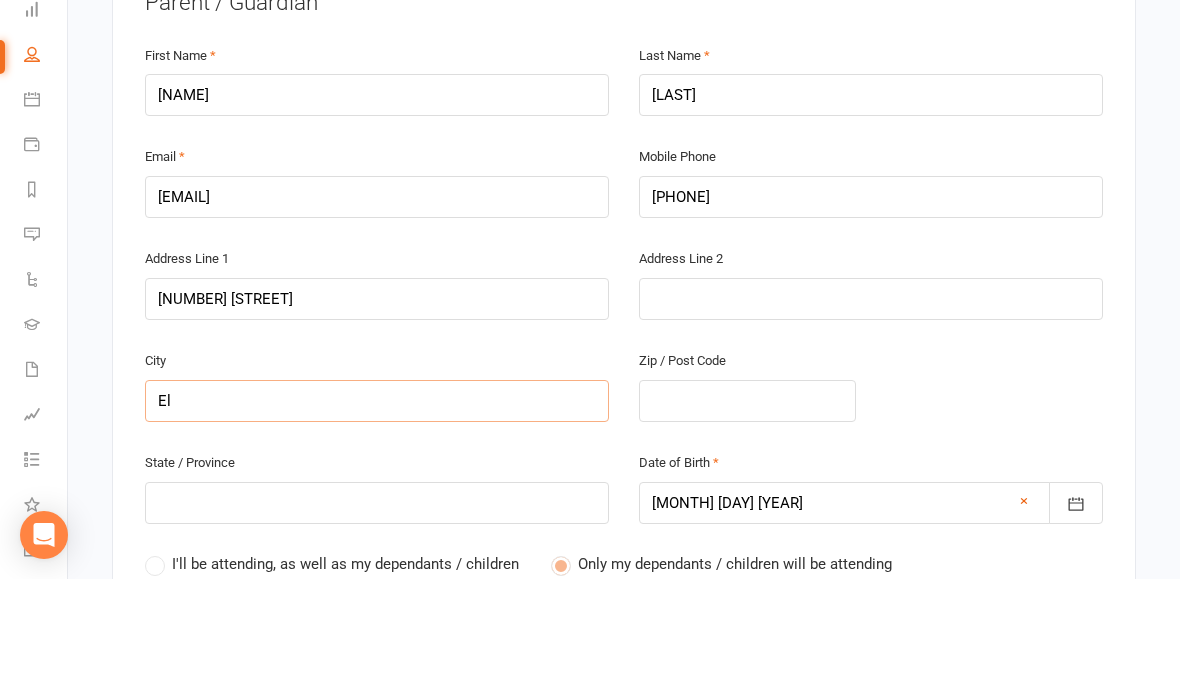 type on "Eld" 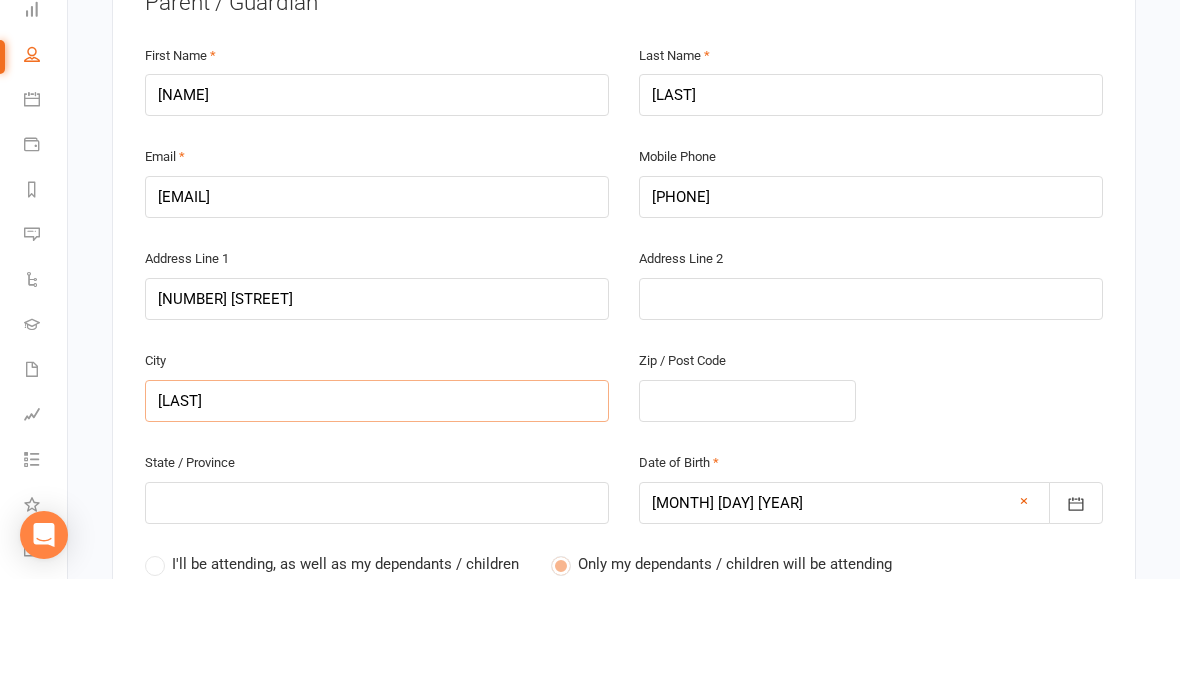 type on "Elde" 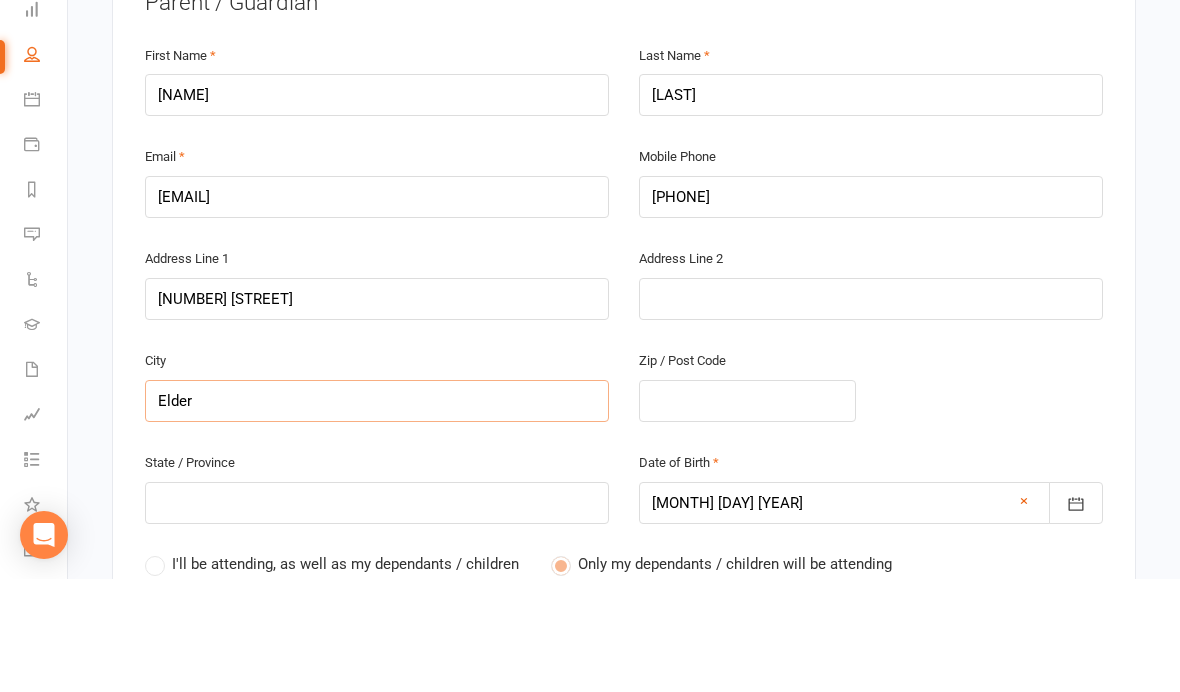 type on "Elders" 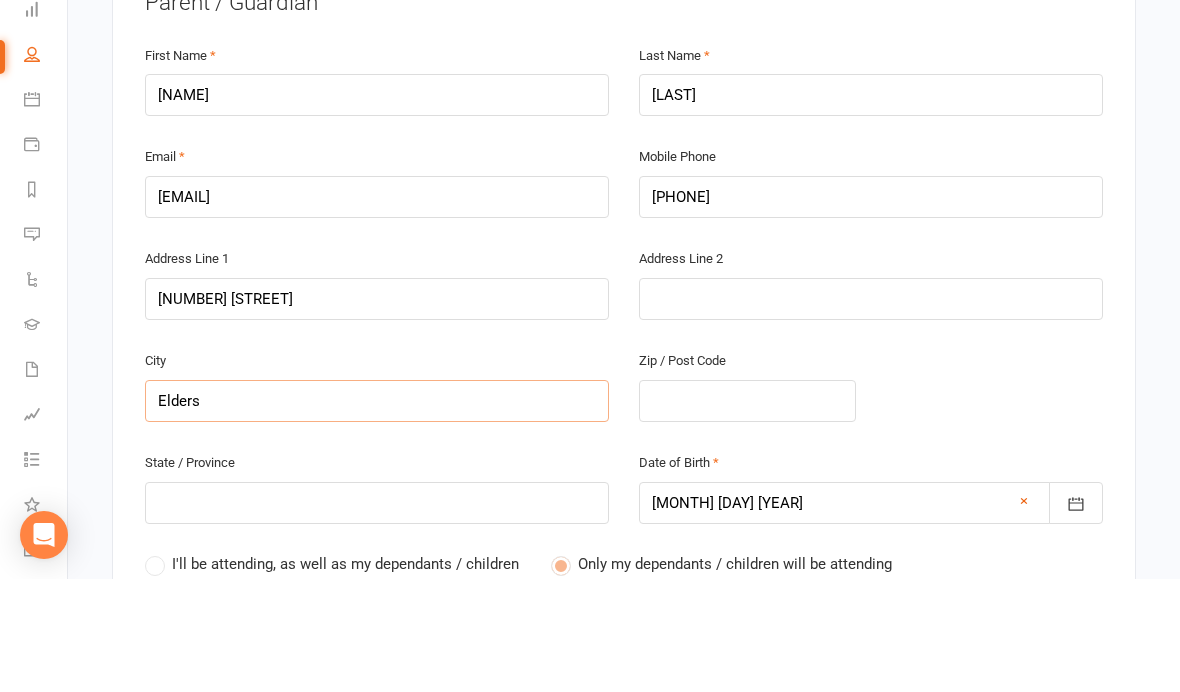 type on "Eldersl" 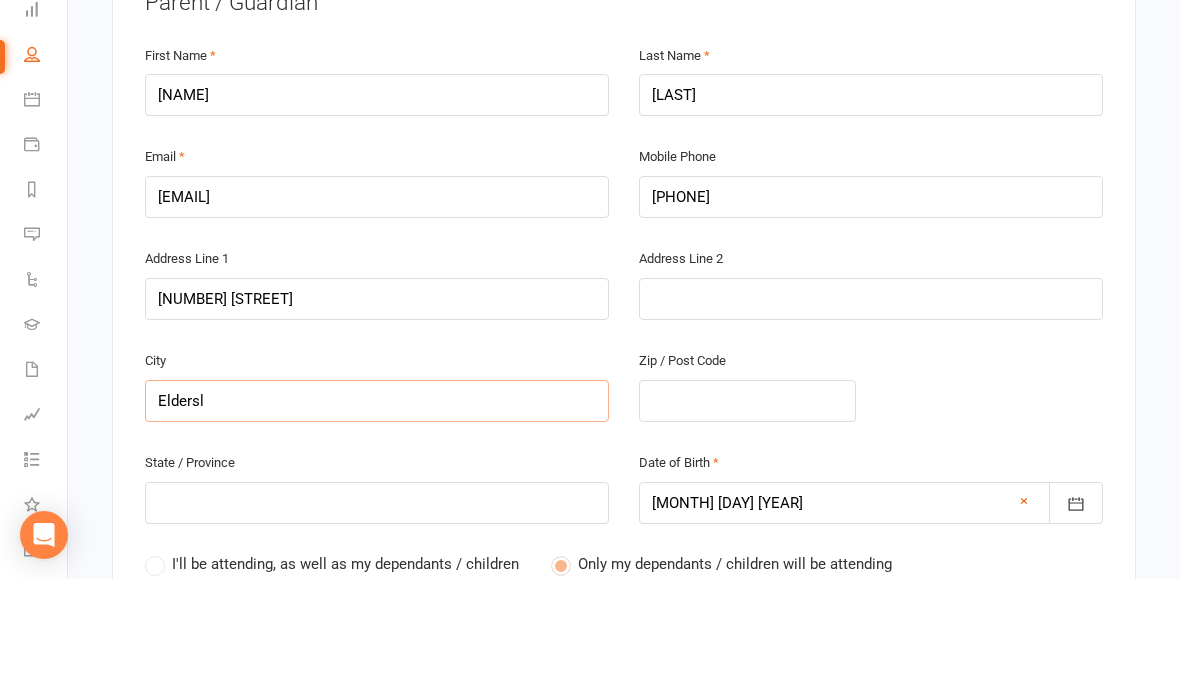 type on "Eldersli" 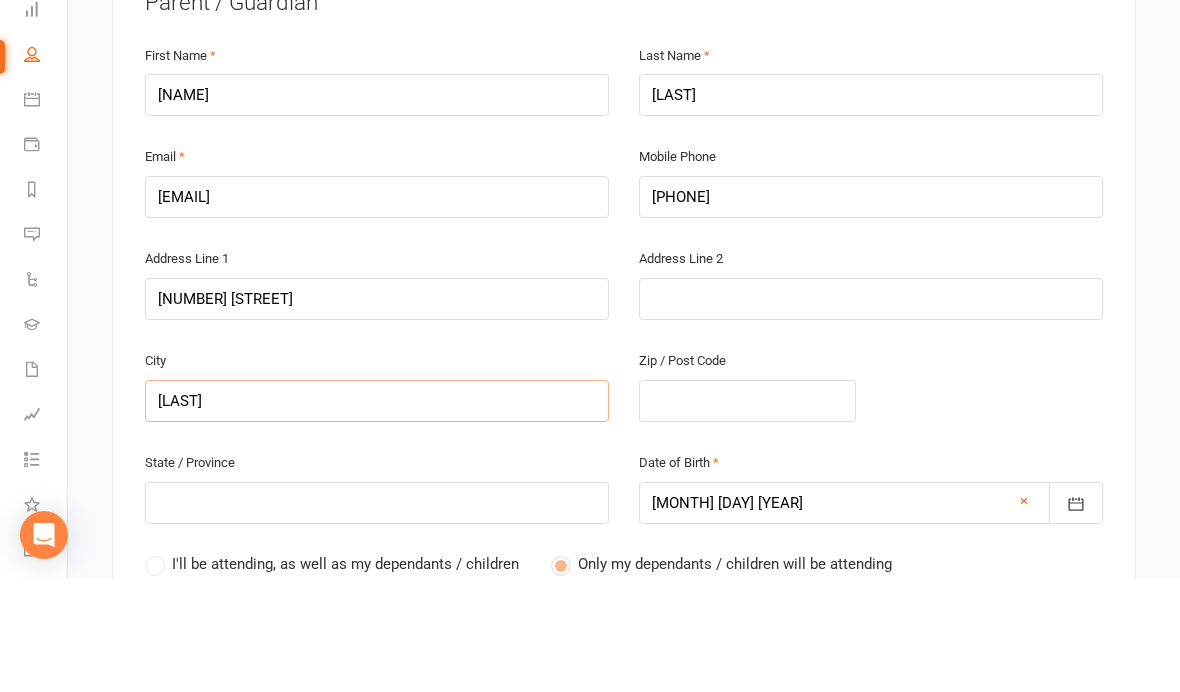 type on "Elderslie" 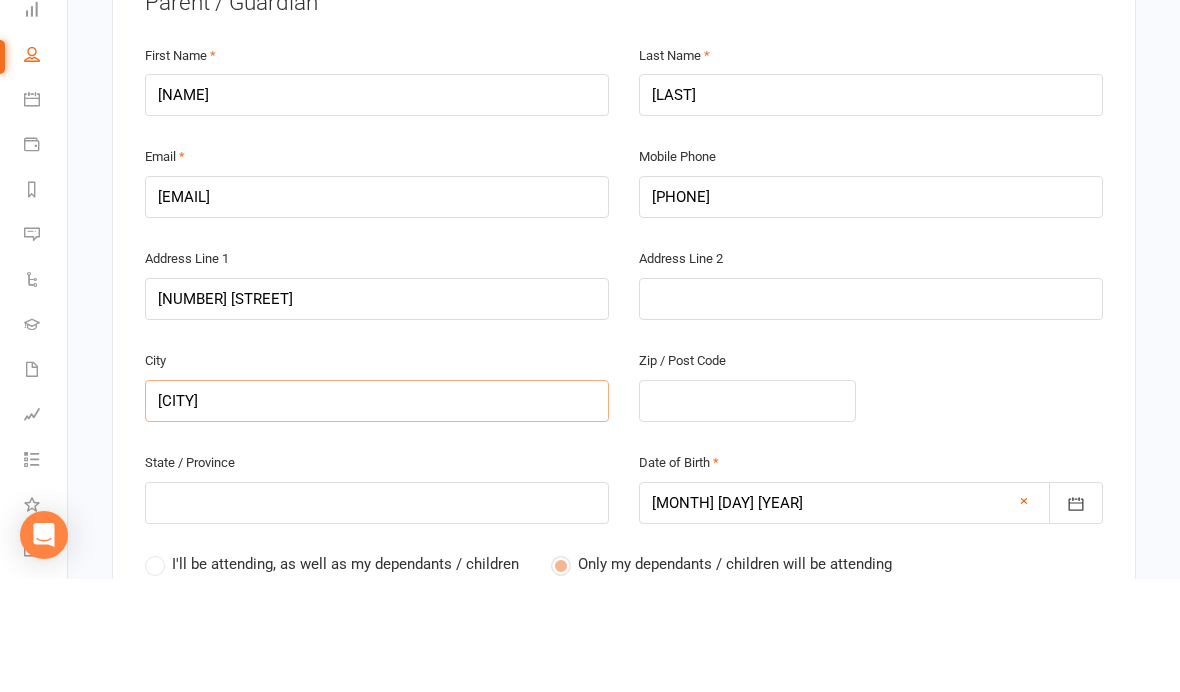 type on "Elderslie" 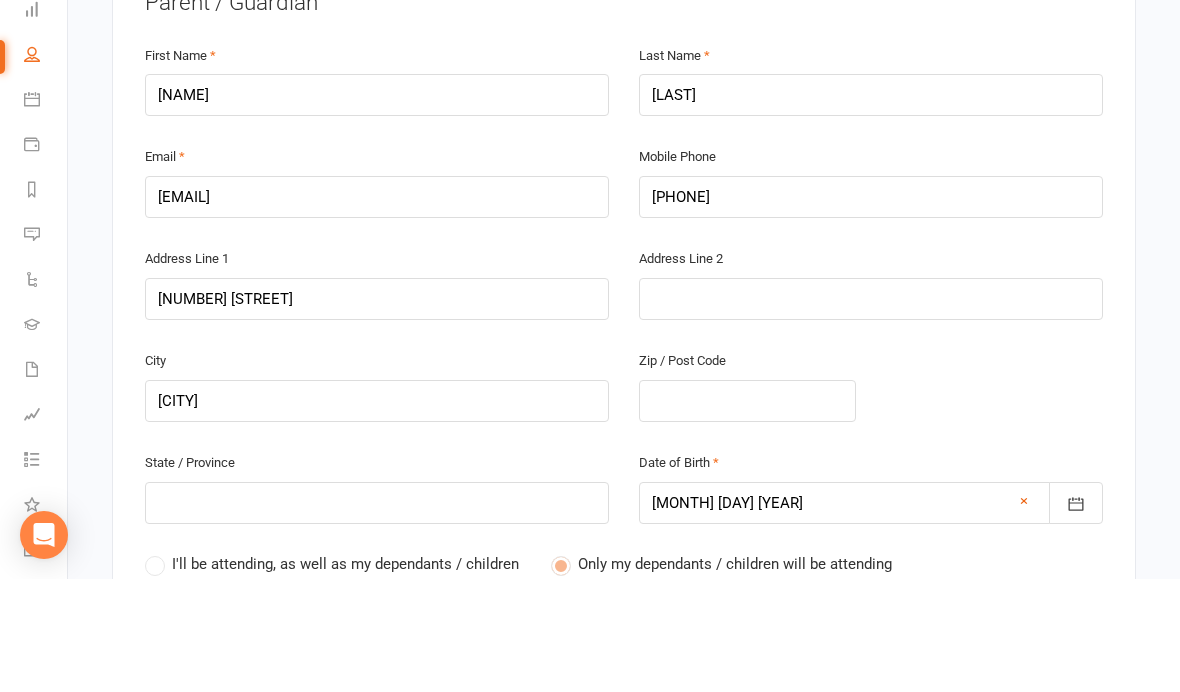 click at bounding box center [747, 514] 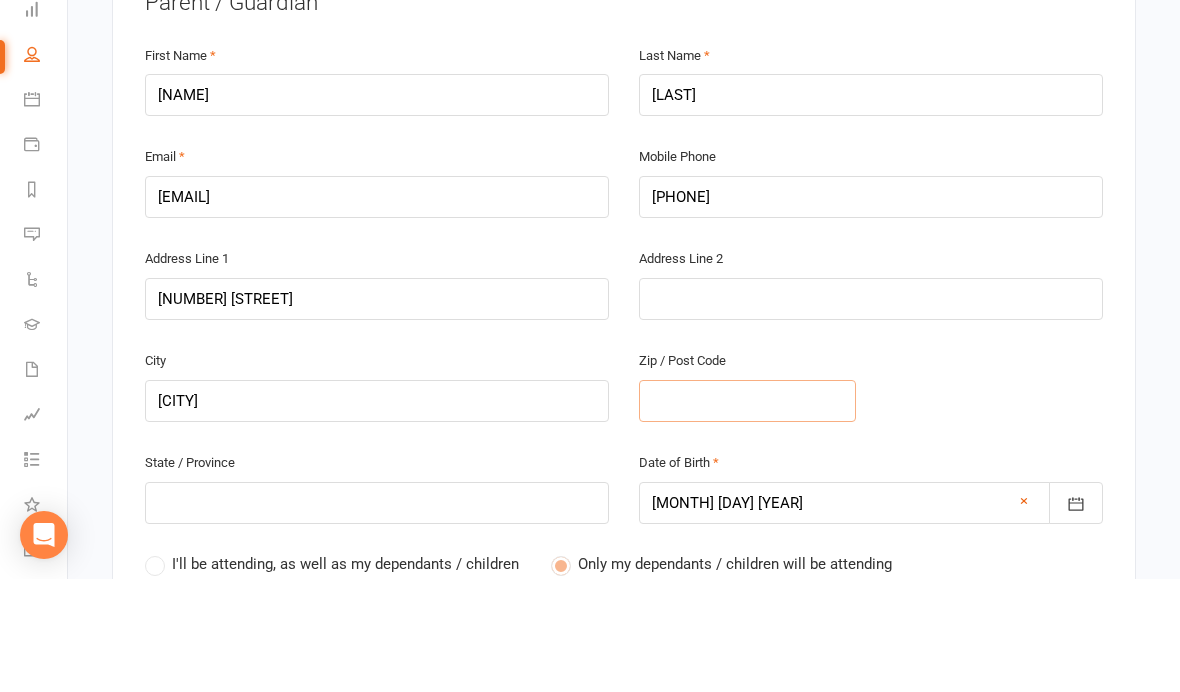 type on "2" 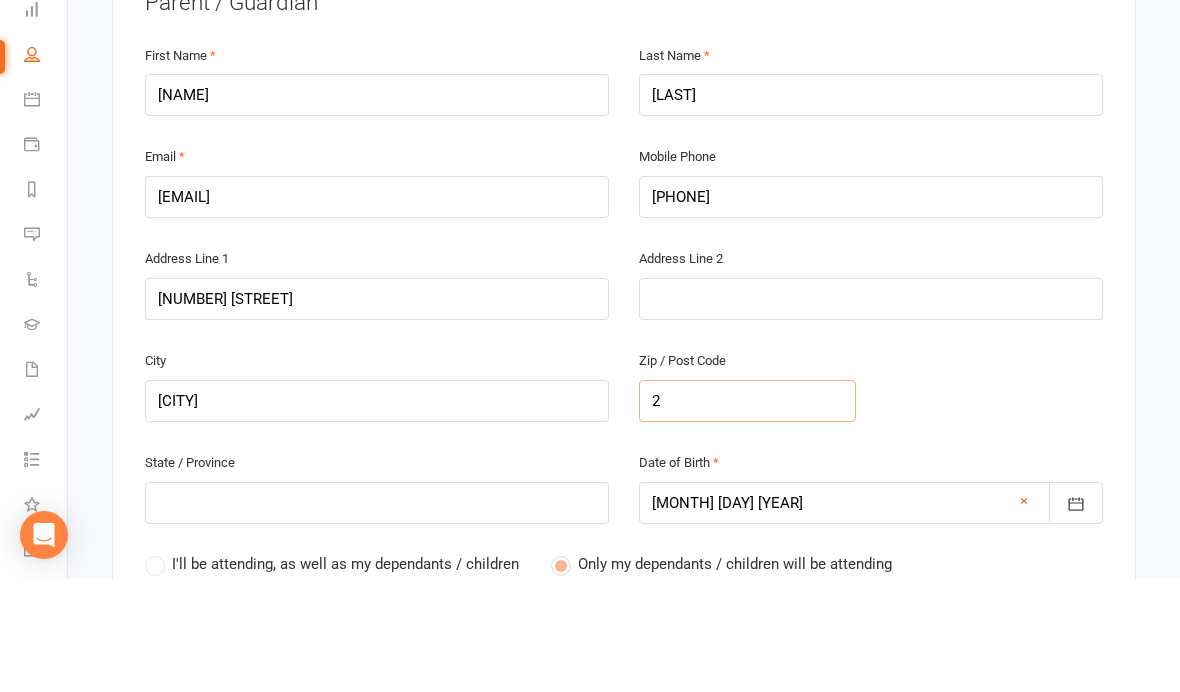 type on "25" 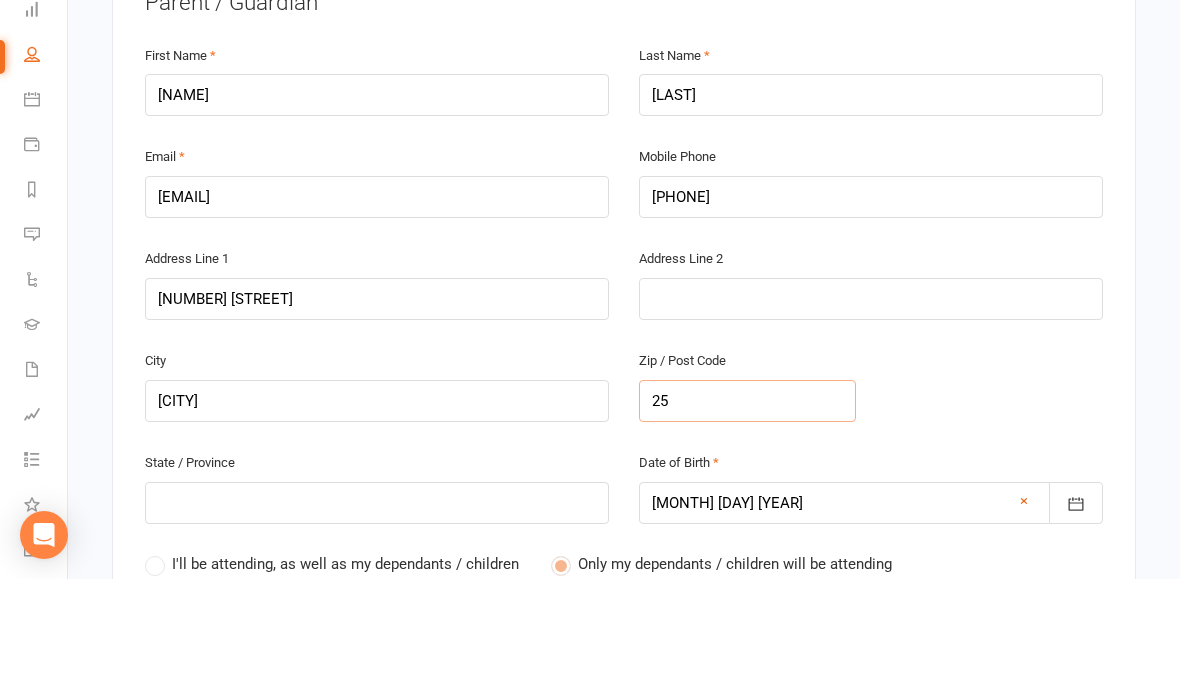 type on "257" 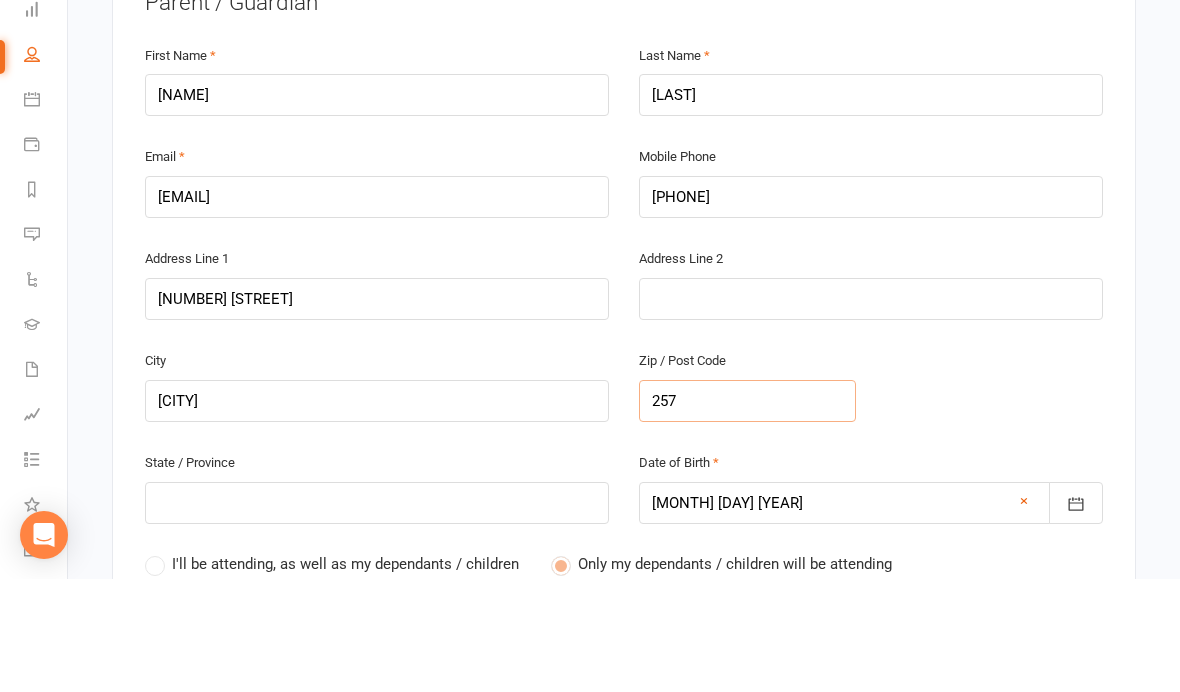 type on "2570" 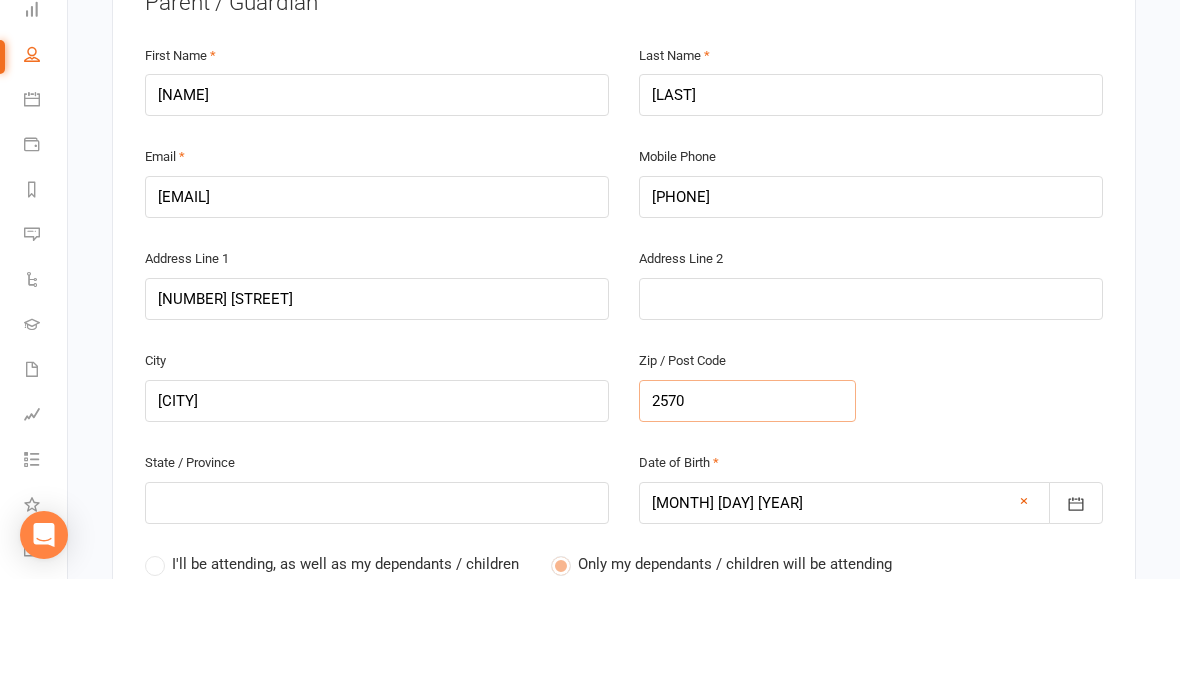 type on "2570" 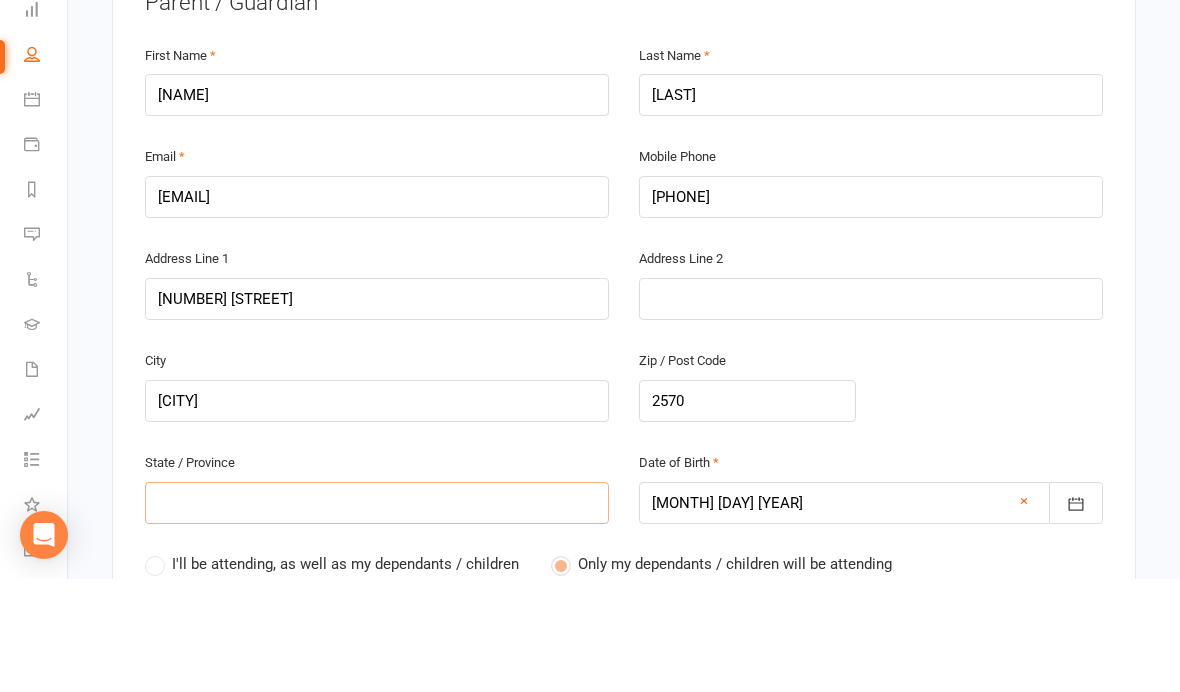 click at bounding box center (377, 616) 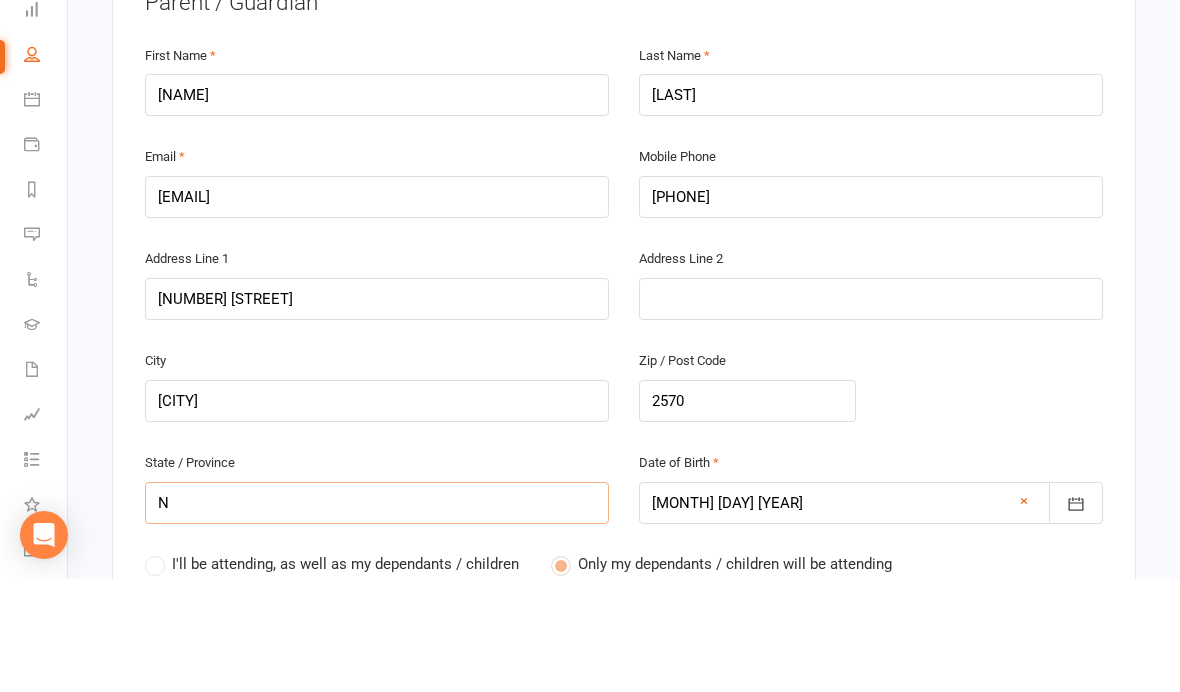 type on "NS" 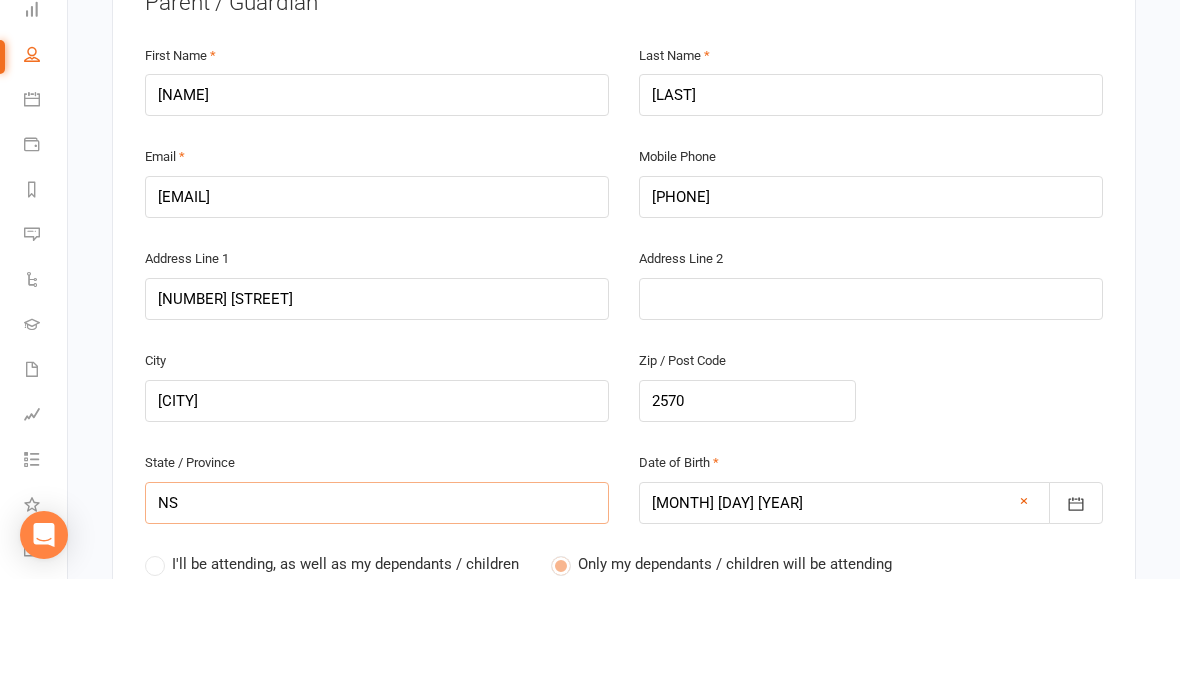 type on "NSW" 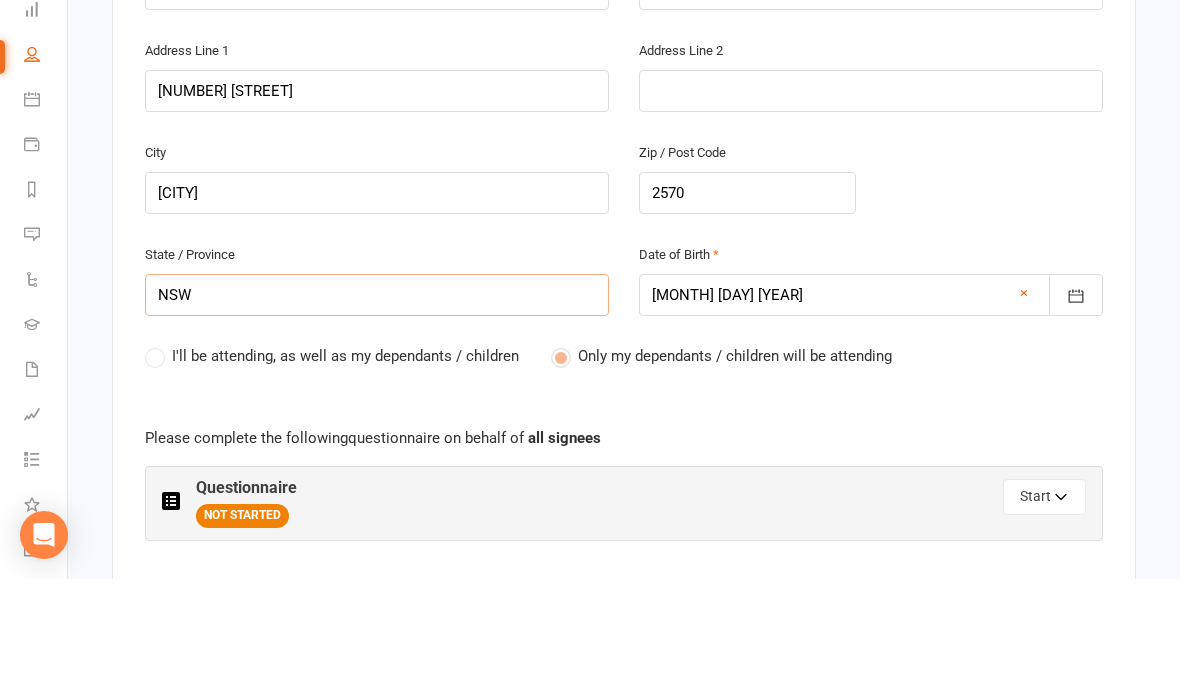 scroll, scrollTop: 728, scrollLeft: 0, axis: vertical 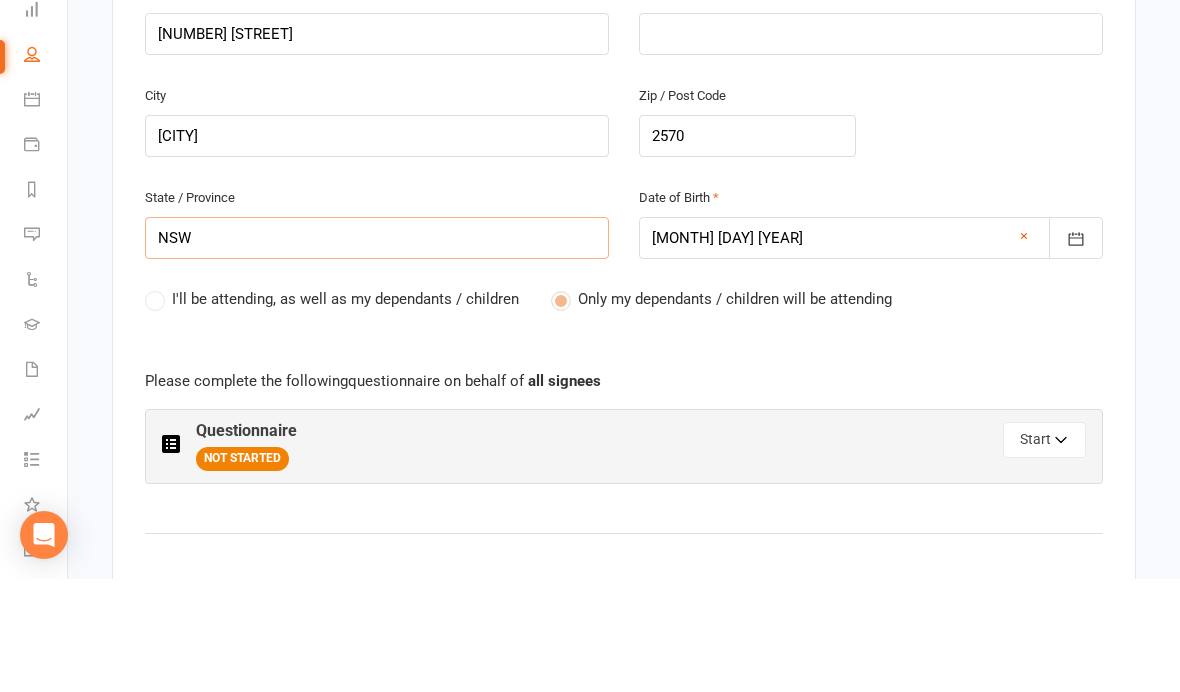 type on "NSW" 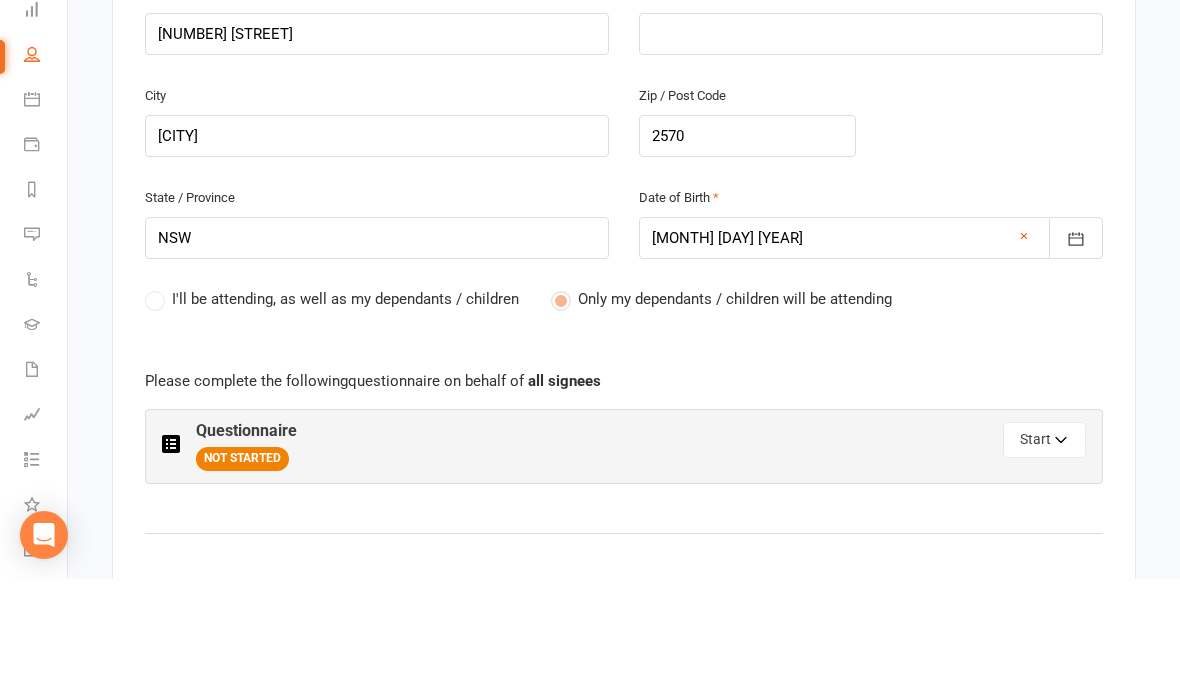 click on "Start" at bounding box center (1044, 553) 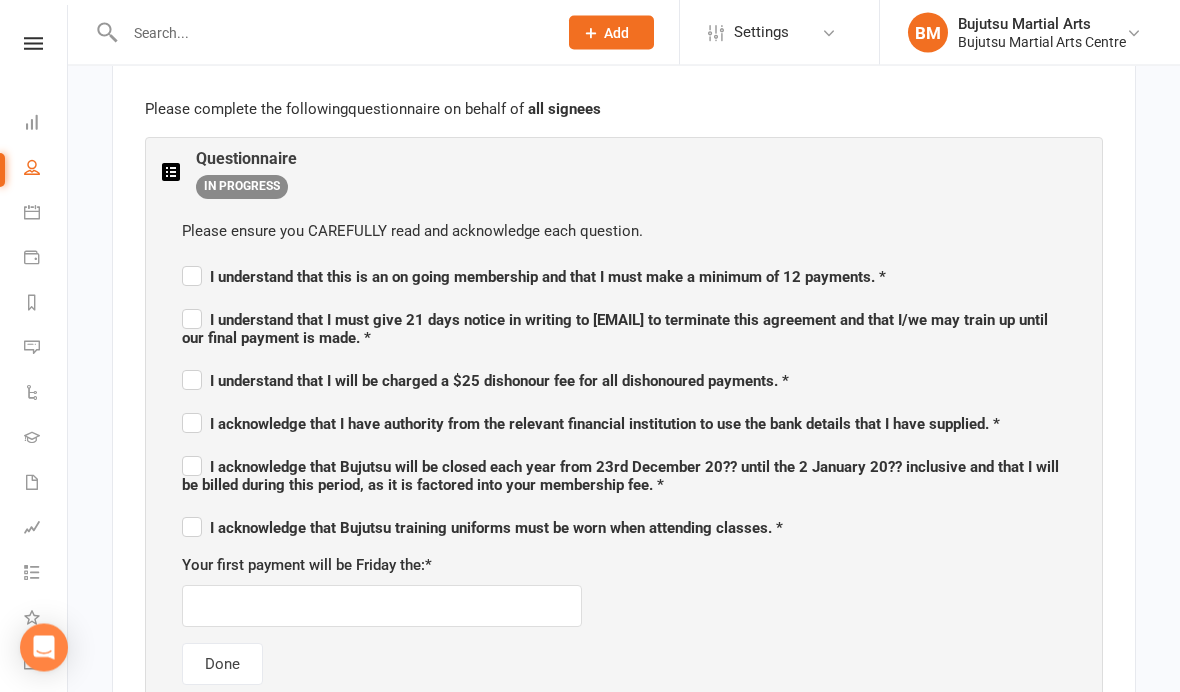 scroll, scrollTop: 1113, scrollLeft: 0, axis: vertical 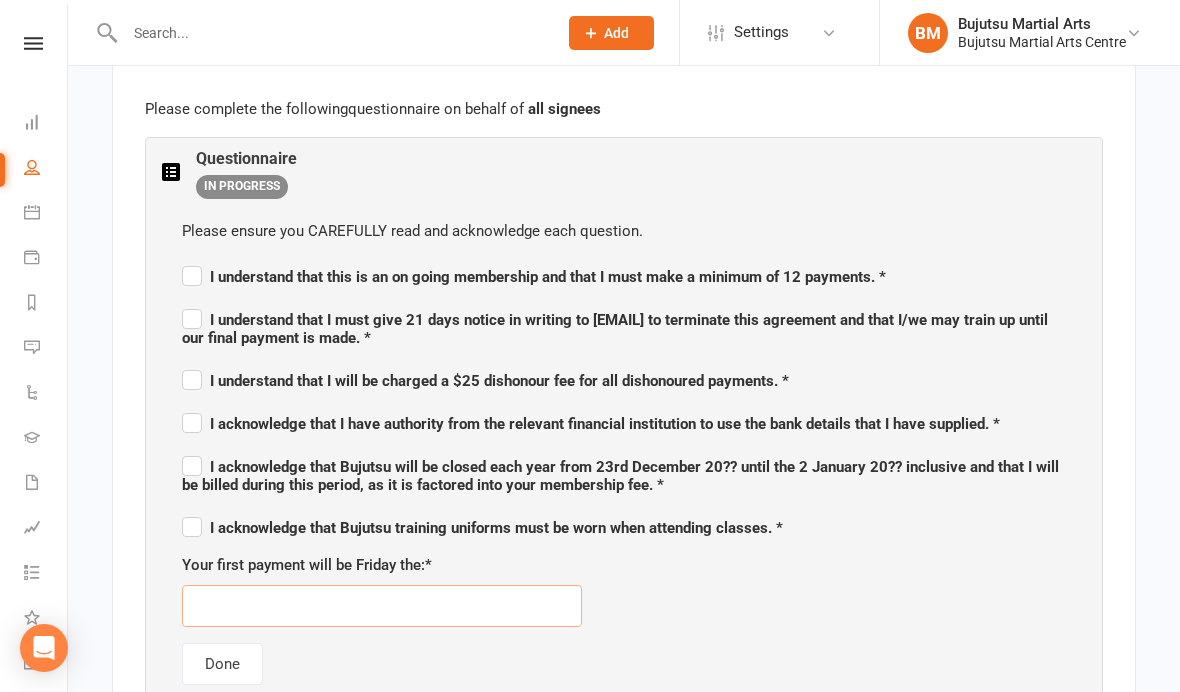 click at bounding box center [382, 606] 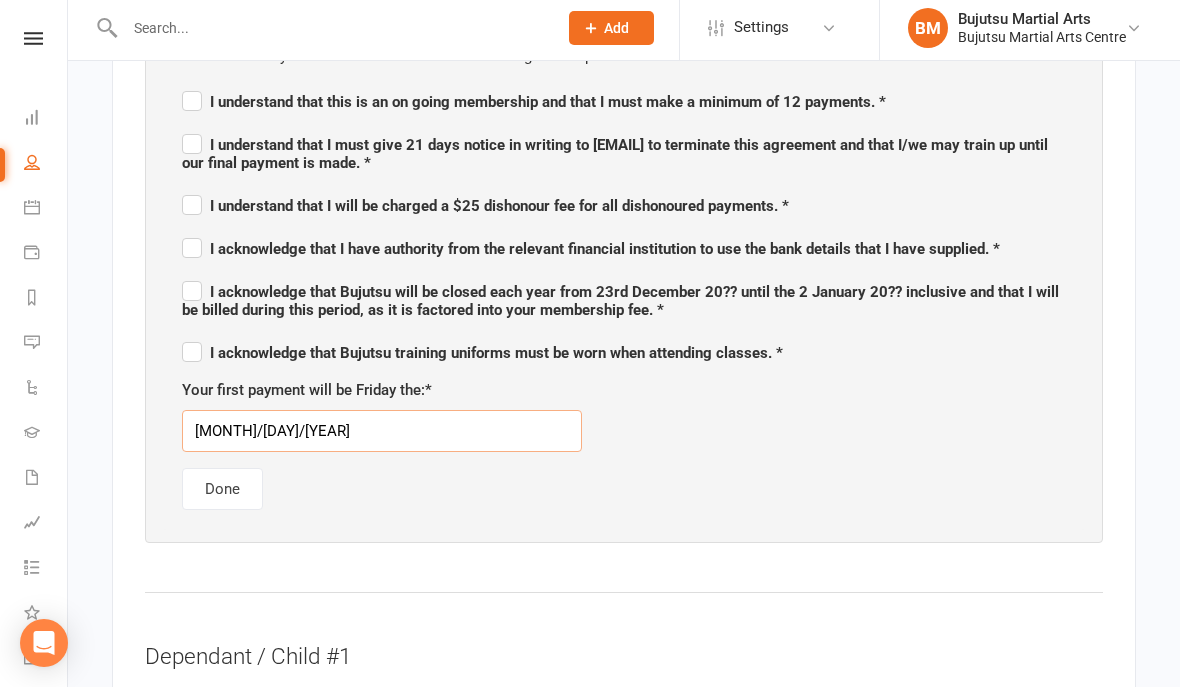 type on "08/08/2025" 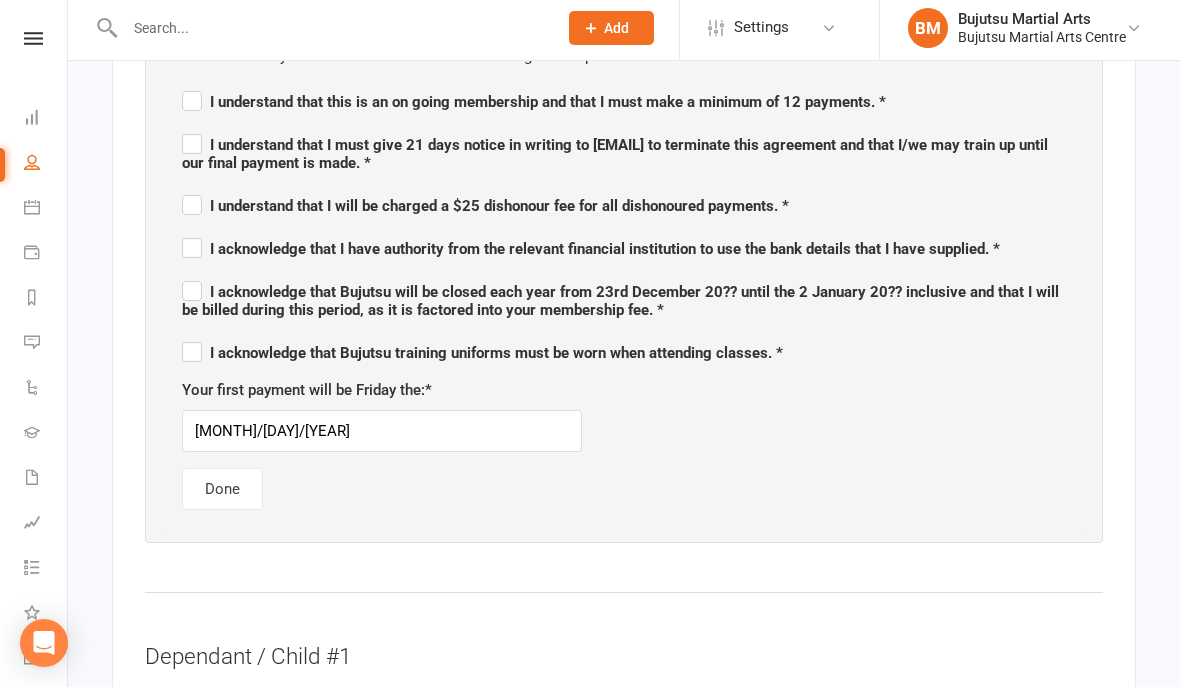 click on "I understand that this is an on going membership and that I must make a minimum of 12 payments.   *" at bounding box center (534, 107) 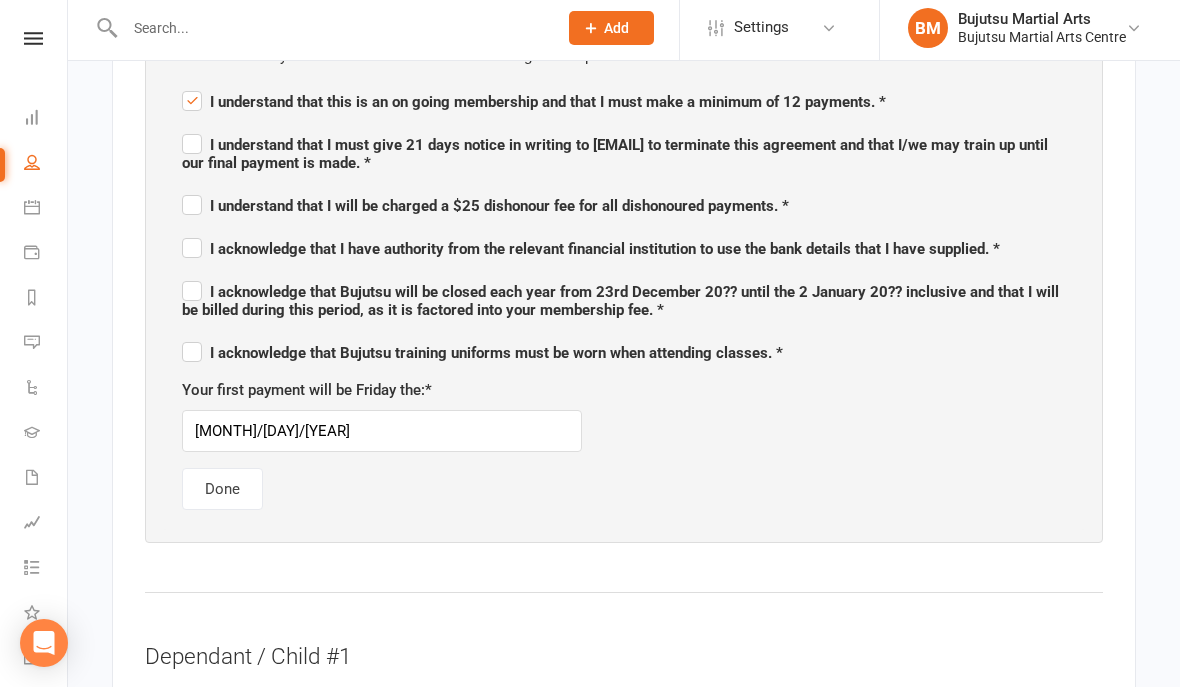 checkbox on "true" 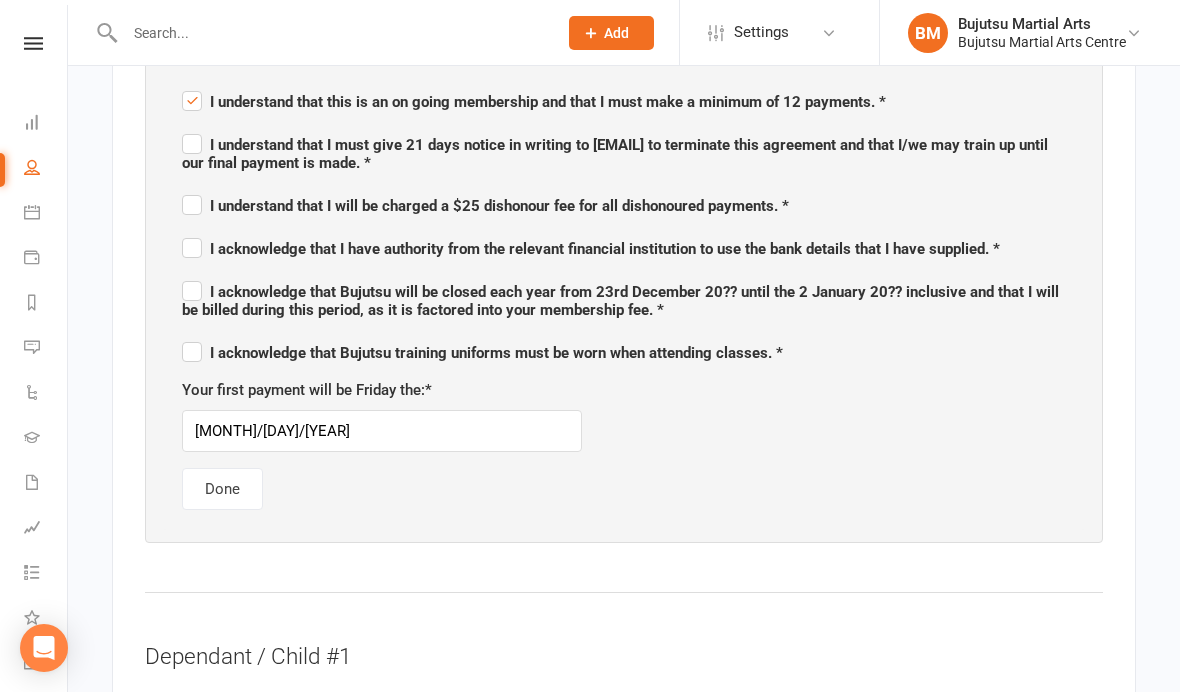 click on "I understand that I must give 21 days notice in writing to admin@bujutsumartialarts.com to terminate this agreement and that I/we may train up until our final payment is made.   *" at bounding box center [624, 151] 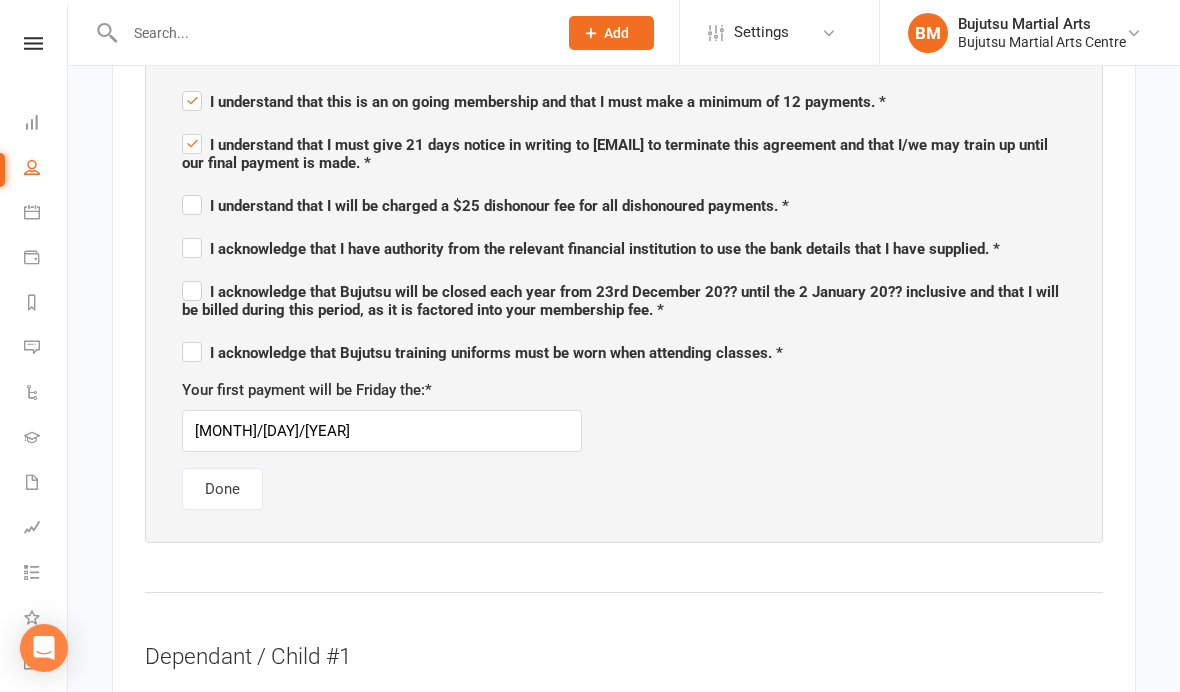 click on "I understand that I will be charged a $25 dishonour fee for all dishonoured payments.   *" at bounding box center [485, 203] 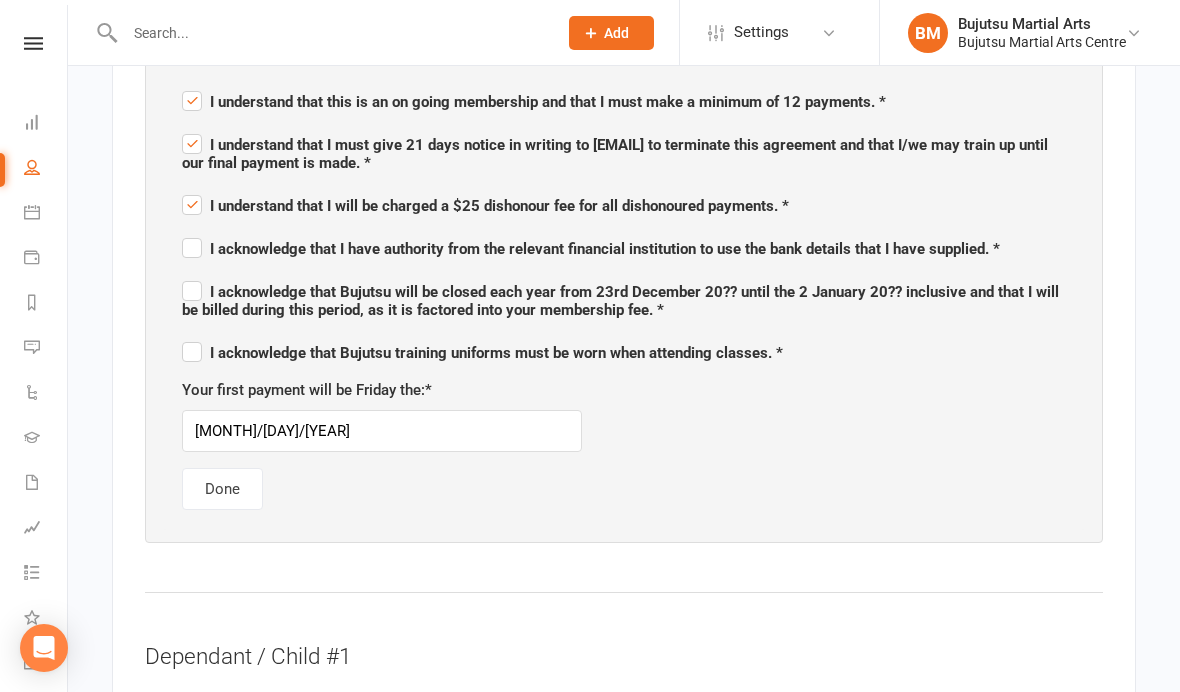 click on "I acknowledge that I have authority from the relevant financial institution to use the bank details that I have supplied.   *" at bounding box center [591, 246] 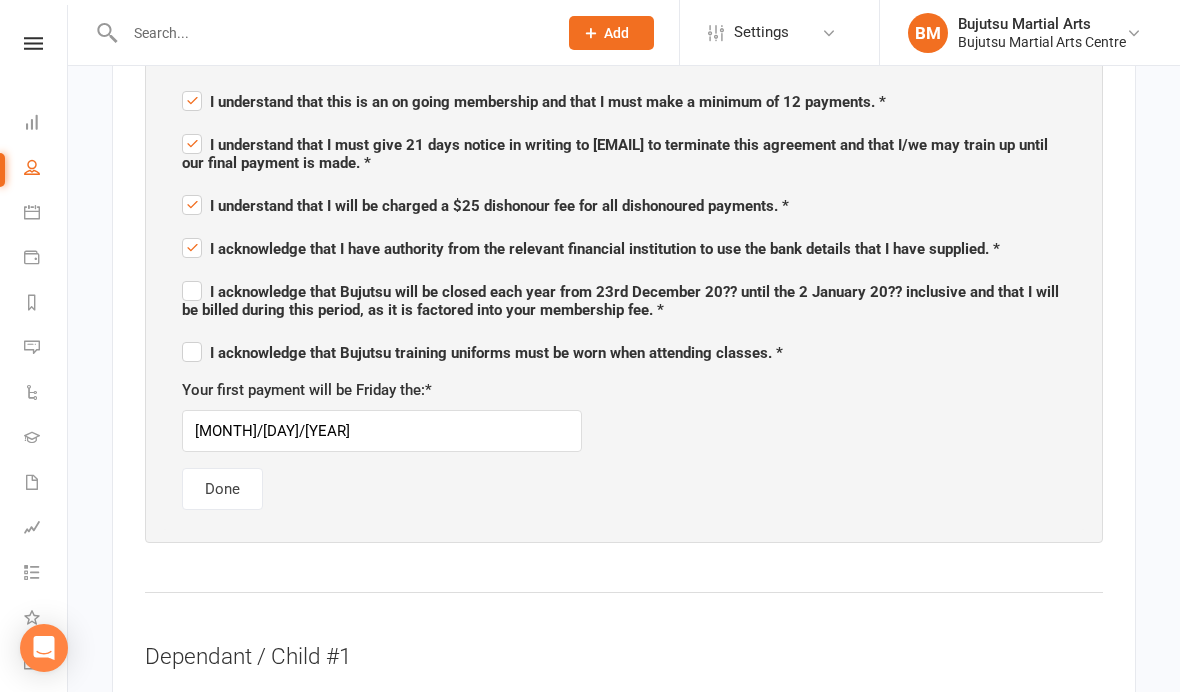 checkbox on "true" 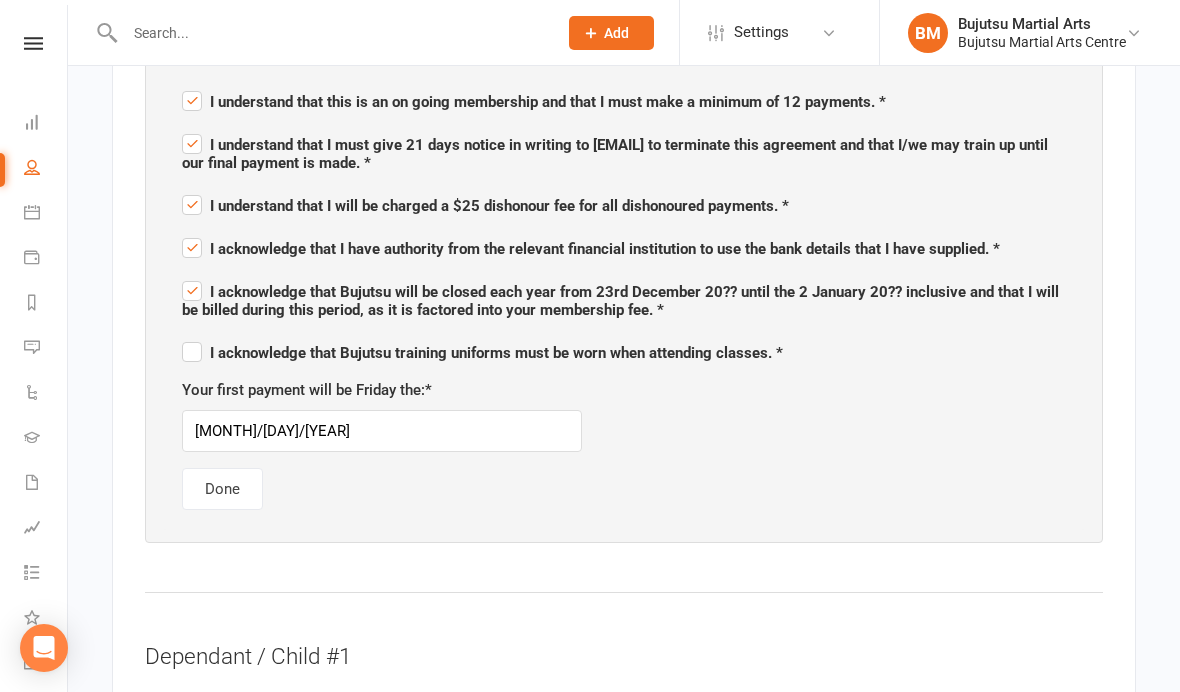 click on "I acknowledge that Bujutsu training uniforms must be worn when attending classes.   *" at bounding box center (482, 350) 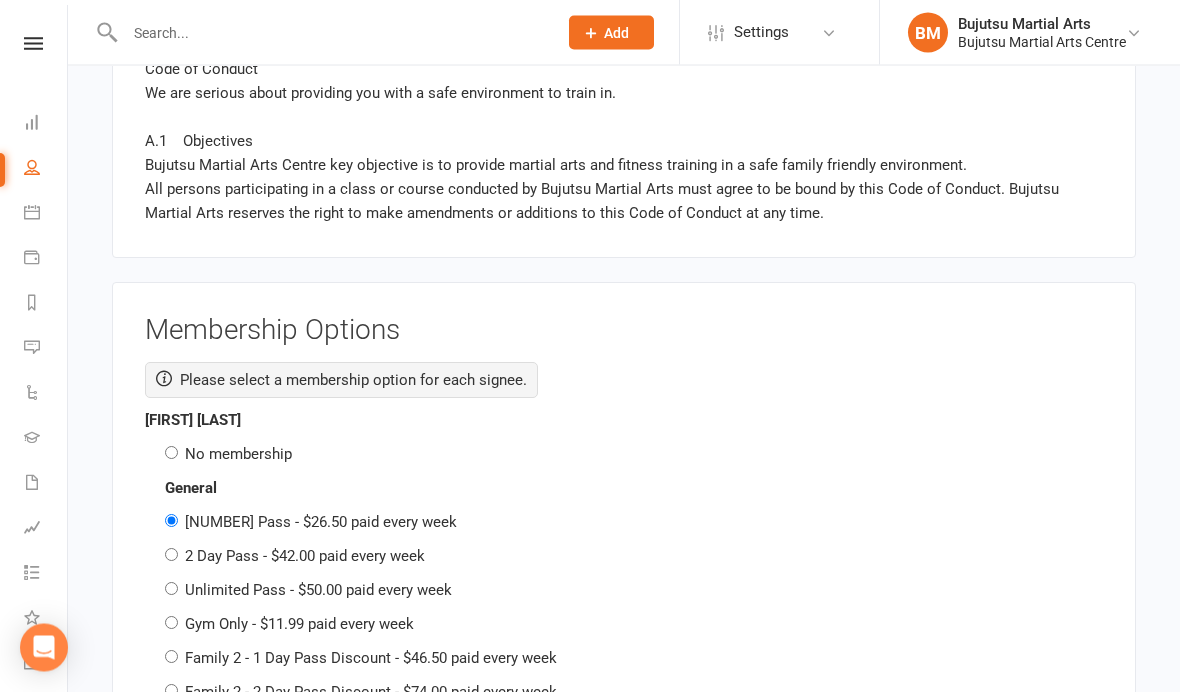 scroll, scrollTop: 2641, scrollLeft: 0, axis: vertical 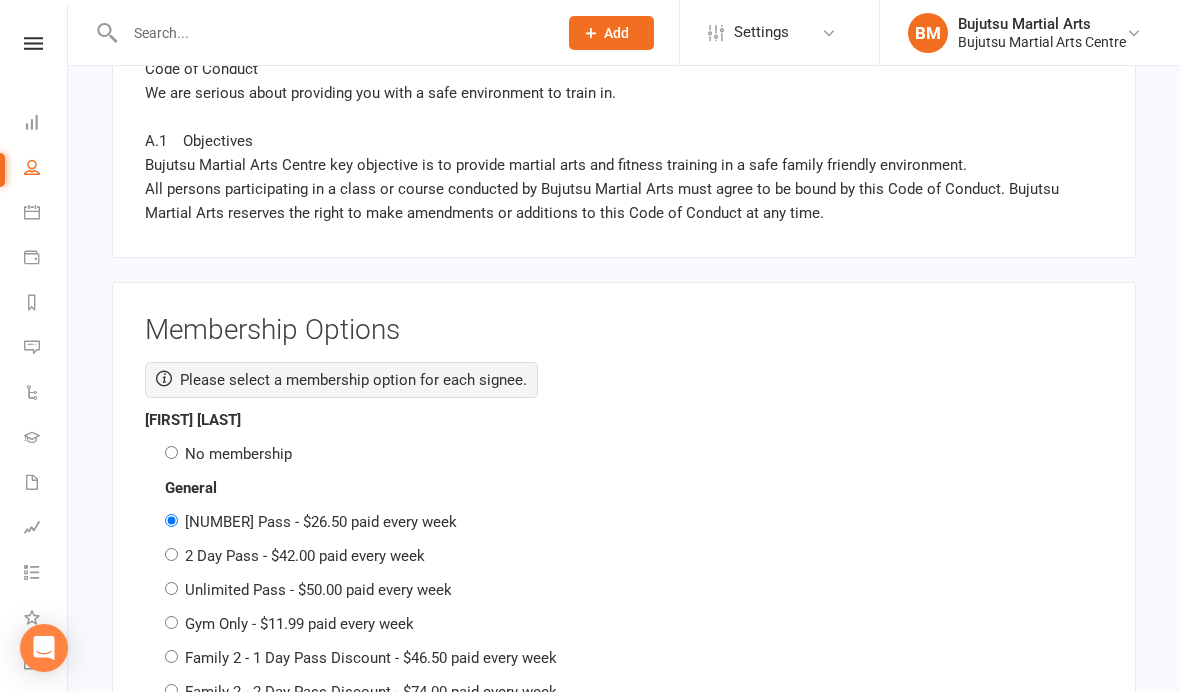 click on "No membership" at bounding box center [238, 454] 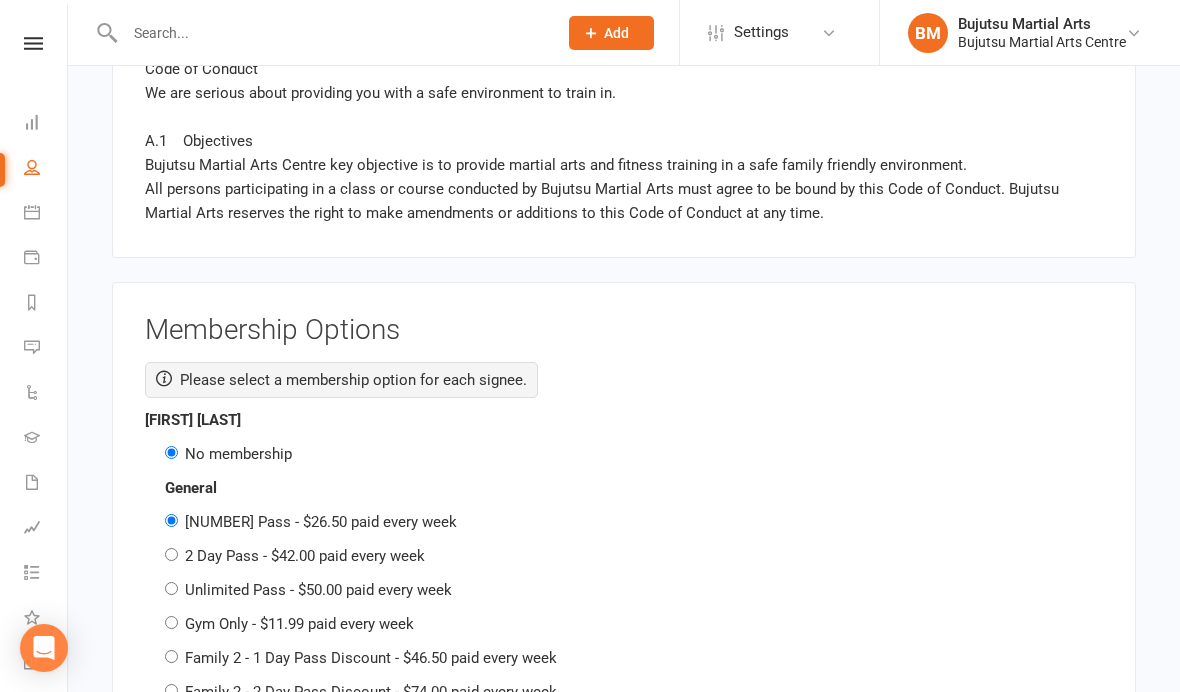 radio on "false" 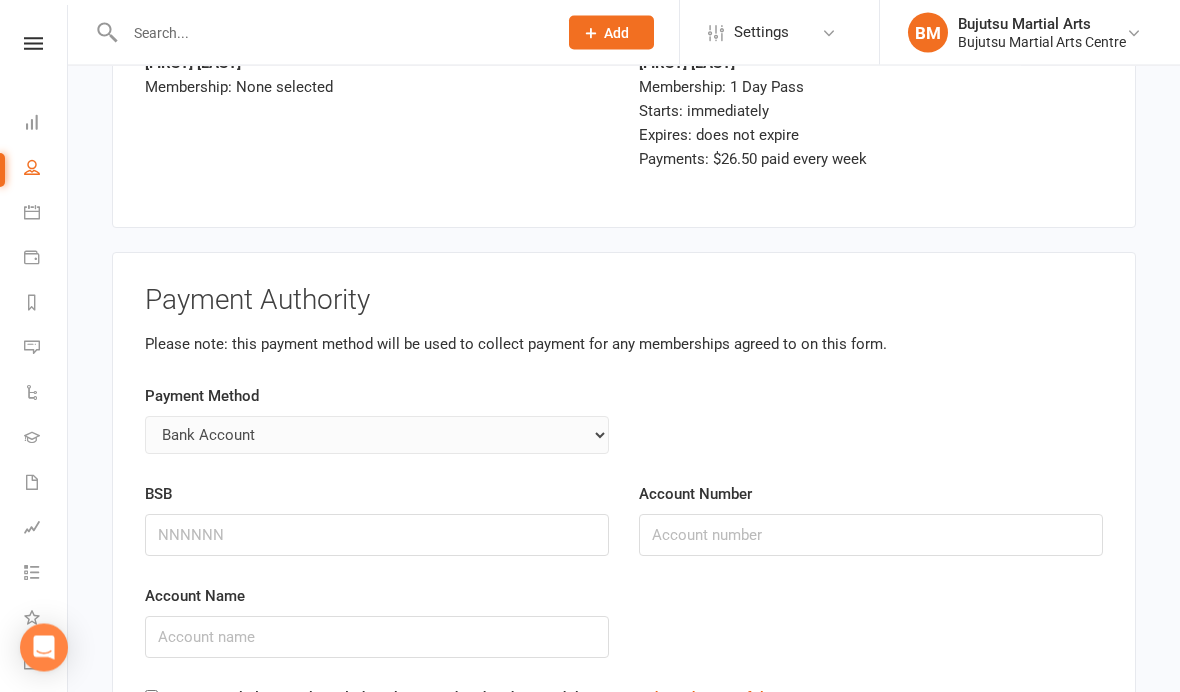scroll, scrollTop: 4994, scrollLeft: 0, axis: vertical 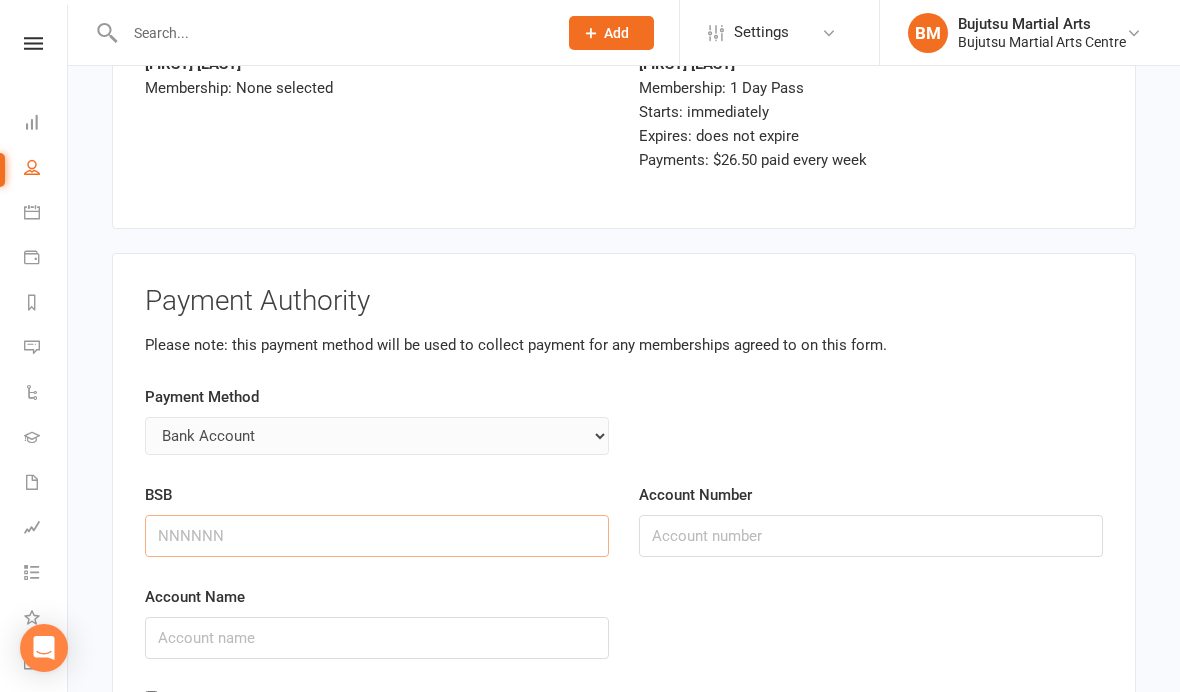 click on "BSB" at bounding box center (377, 536) 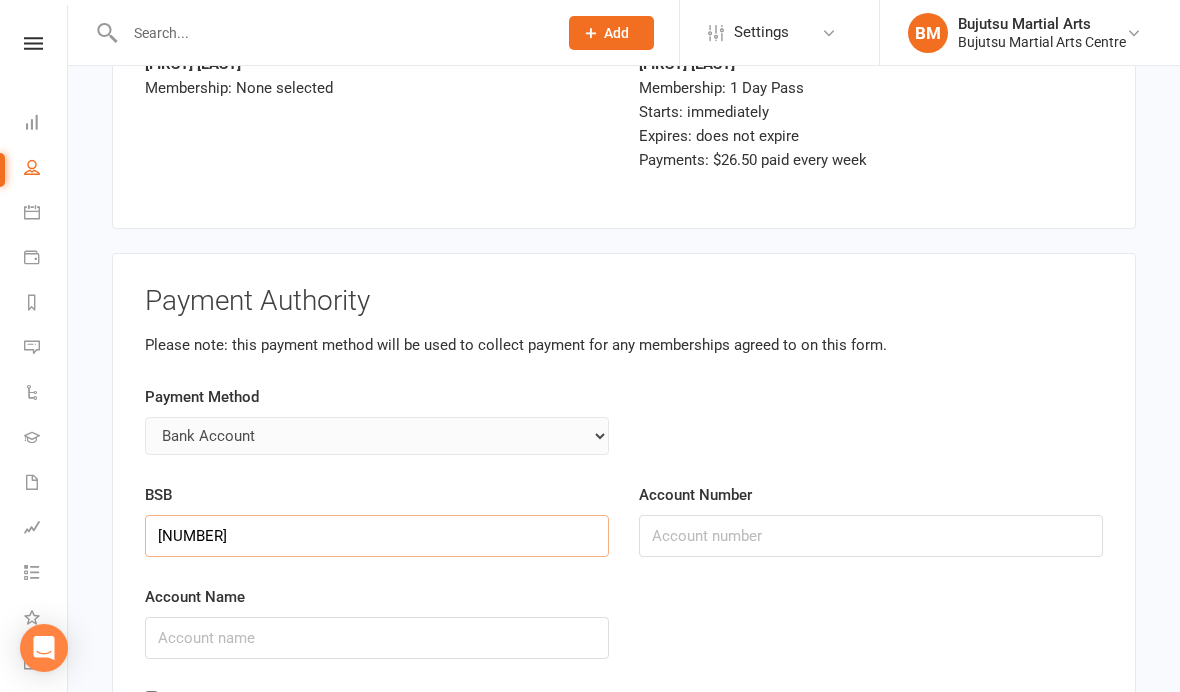 type on "814282" 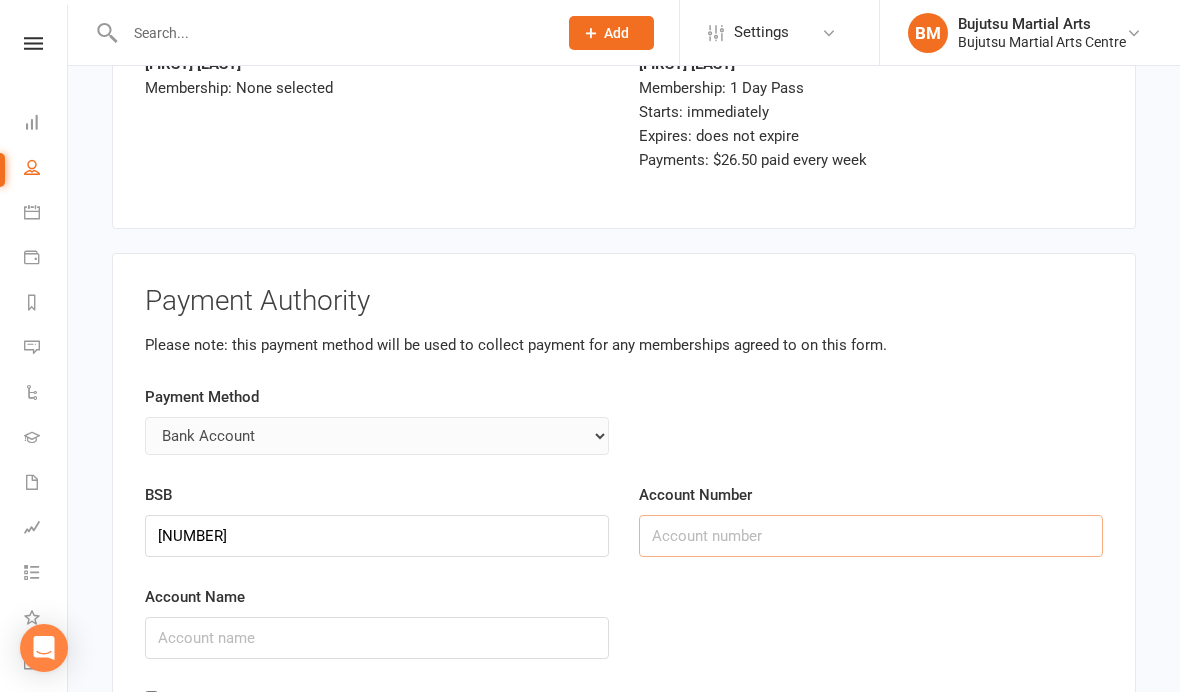 click on "Account Number" at bounding box center (871, 536) 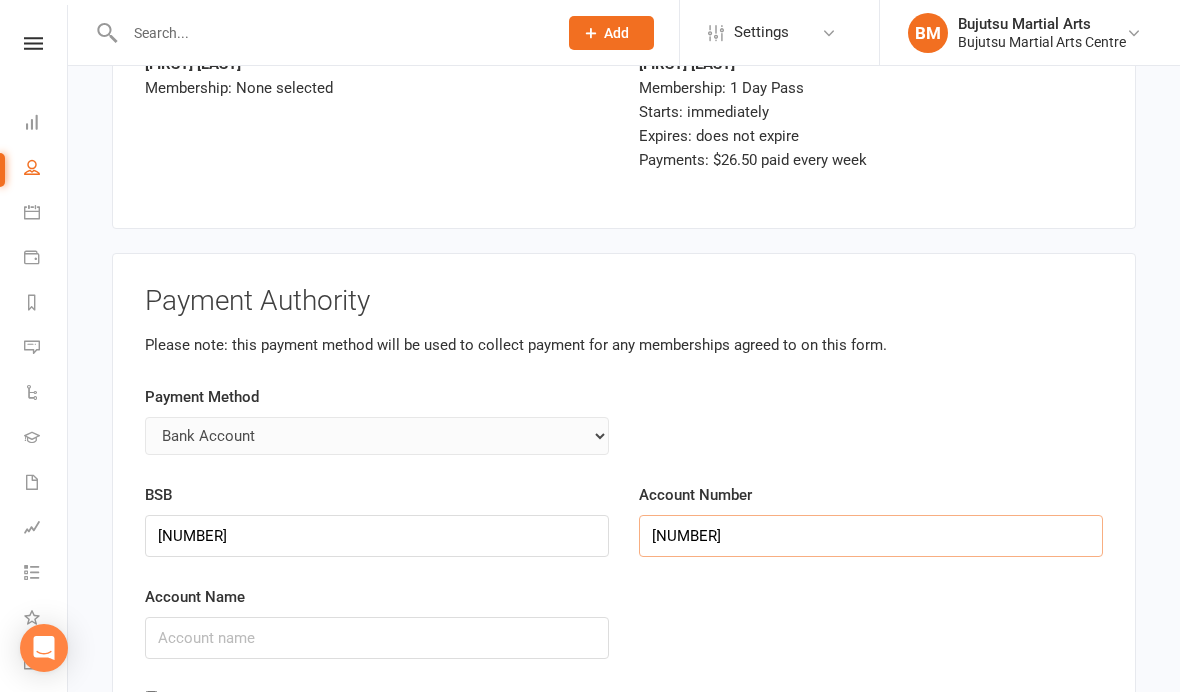 type on "51864901" 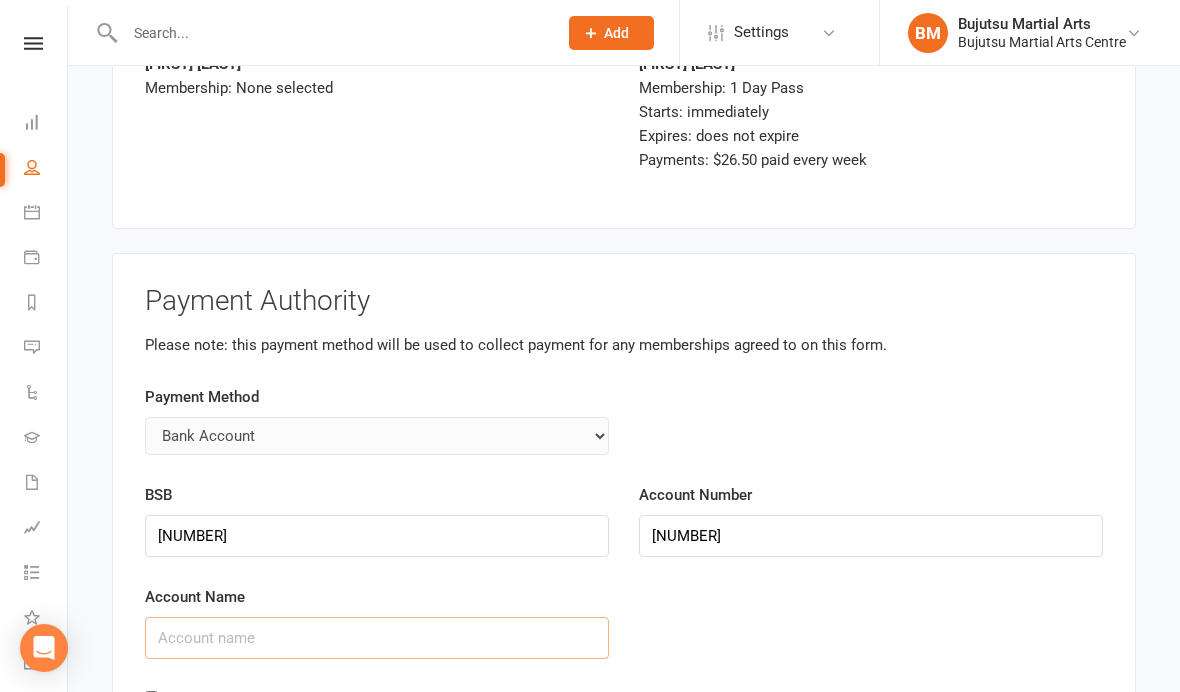 click on "Account Name" at bounding box center (377, 638) 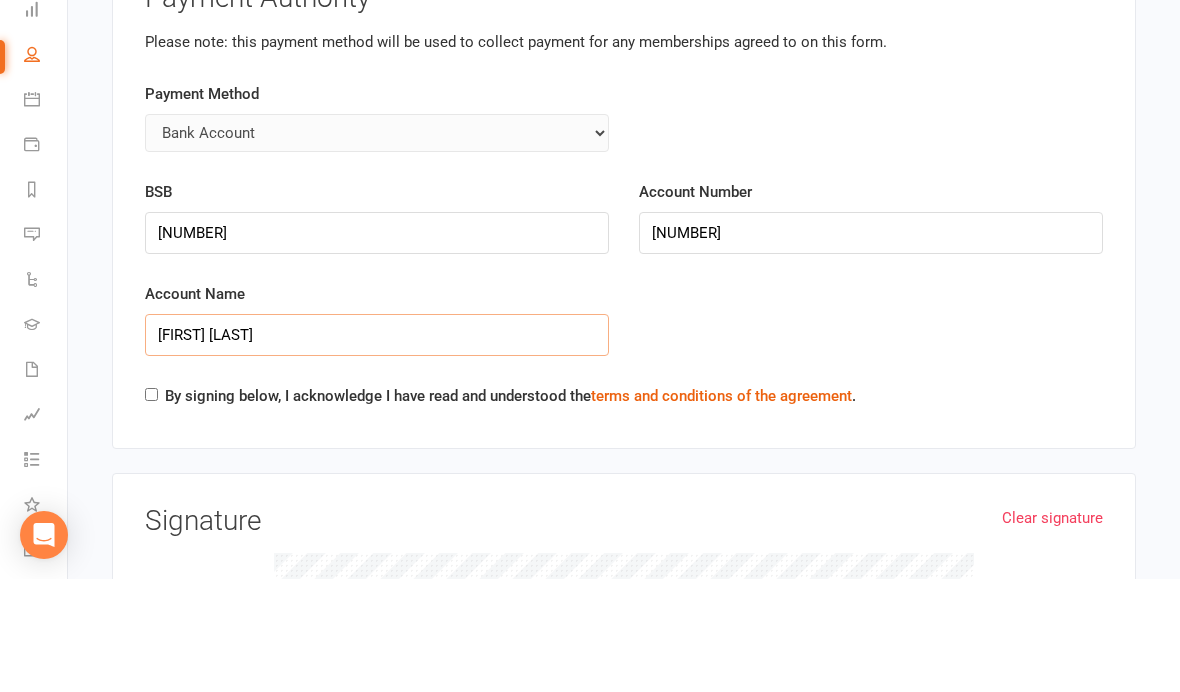 type on "Shannon Lyons" 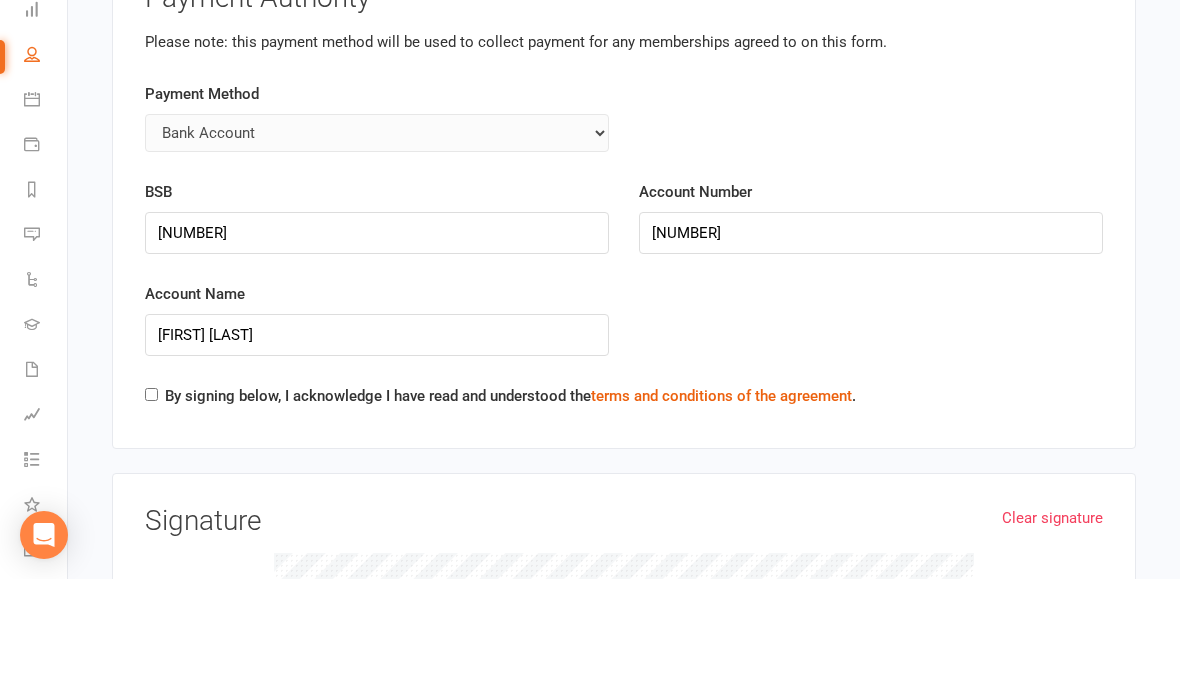 click on "By signing below, I acknowledge I have read and understood the  terms and conditions of the agreement ." at bounding box center (151, 507) 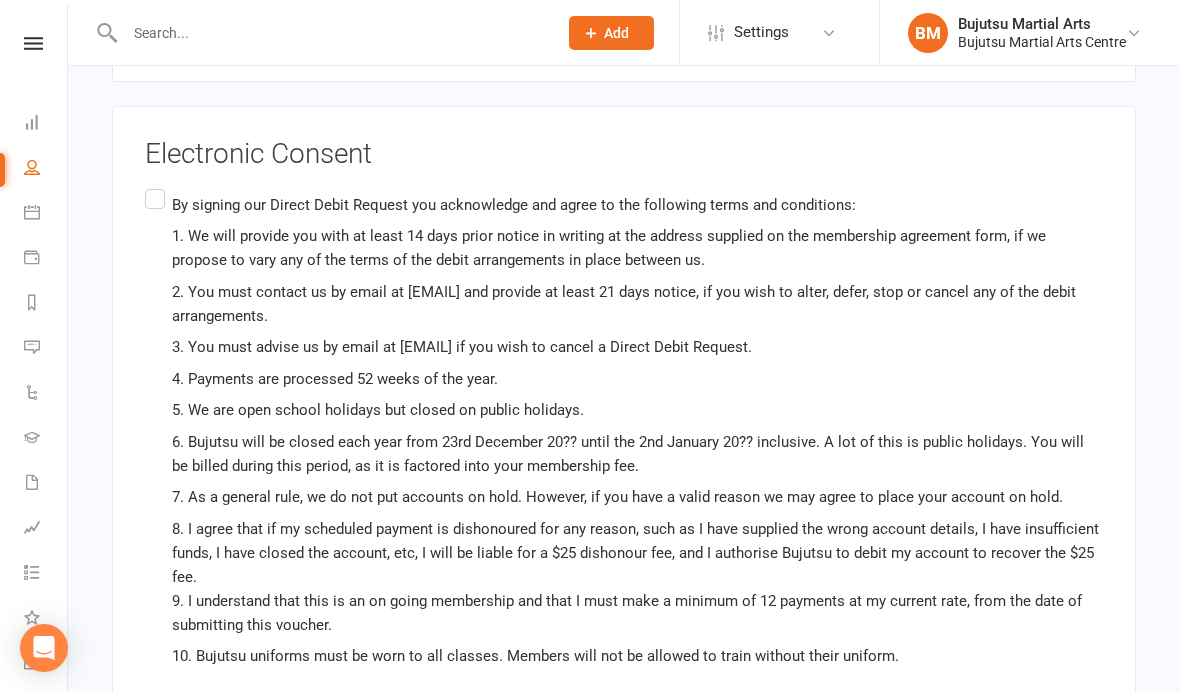 scroll, scrollTop: 6122, scrollLeft: 0, axis: vertical 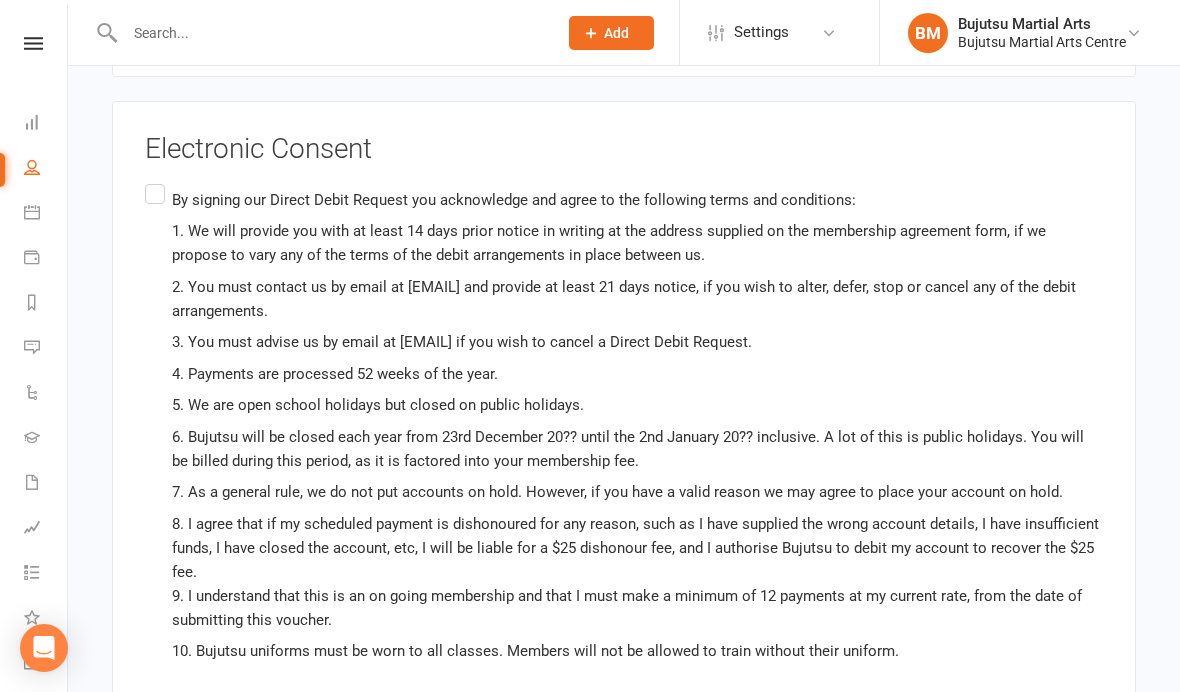 click on "Electronic Consent By signing our Direct Debit Request you acknowledge and agree to the following terms and conditions: 1.	We will provide you with at least 14 days prior notice in writing at the address supplied on the membership agreement form, if we propose to vary any of the terms of the debit arrangements in place between us. 2.	You must contact us by email at admin@bujutsumartialarts.com  and provide at least 21 days notice, if you wish to alter, defer, stop or cancel any of the debit arrangements.  3.	You must advise us by email at admin@bujutsumartialarts.com if you wish to cancel a Direct Debit Request. 4.	Payments are processed 52 weeks of the year.  5.	We are open school holidays but closed on public holidays.  6.	Bujutsu will be closed each year from 23rd December 20?? until the 2nd January 20?? inclusive. A lot of this is public holidays. You will be billed during this period, as it is factored into your membership fee." at bounding box center [624, 448] 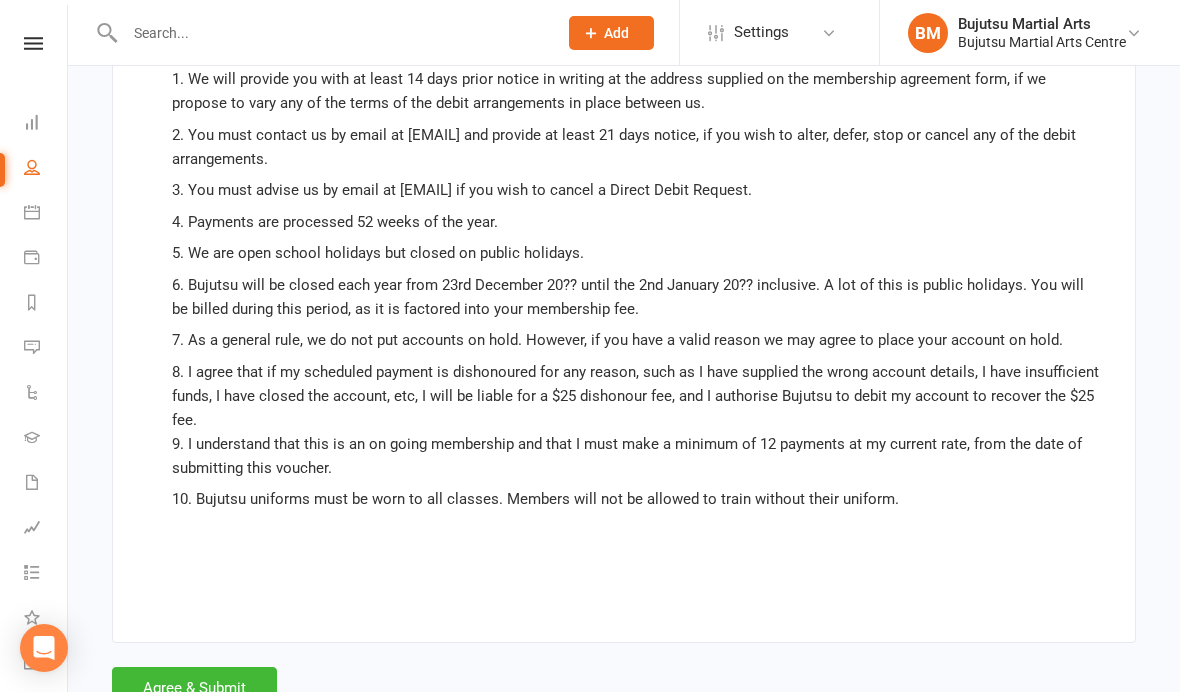scroll, scrollTop: 6265, scrollLeft: 0, axis: vertical 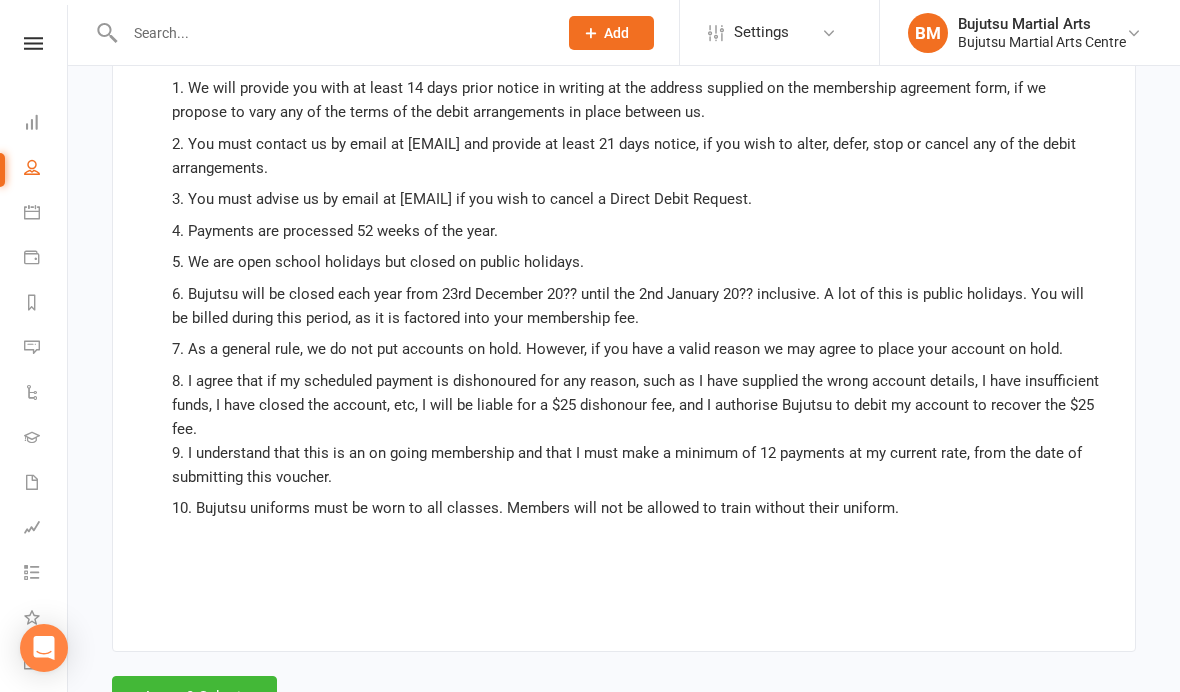 click on "Agree & Submit" at bounding box center [194, 697] 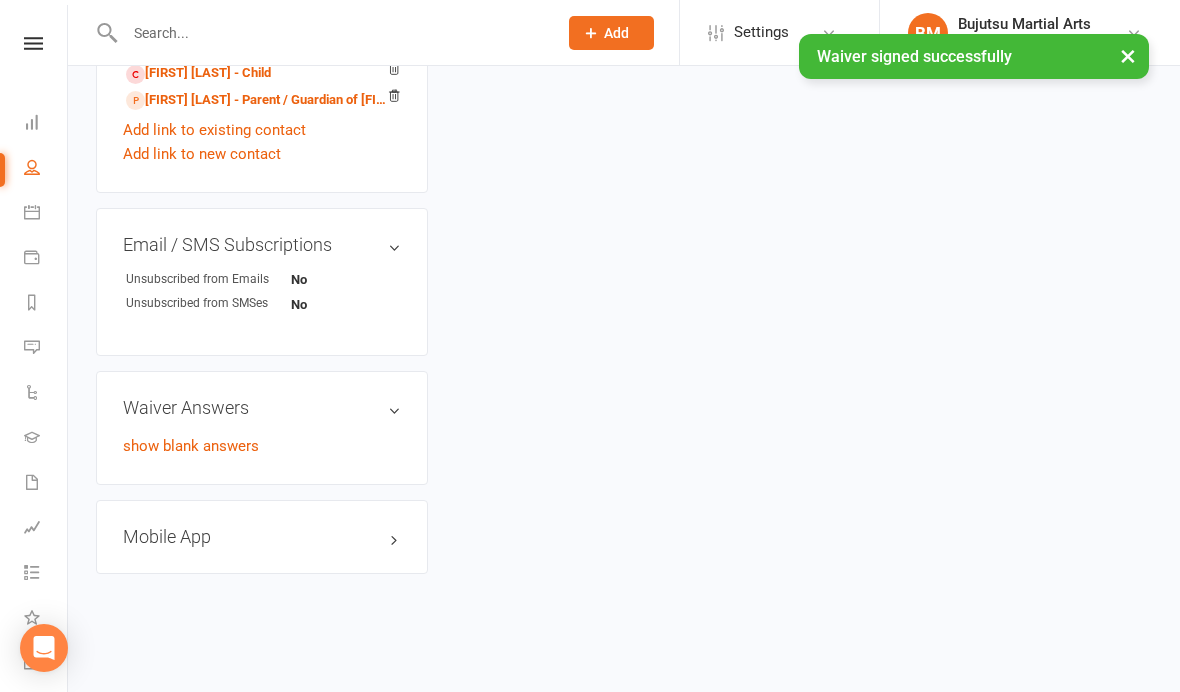 scroll, scrollTop: 0, scrollLeft: 0, axis: both 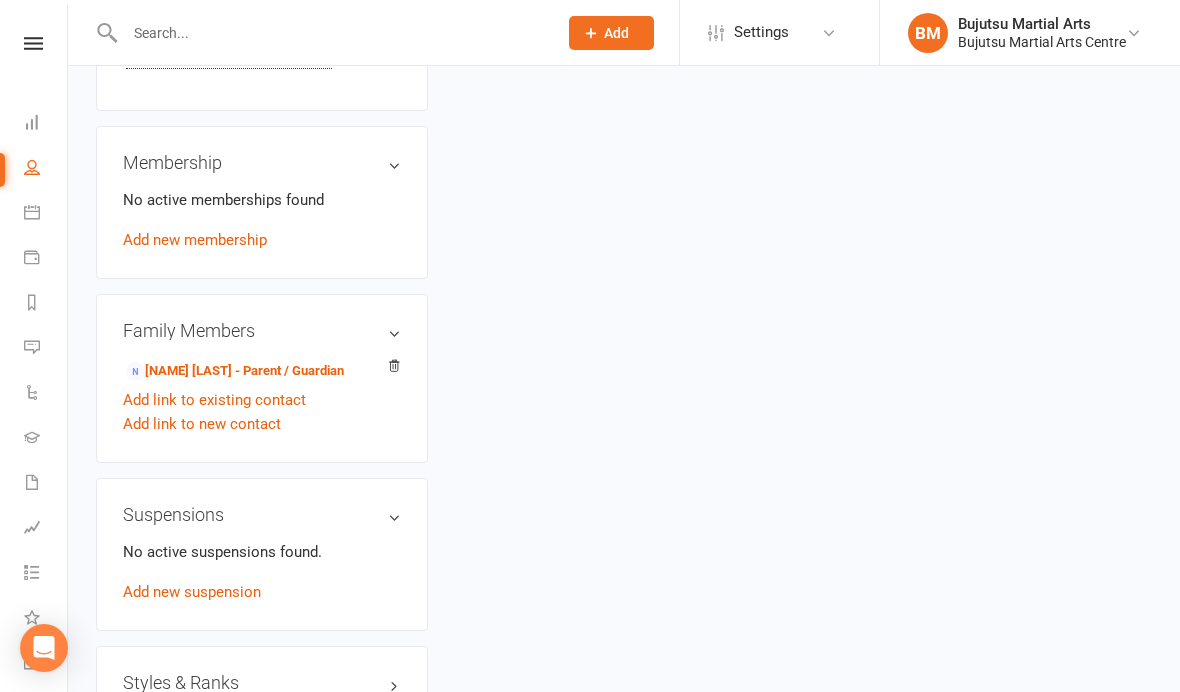 click on "[NAME] [LAST] - Parent / Guardian" at bounding box center (235, 371) 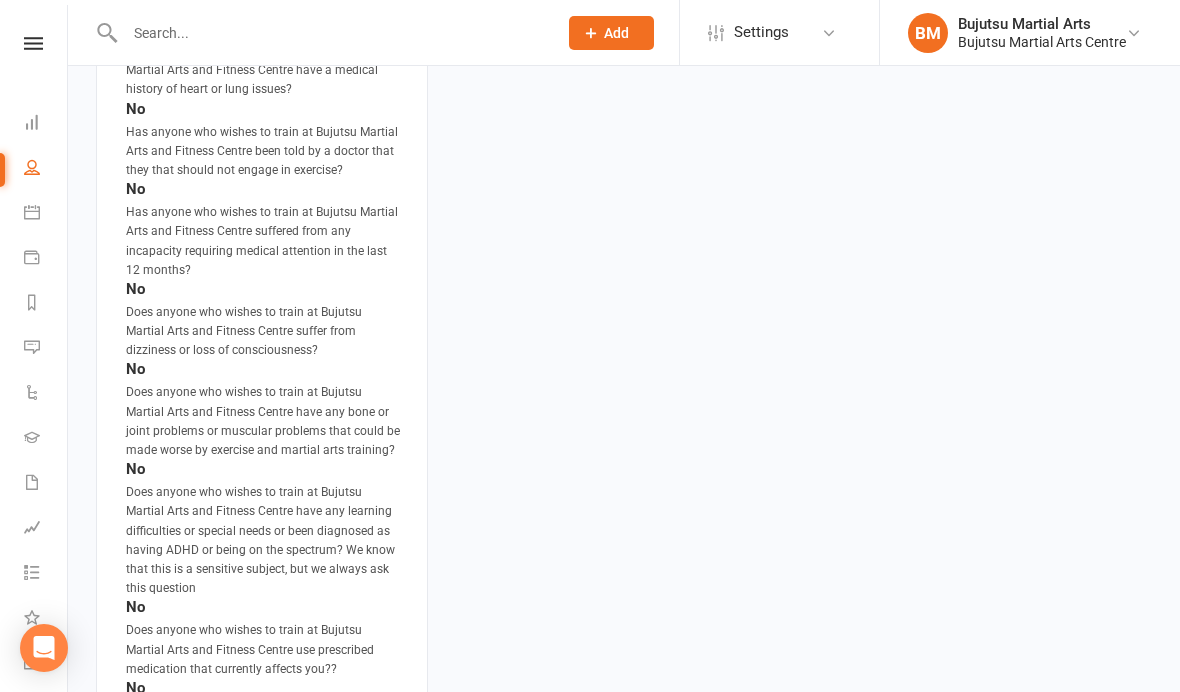 scroll, scrollTop: 0, scrollLeft: 0, axis: both 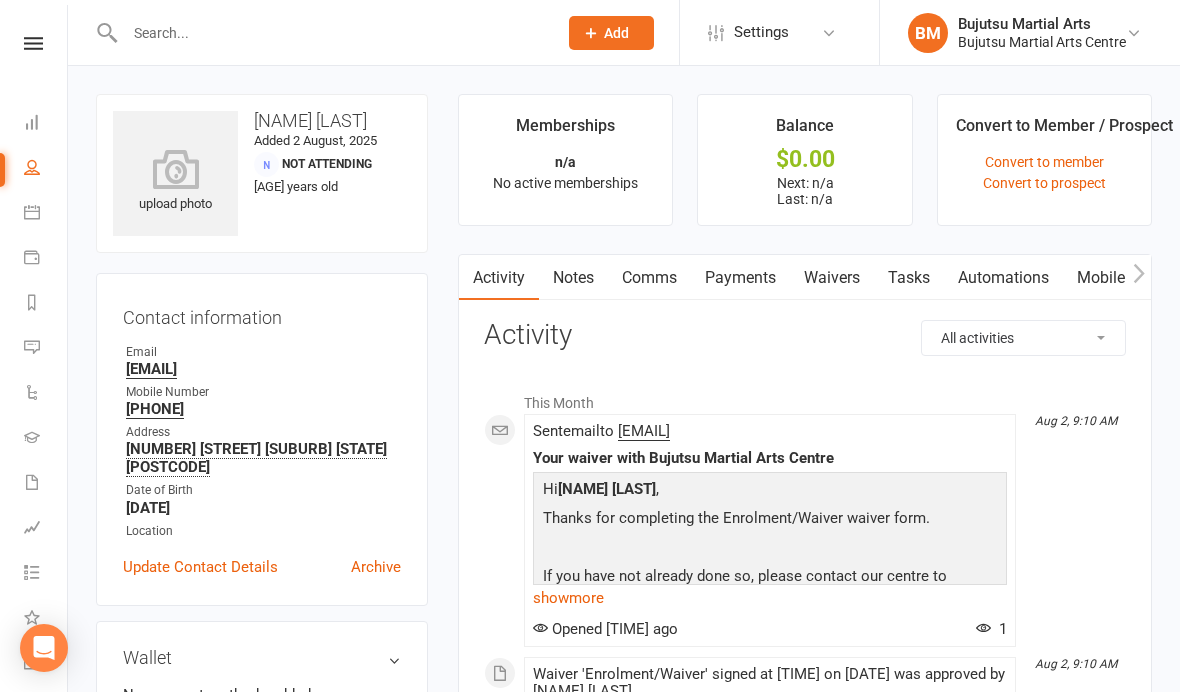 click on "Waivers" at bounding box center [832, 278] 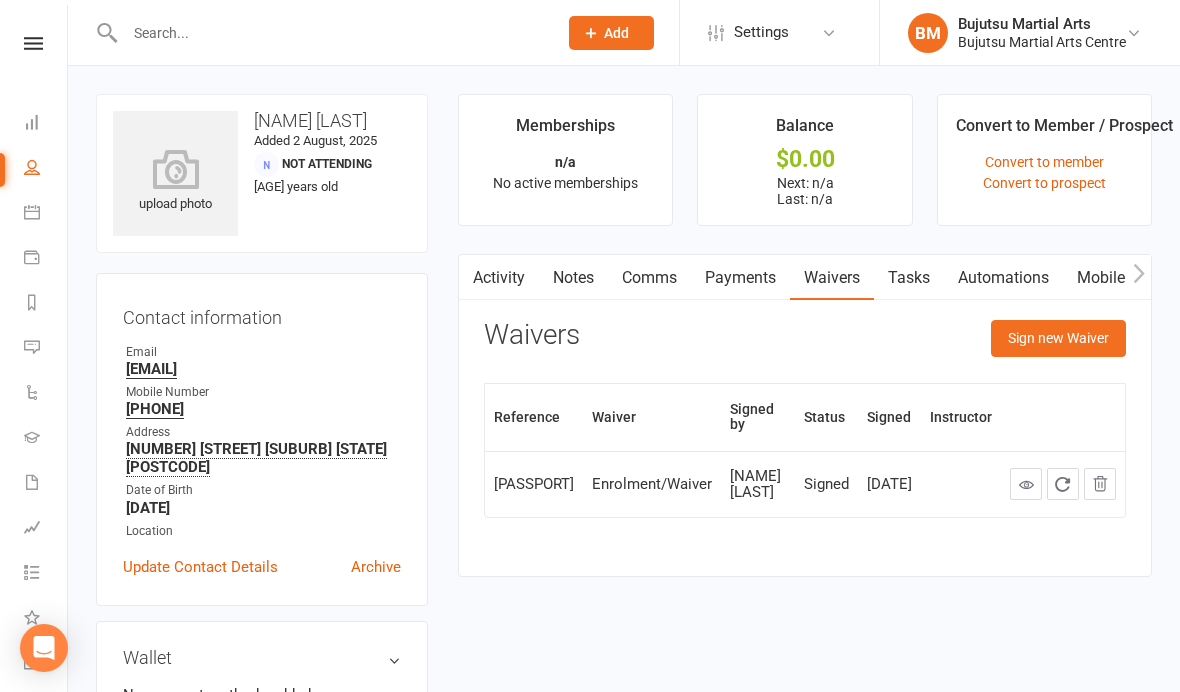 click on "Sign new Waiver" at bounding box center (1058, 338) 